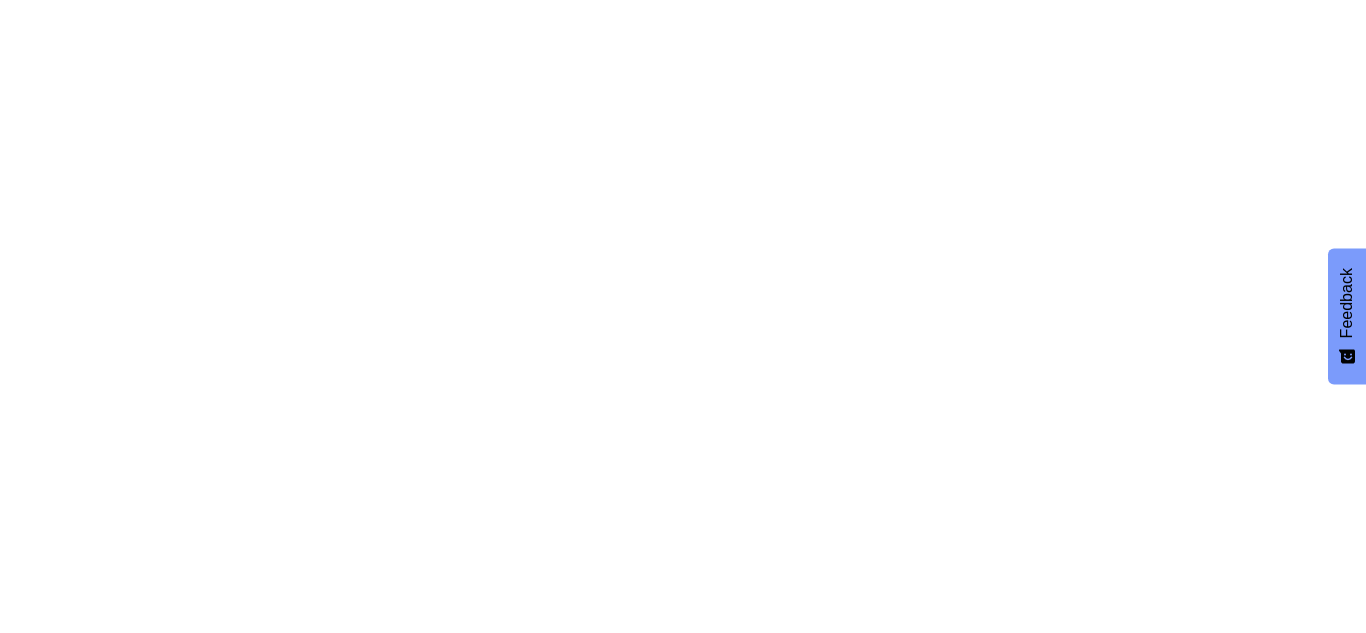 scroll, scrollTop: 0, scrollLeft: 0, axis: both 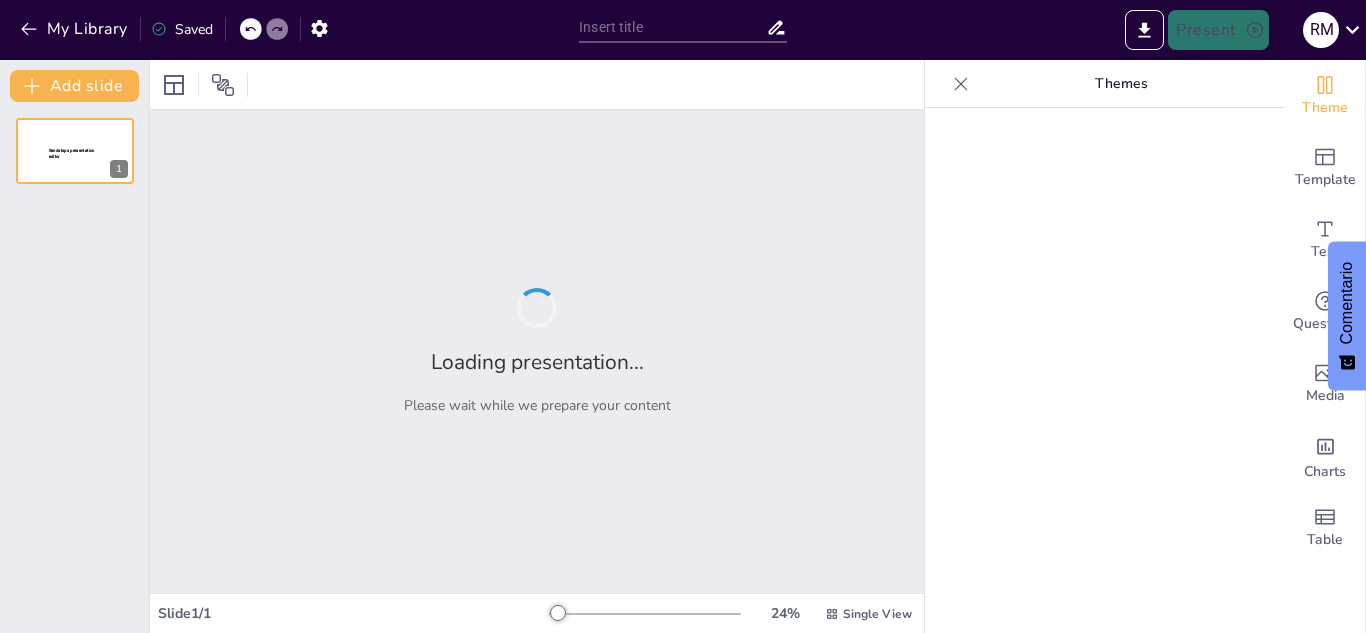 click at bounding box center (1105, 370) 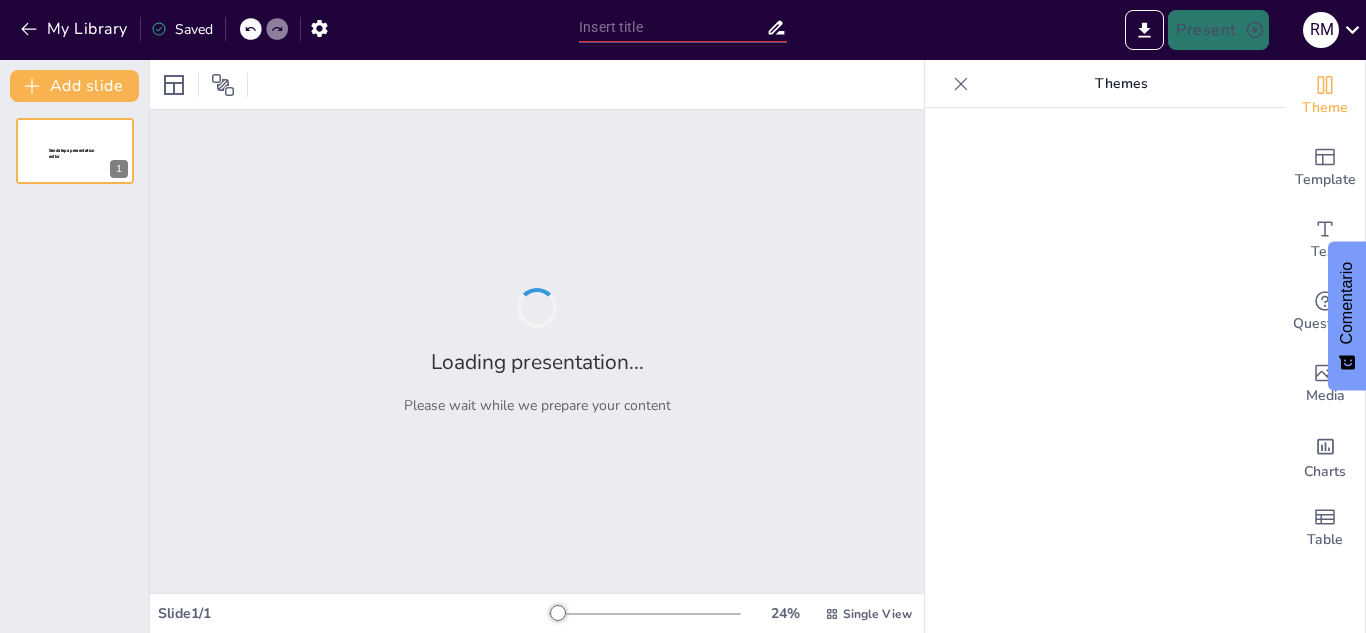 type on "Normas de Convivencia: Fomentando el Respeto en la Comunidad Escolar" 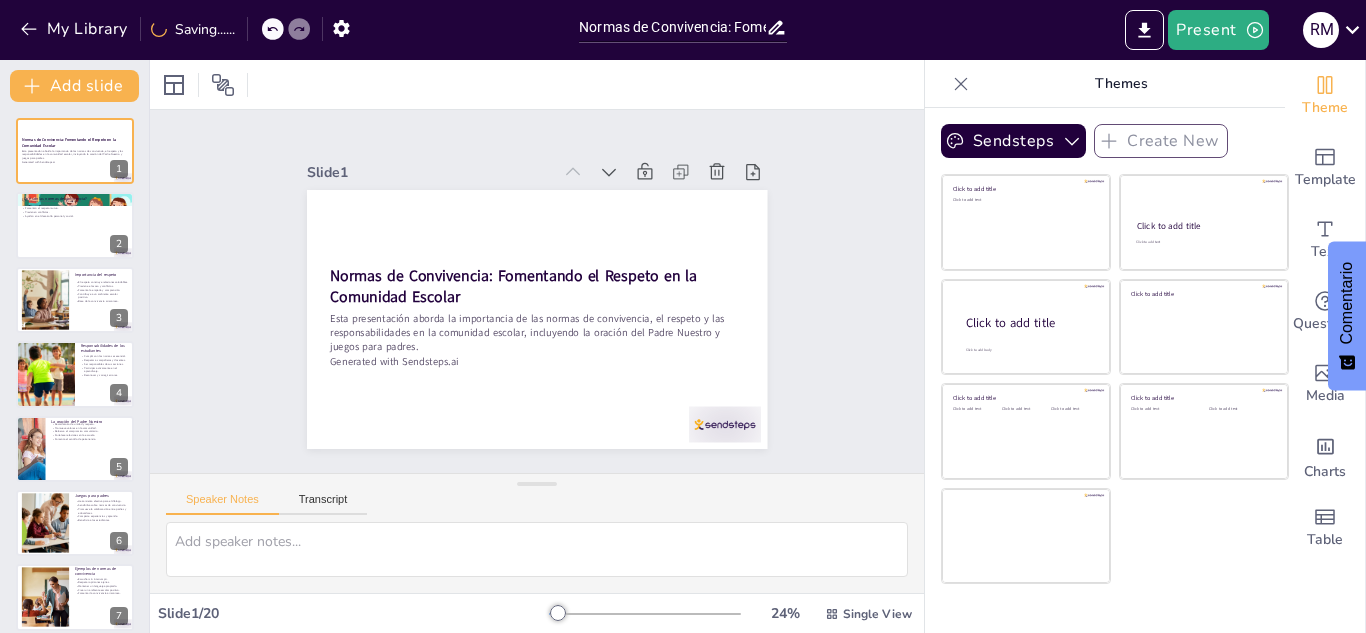 checkbox on "true" 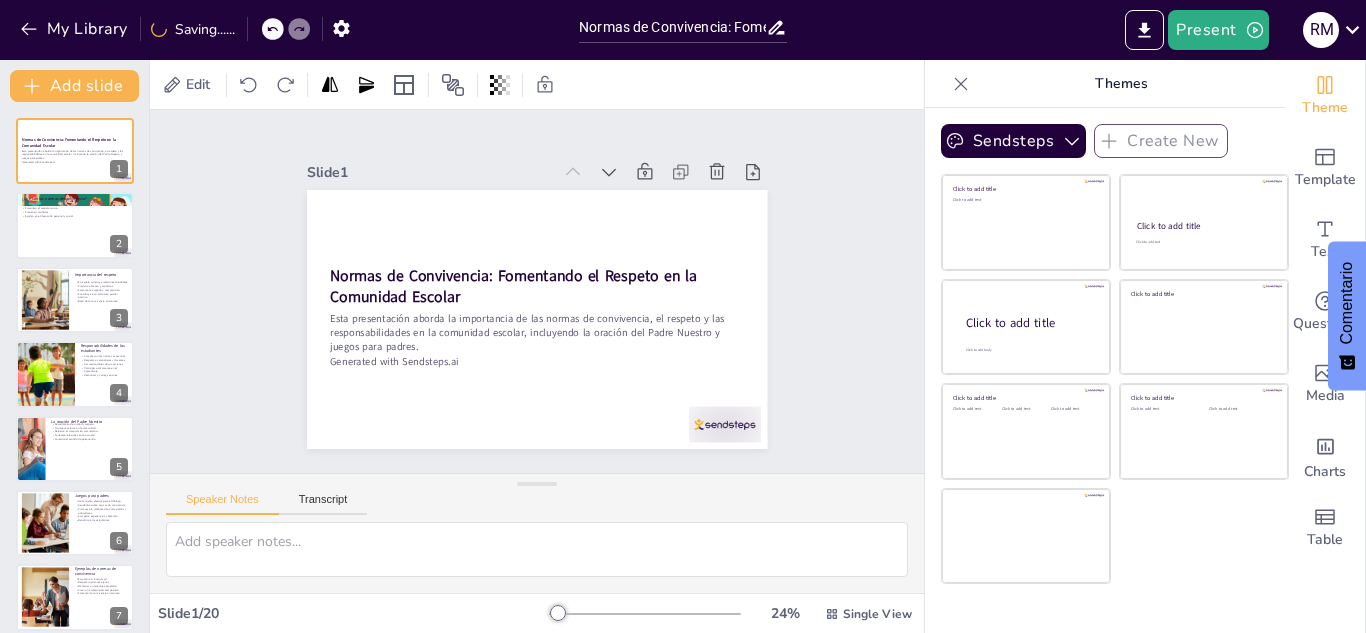 checkbox on "true" 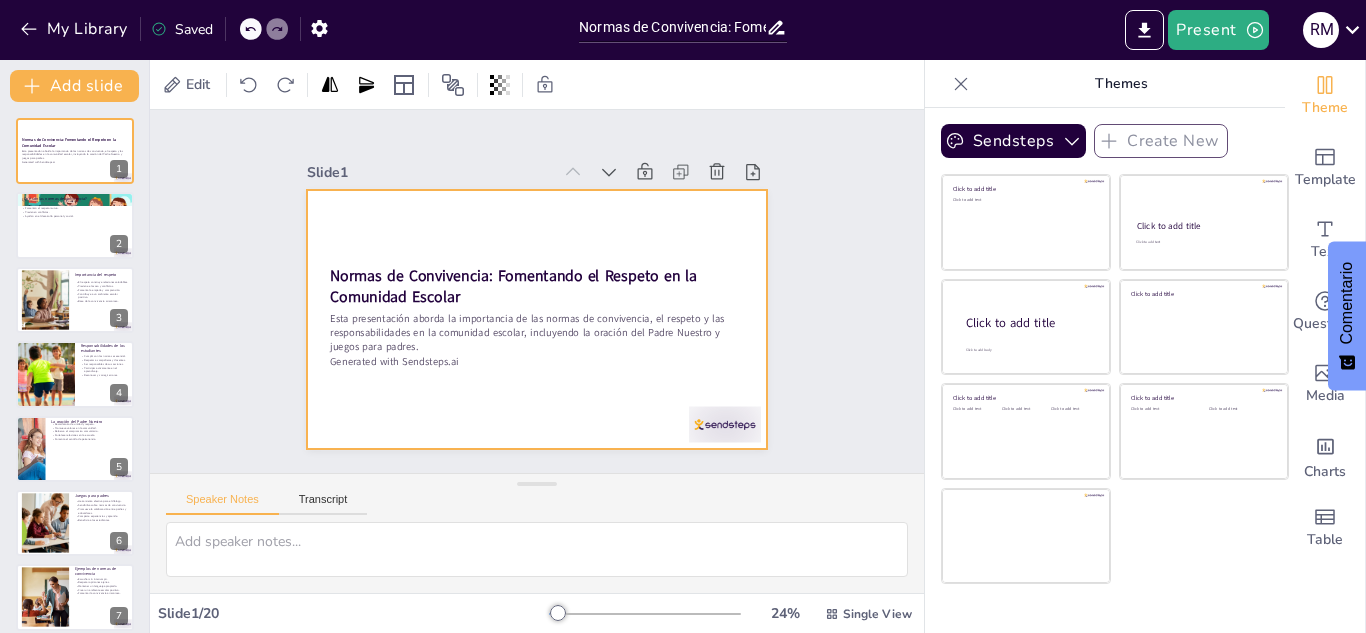 checkbox on "true" 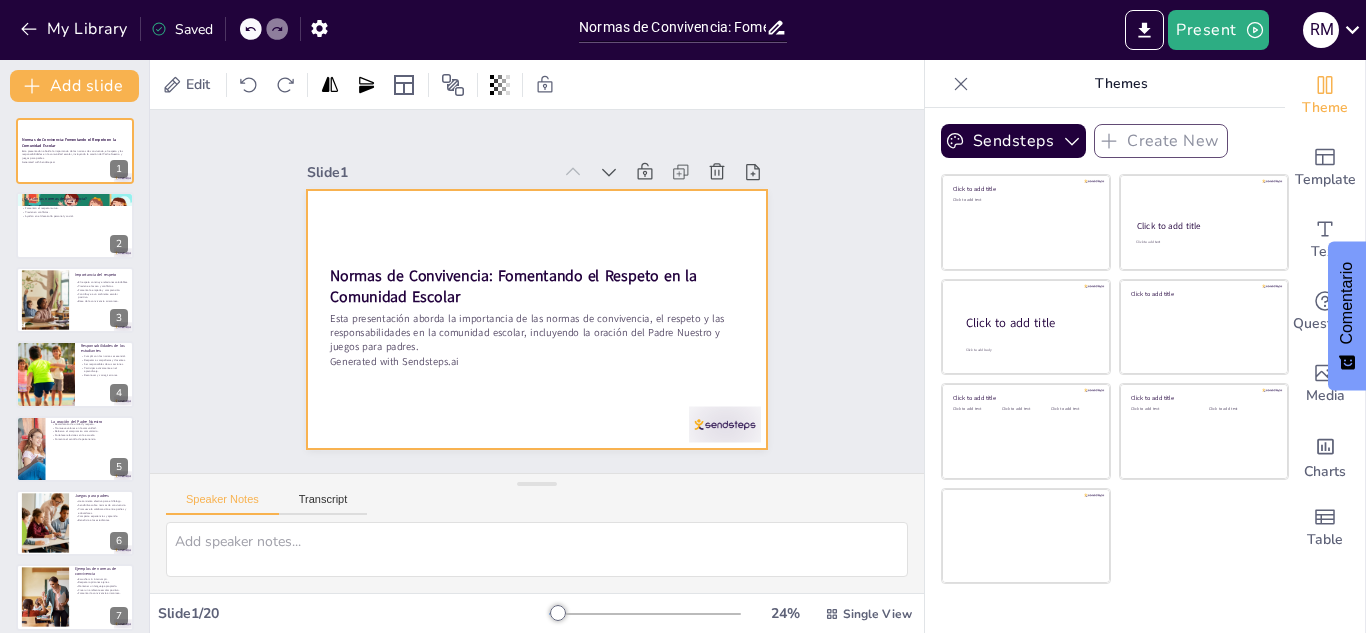 checkbox on "true" 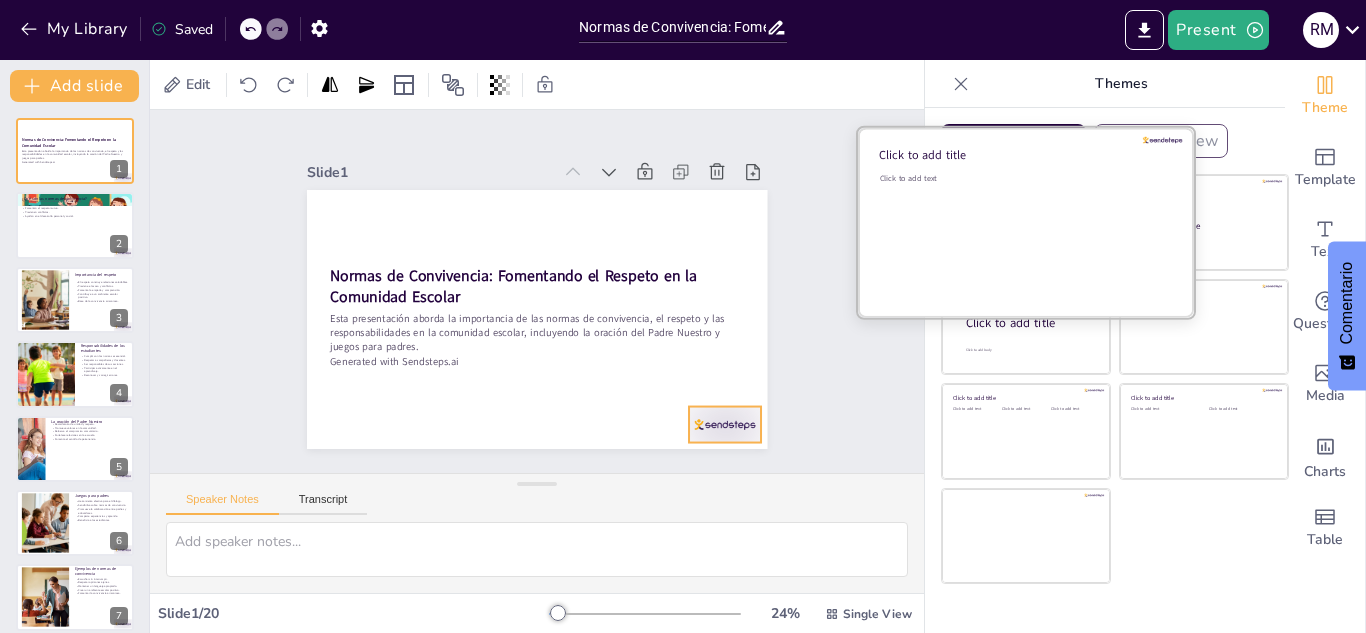 checkbox on "true" 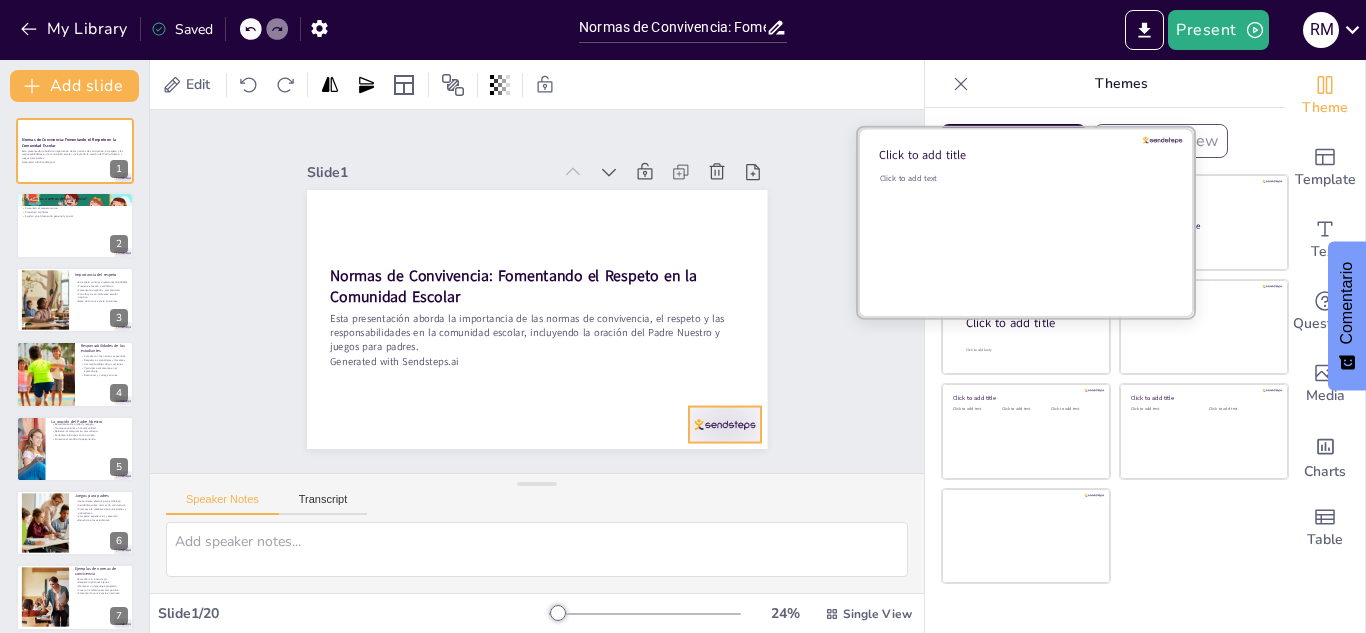 checkbox on "true" 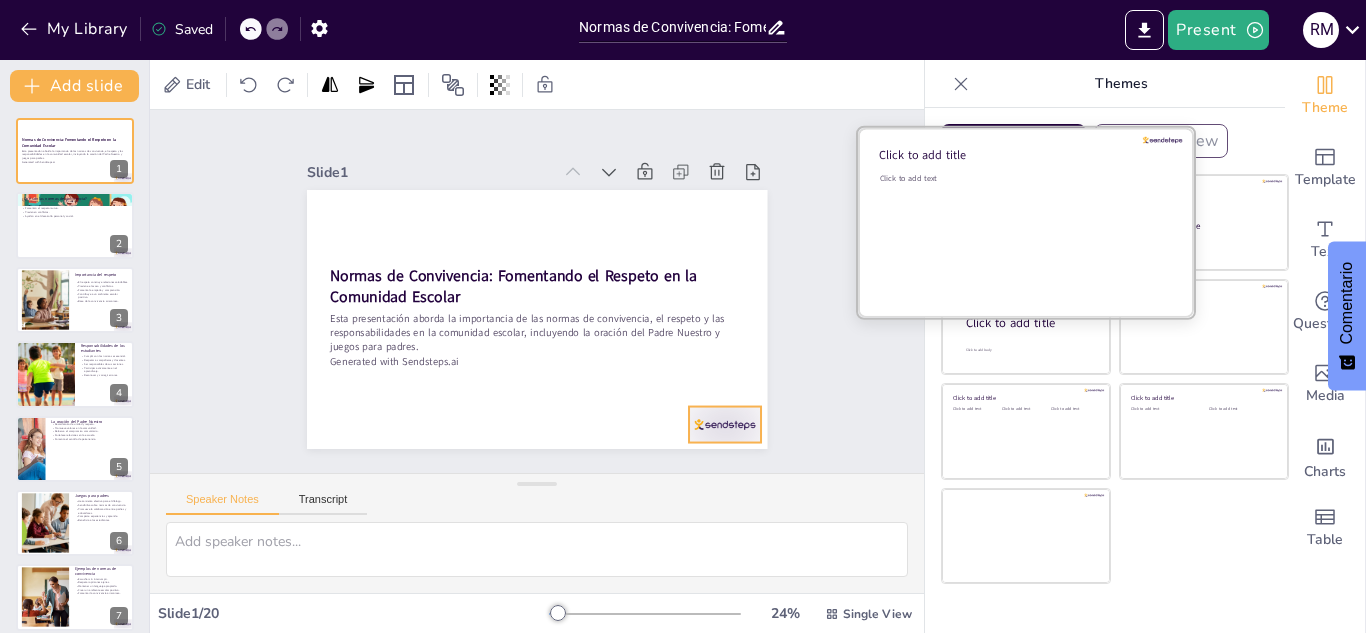 checkbox on "true" 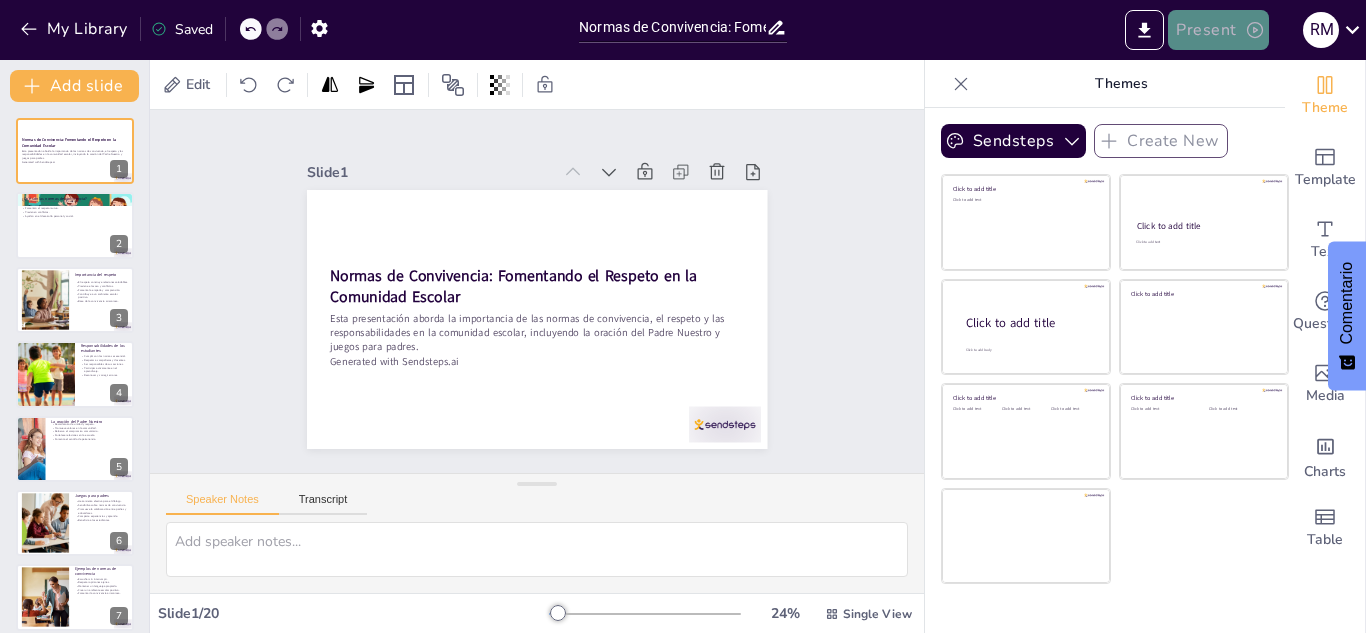 click on "Present" at bounding box center [1218, 30] 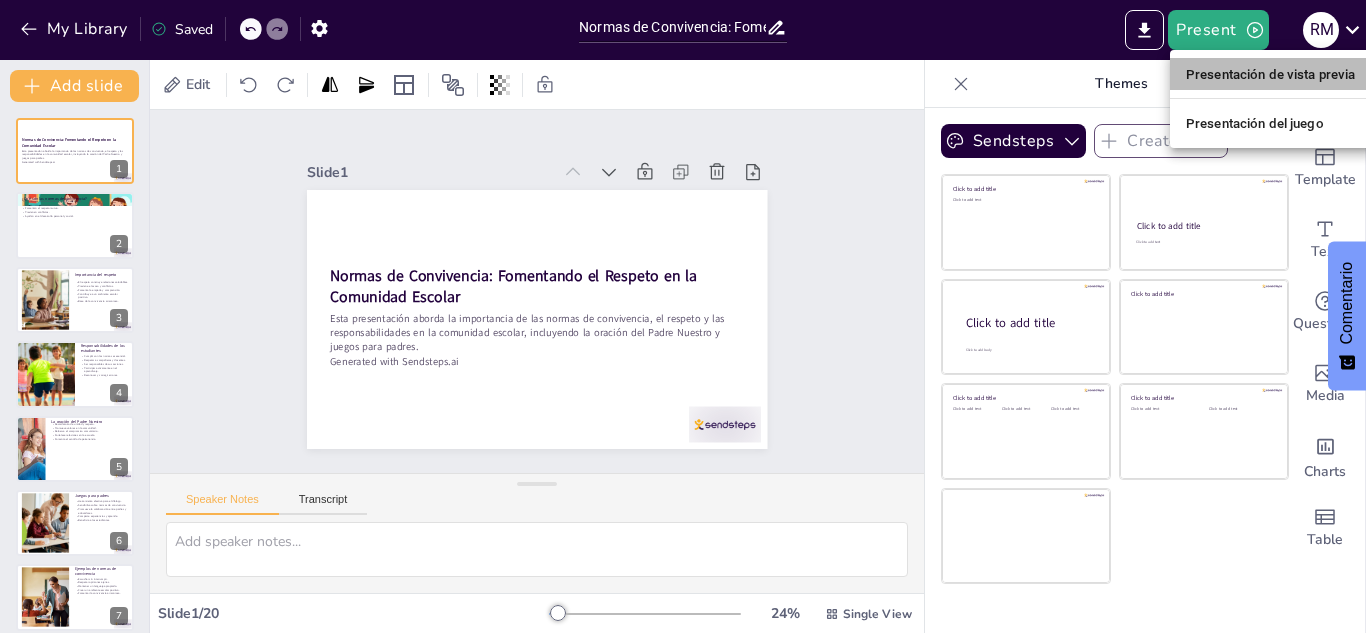 click on "Presentación de vista previa" at bounding box center (1271, 74) 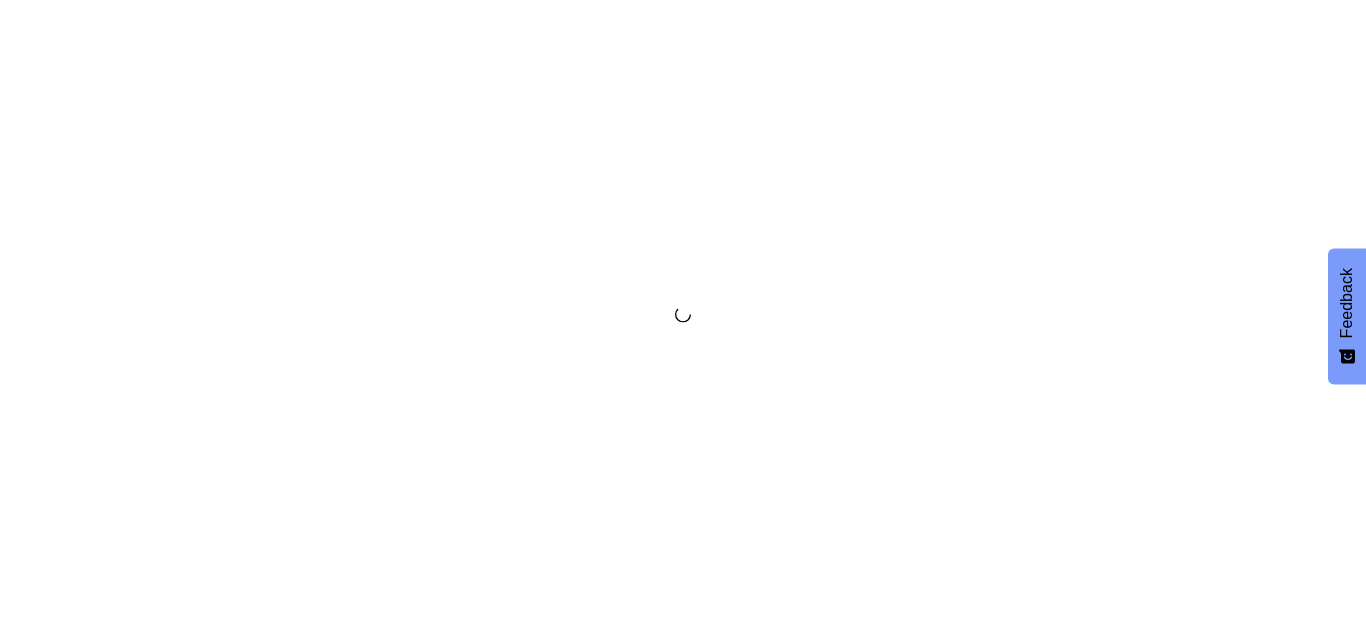 scroll, scrollTop: 0, scrollLeft: 0, axis: both 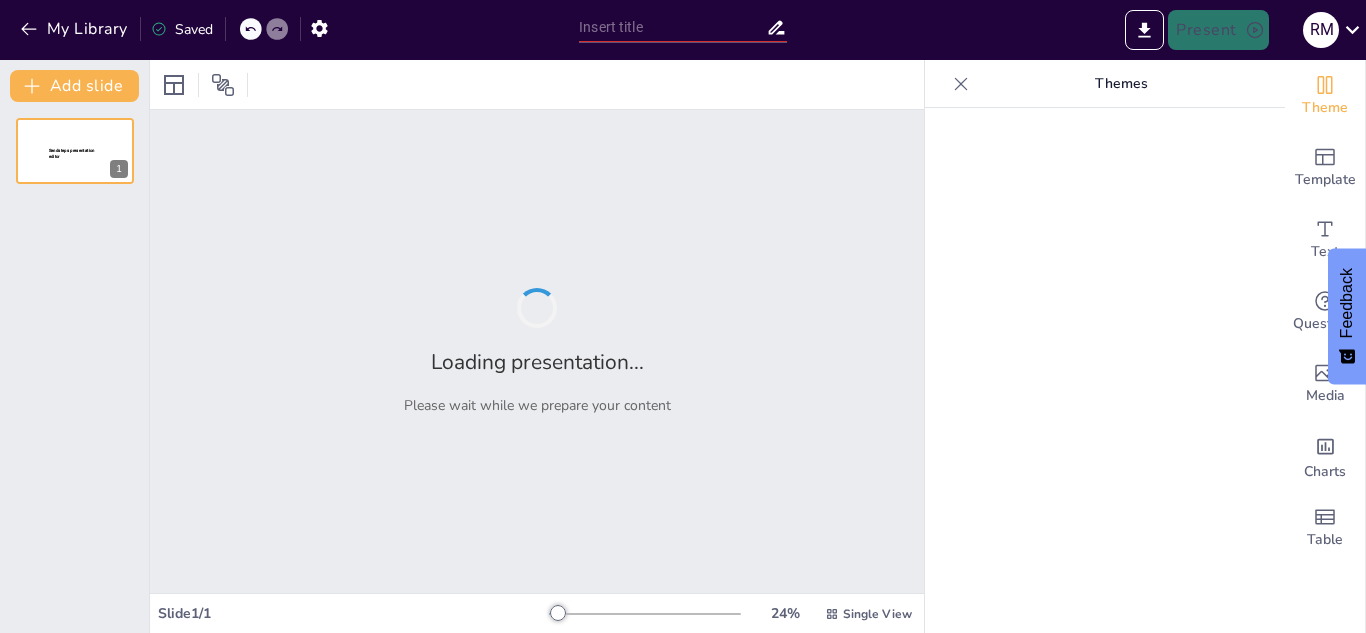 type on "Normas de Convivencia: Fomentando el Respeto en la Comunidad Escolar" 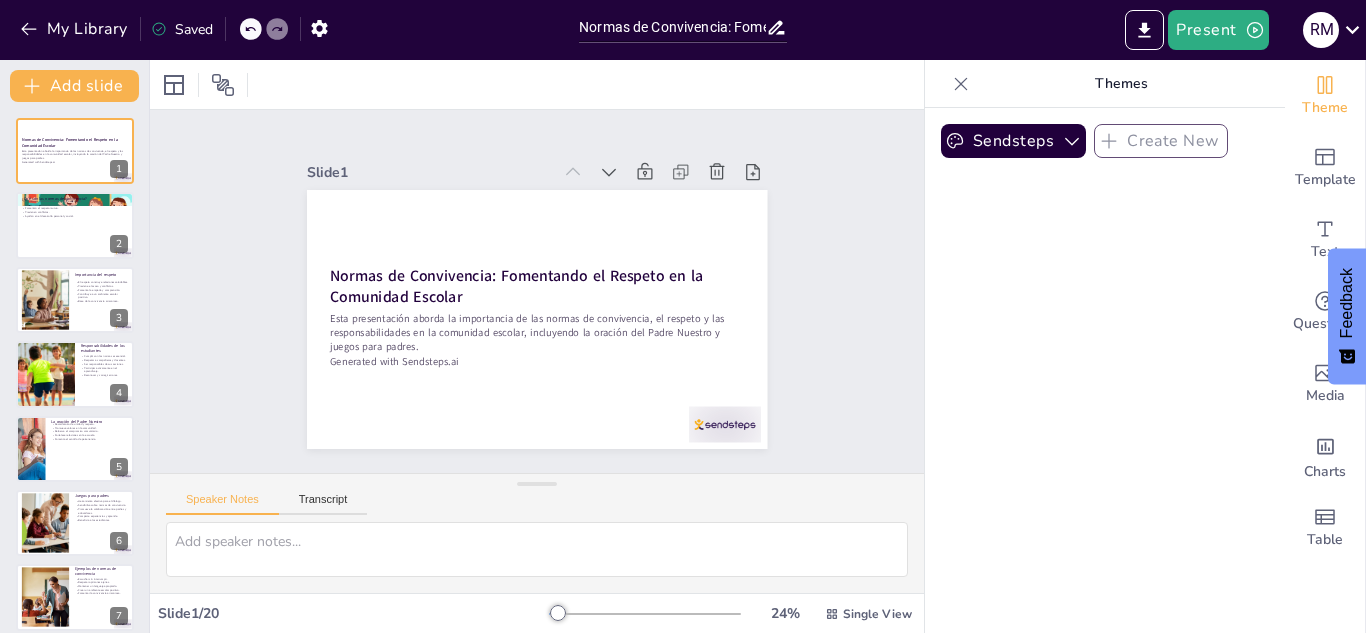 checkbox on "true" 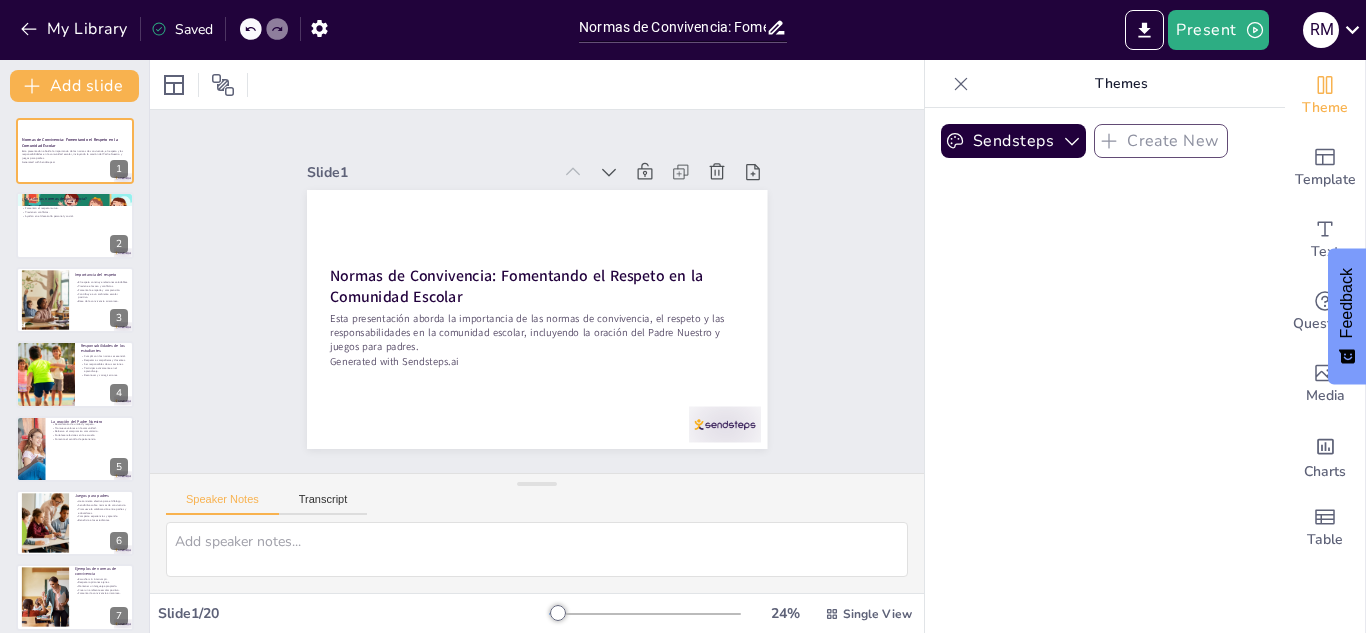 checkbox on "true" 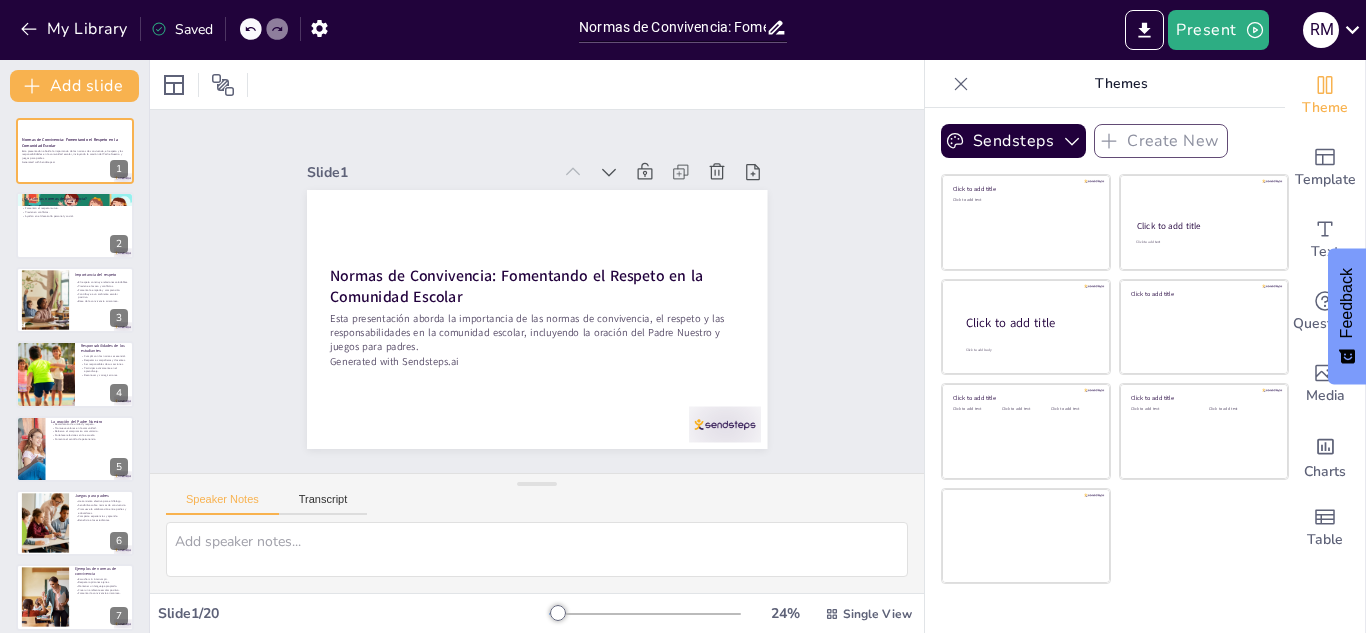 checkbox on "true" 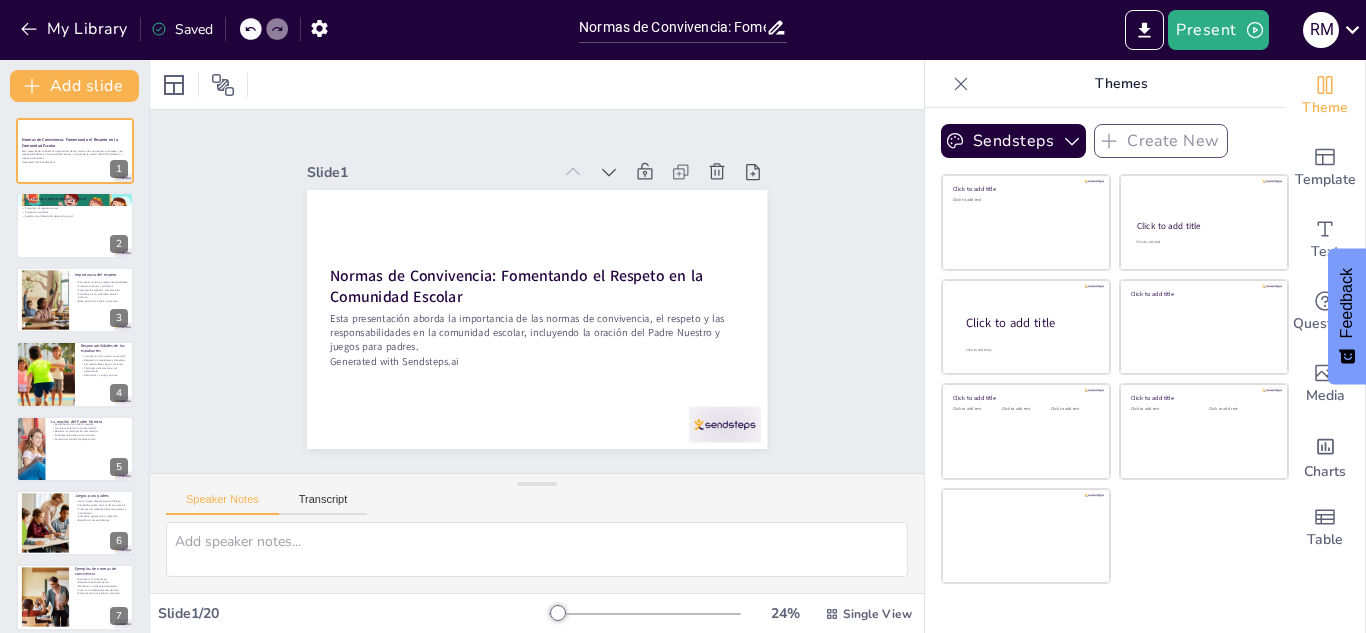 checkbox on "true" 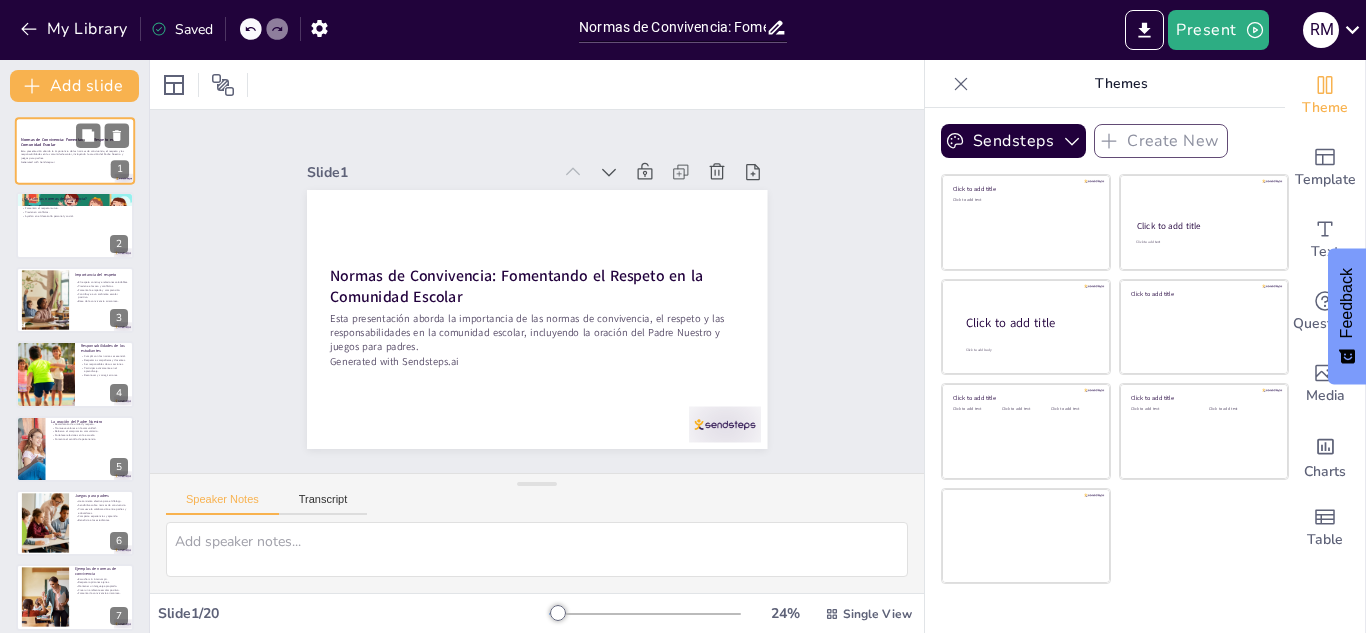 checkbox on "true" 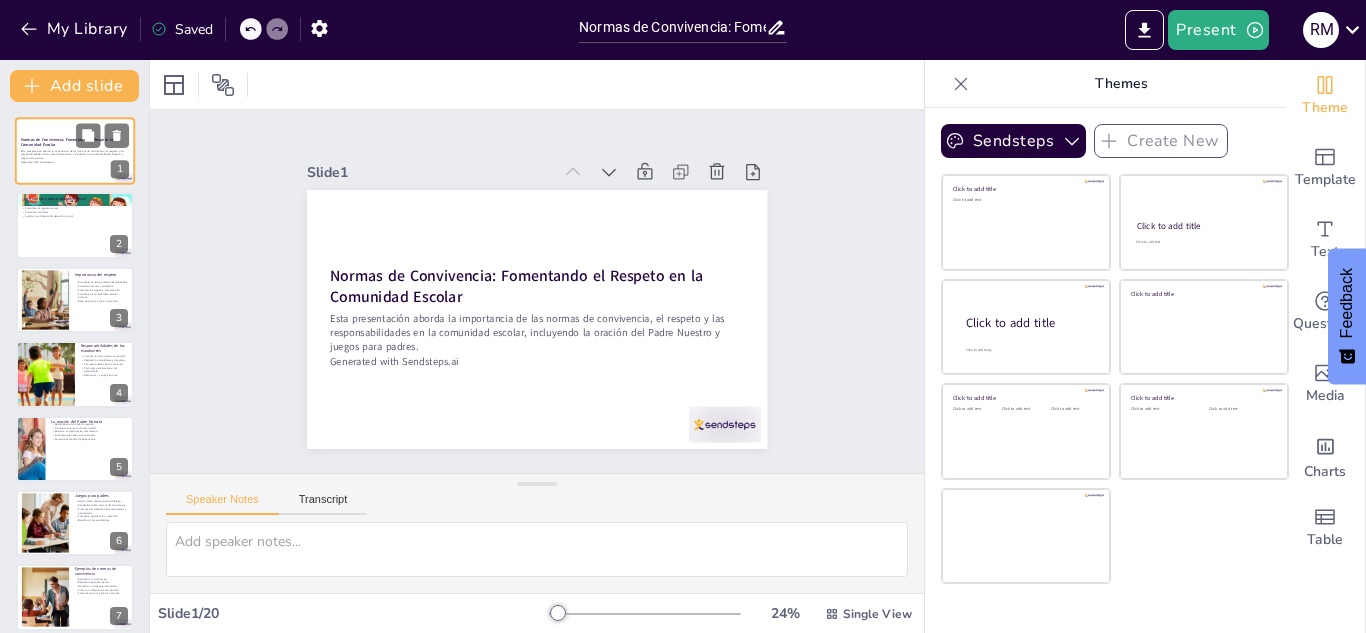 checkbox on "true" 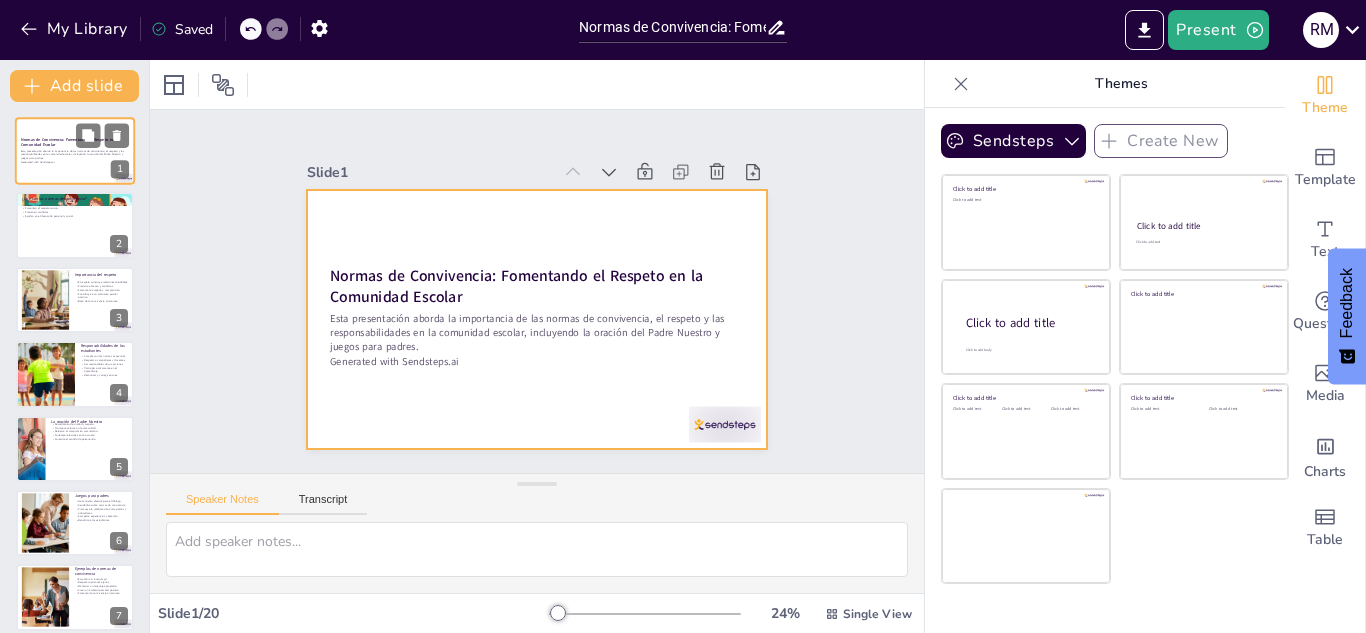 checkbox on "true" 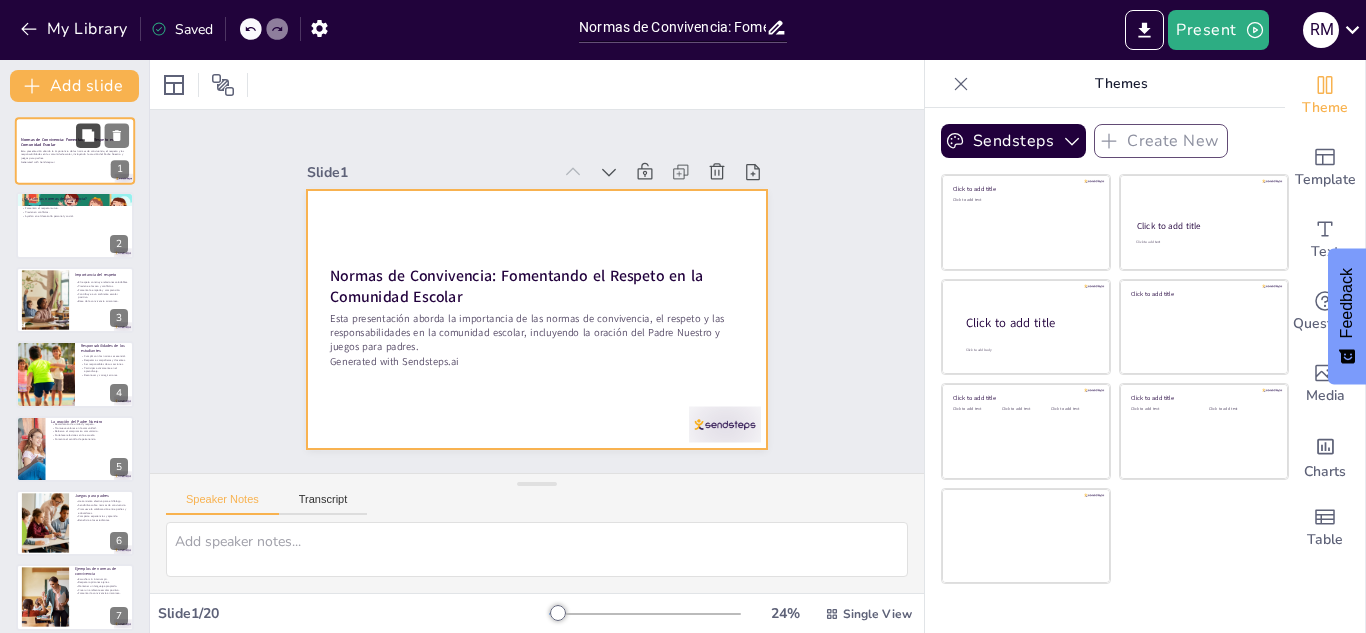 checkbox on "true" 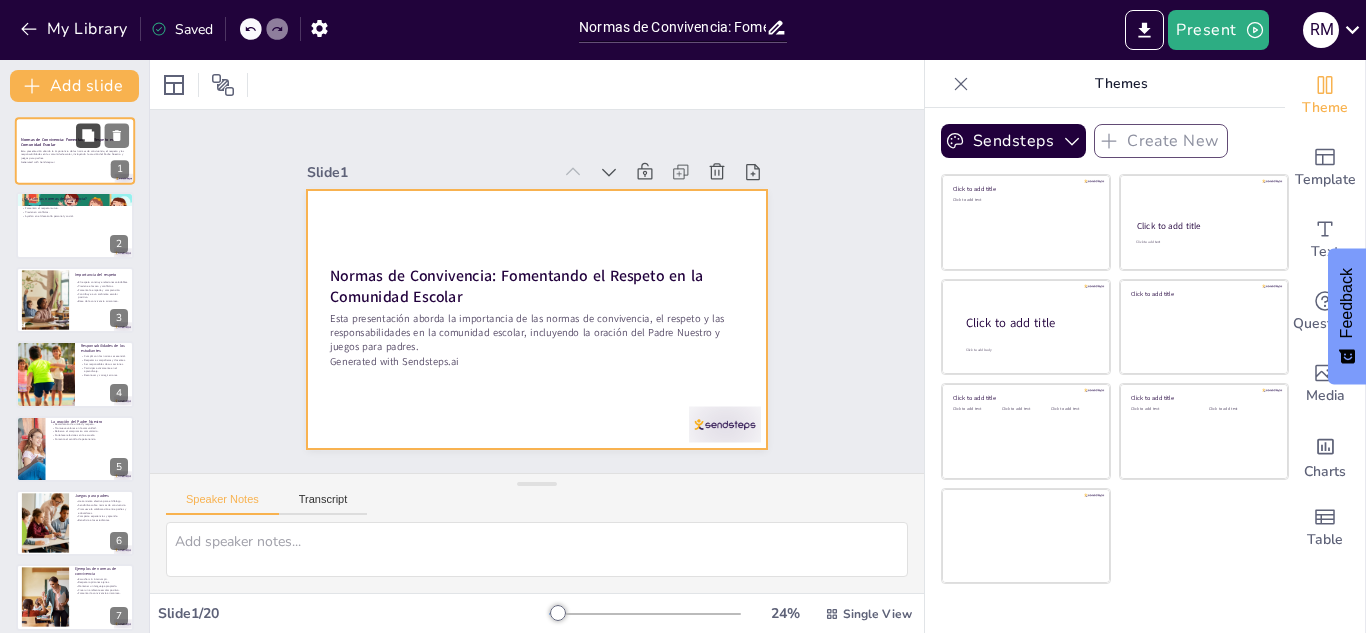 checkbox on "true" 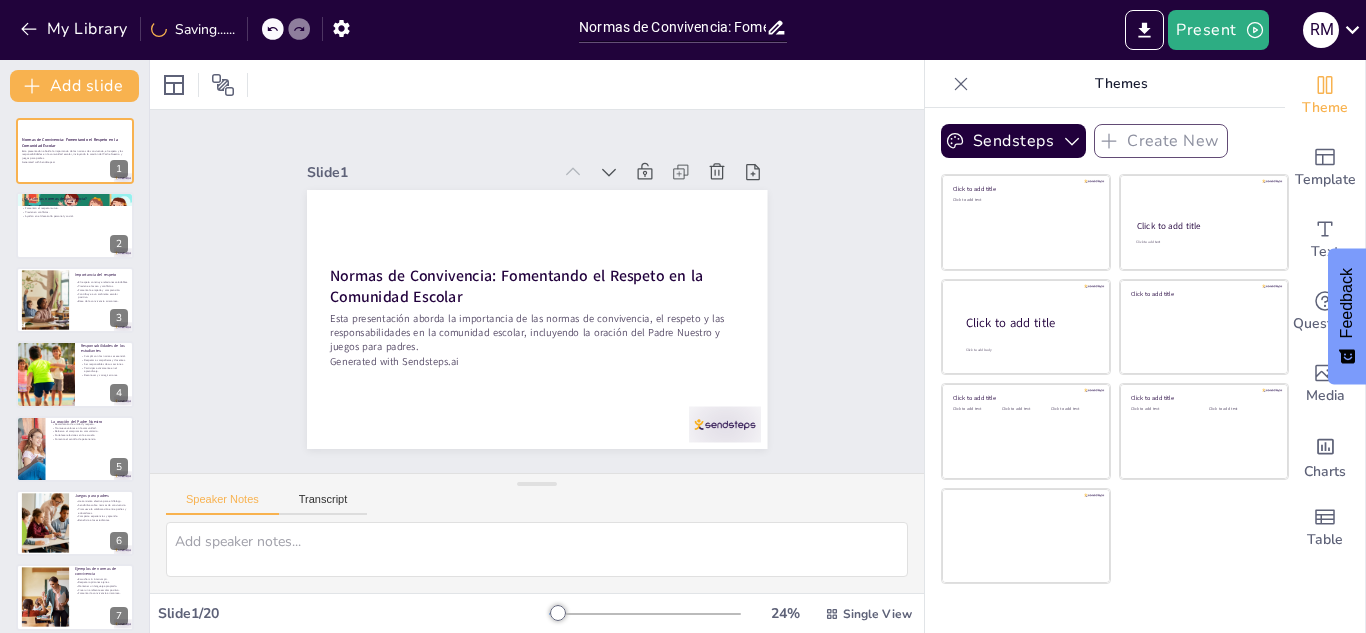 checkbox on "true" 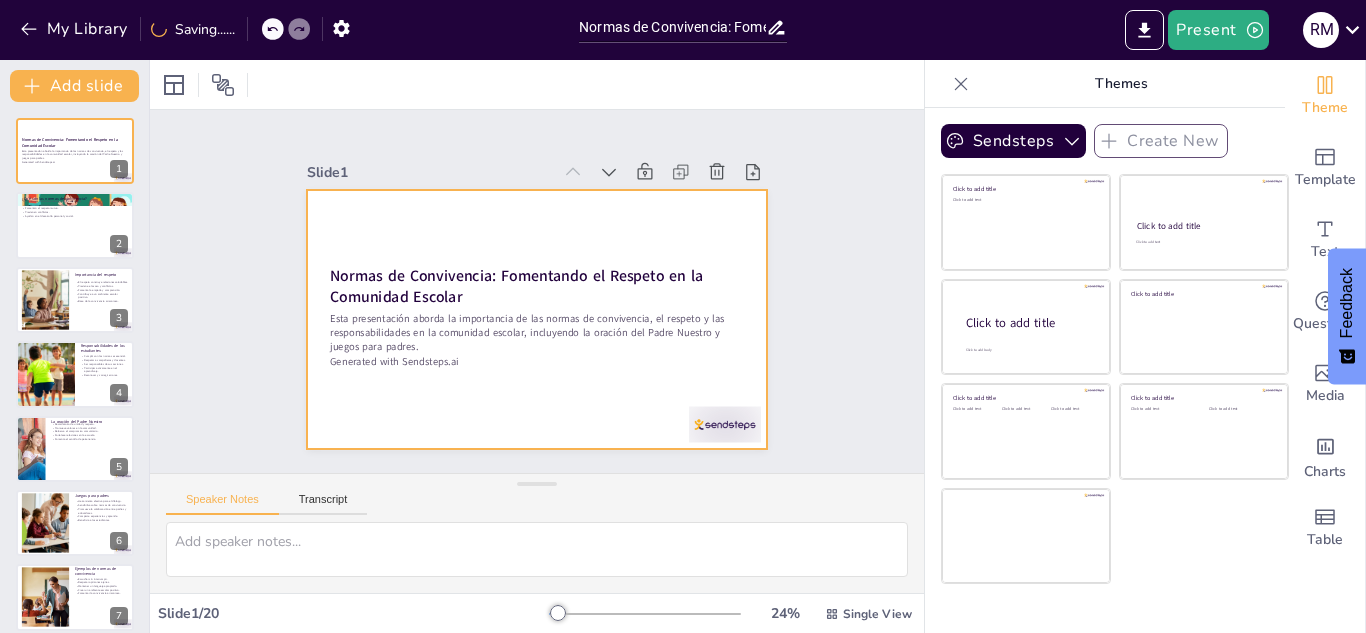 checkbox on "true" 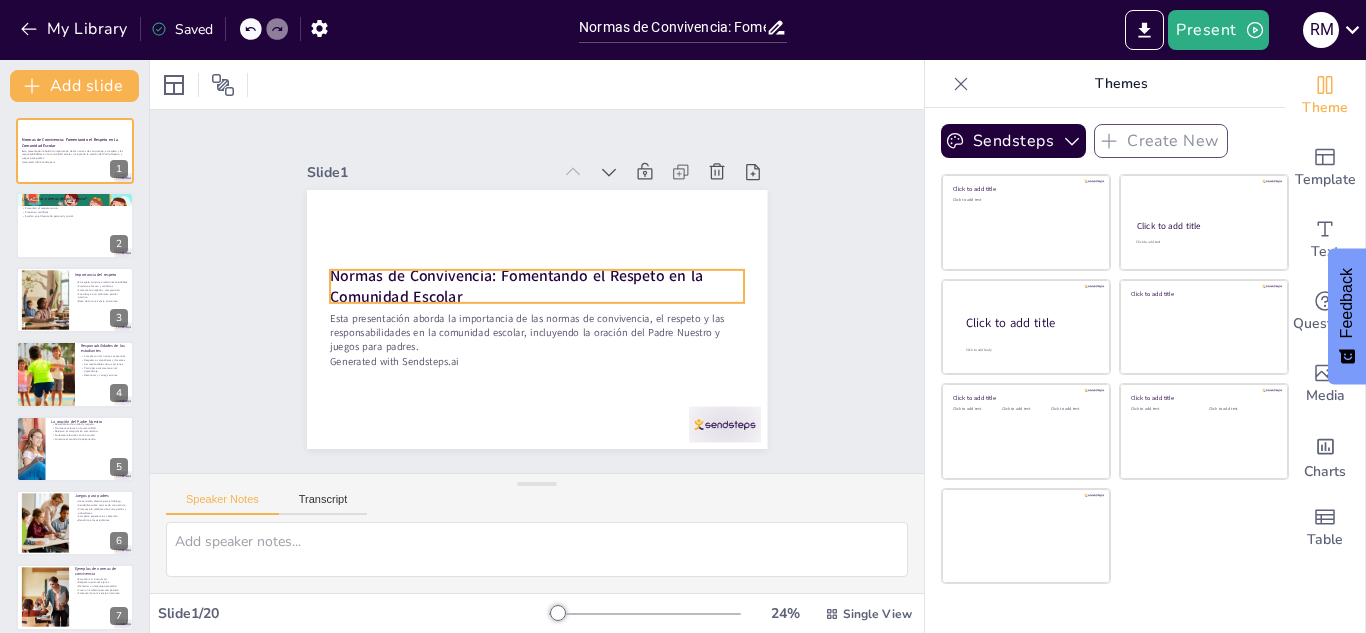 checkbox on "true" 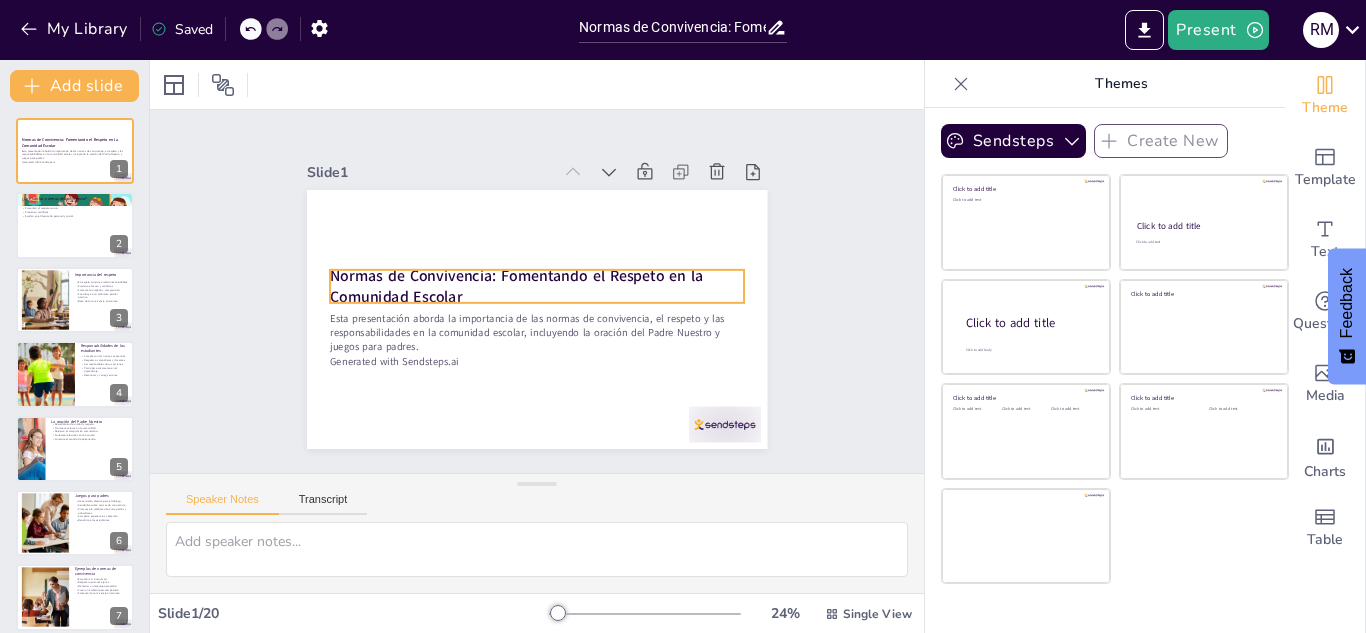 checkbox on "true" 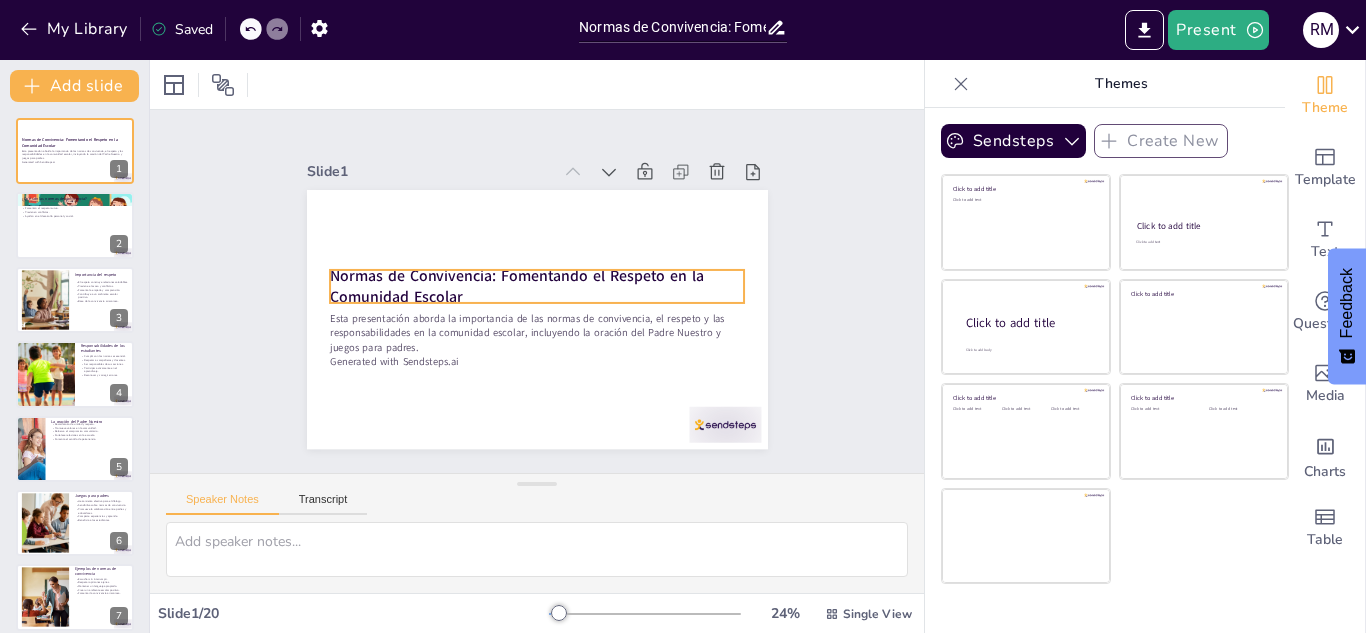 checkbox on "true" 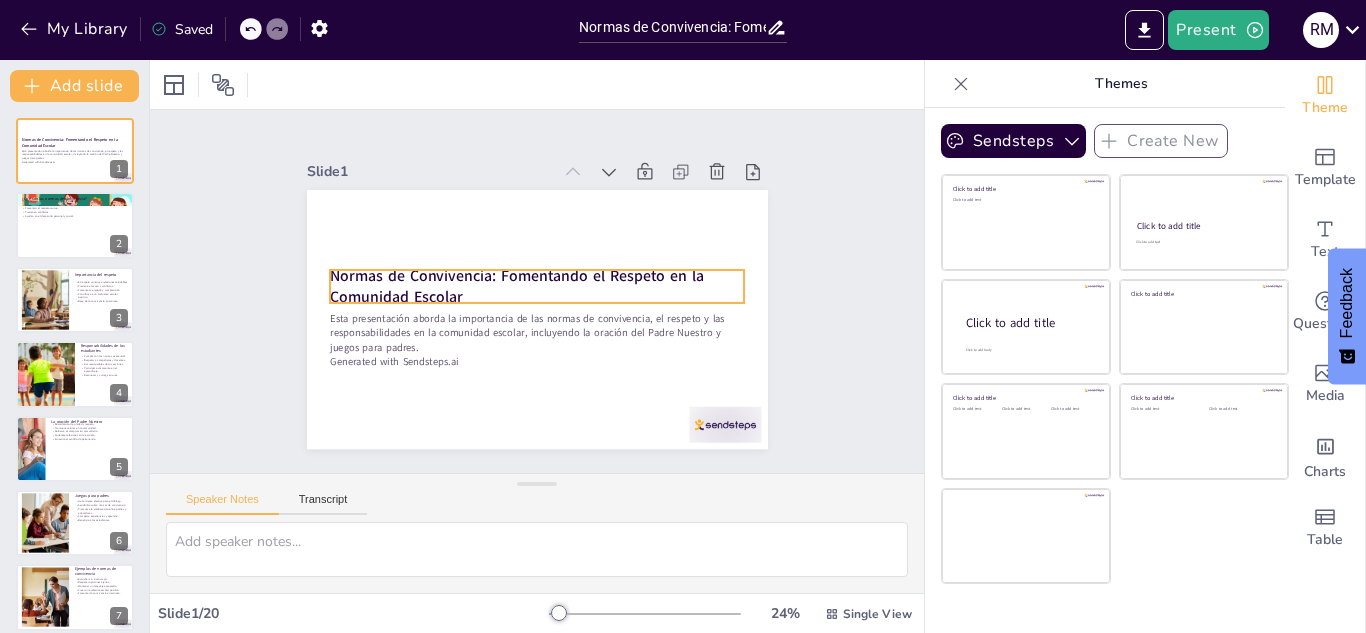 checkbox on "true" 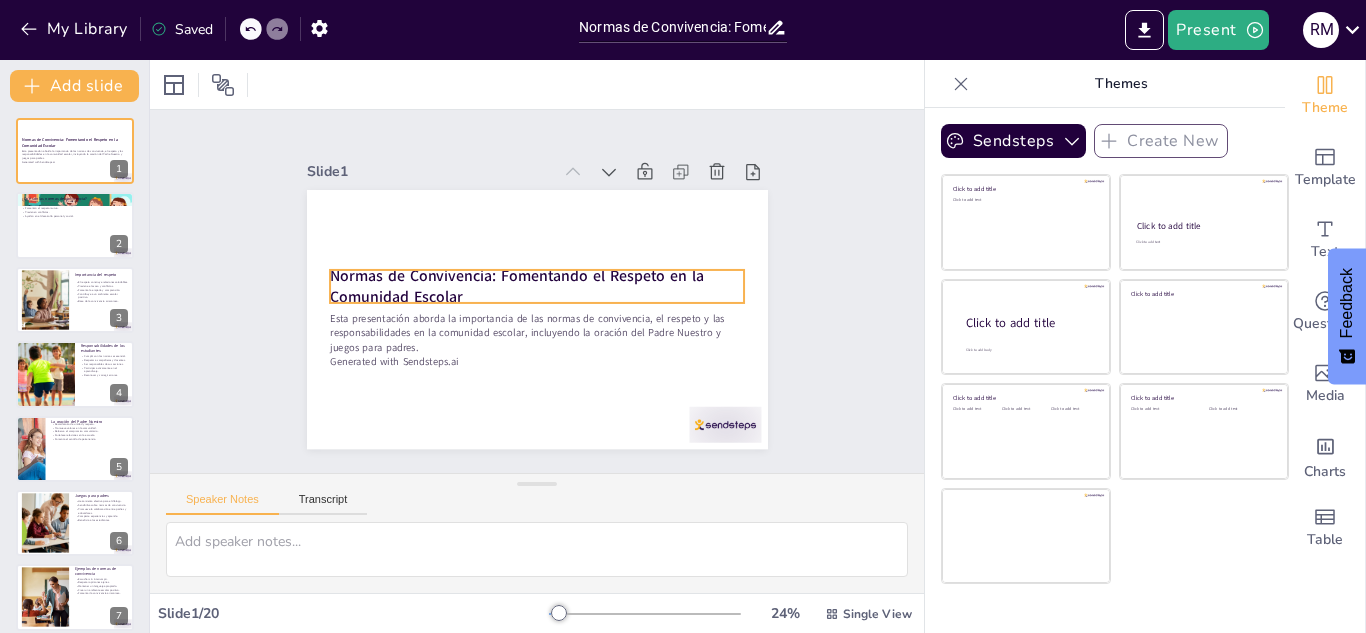 checkbox on "true" 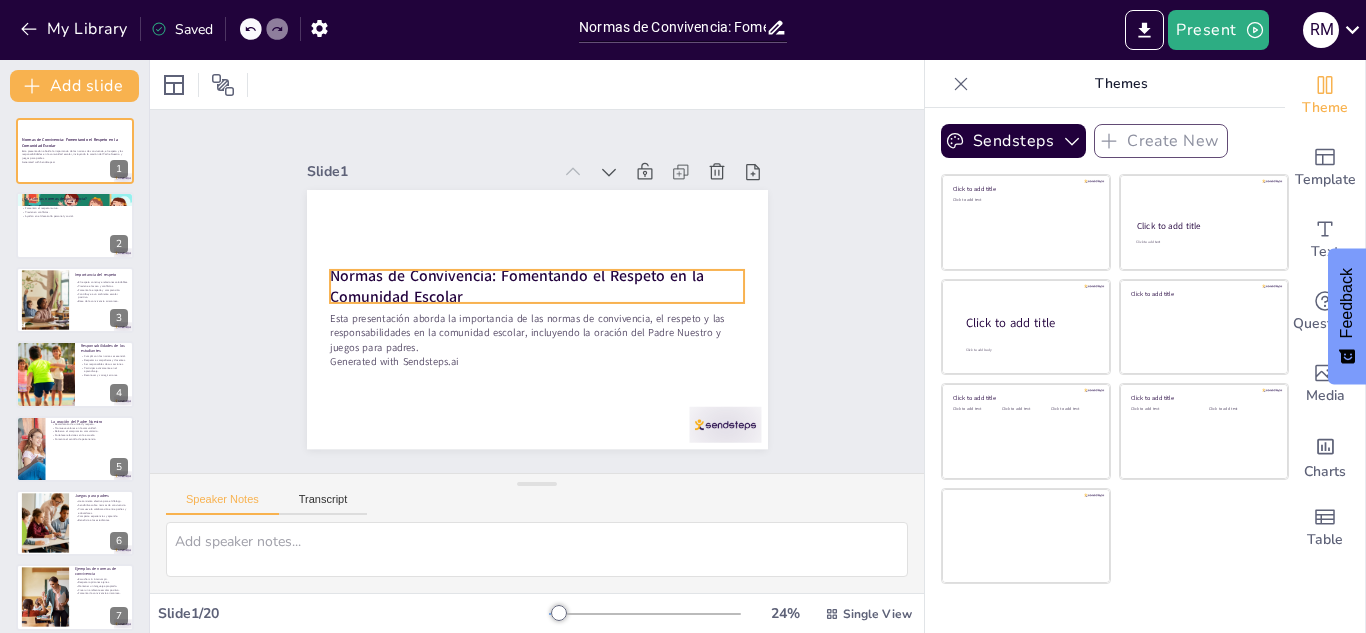 checkbox on "true" 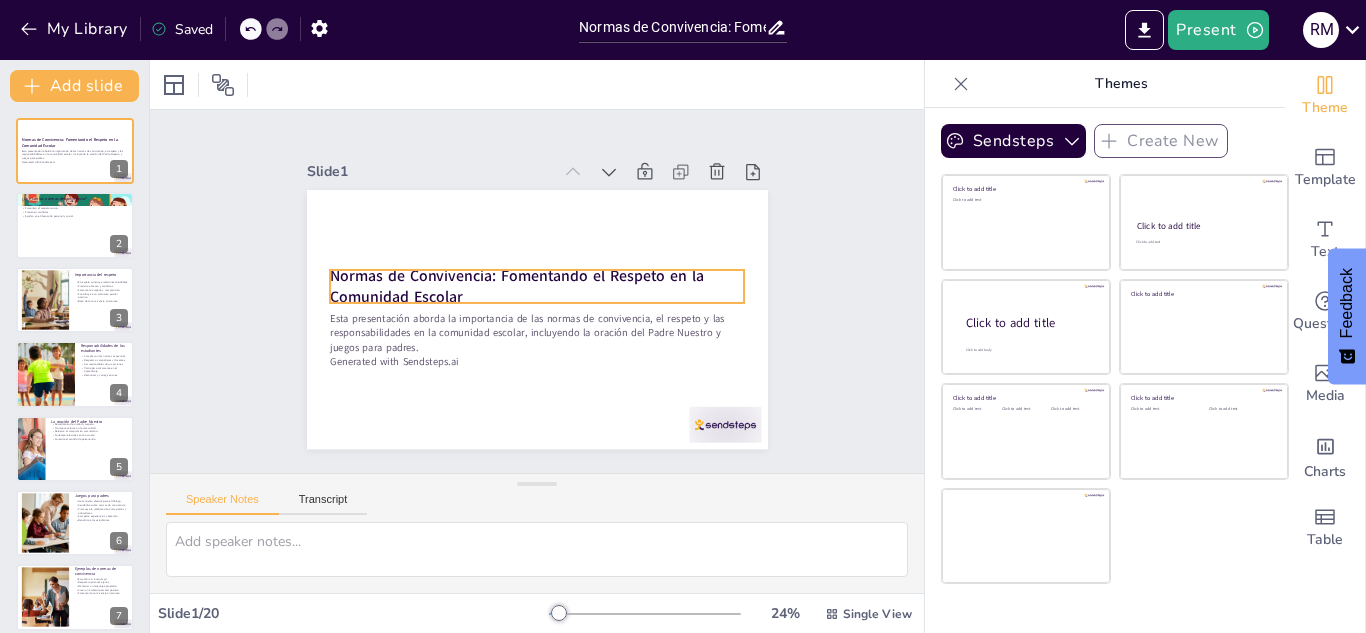 checkbox on "true" 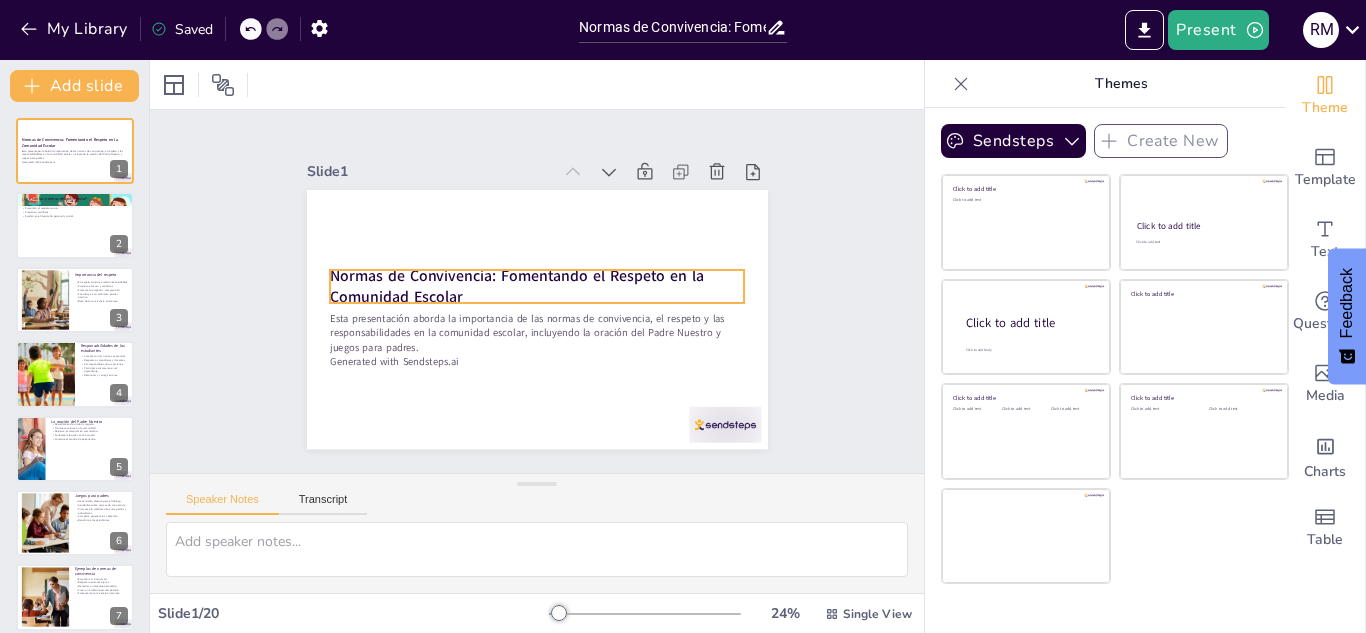 checkbox on "true" 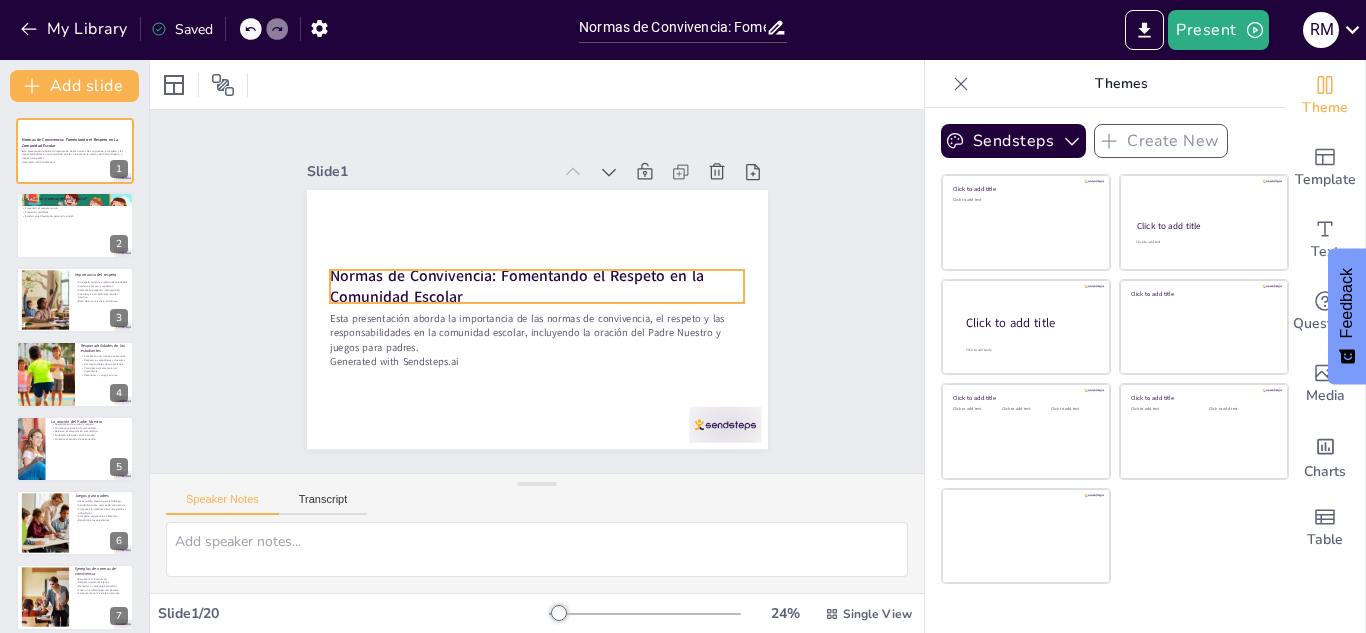 checkbox on "true" 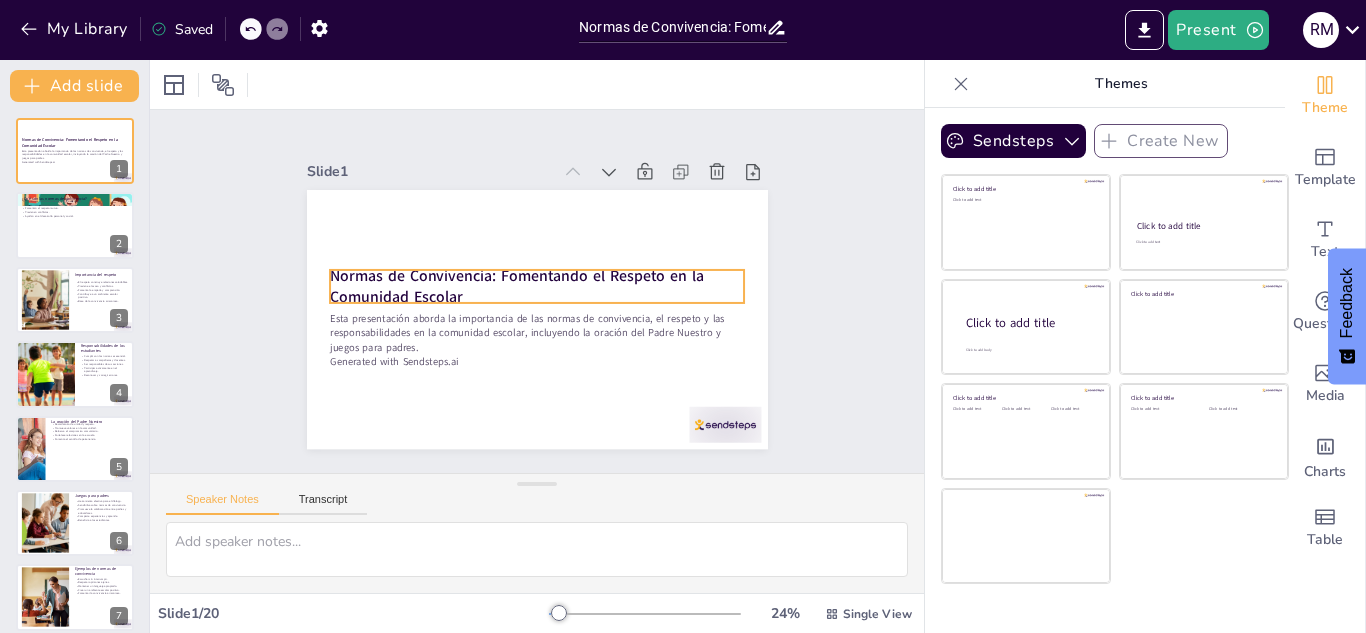 checkbox on "true" 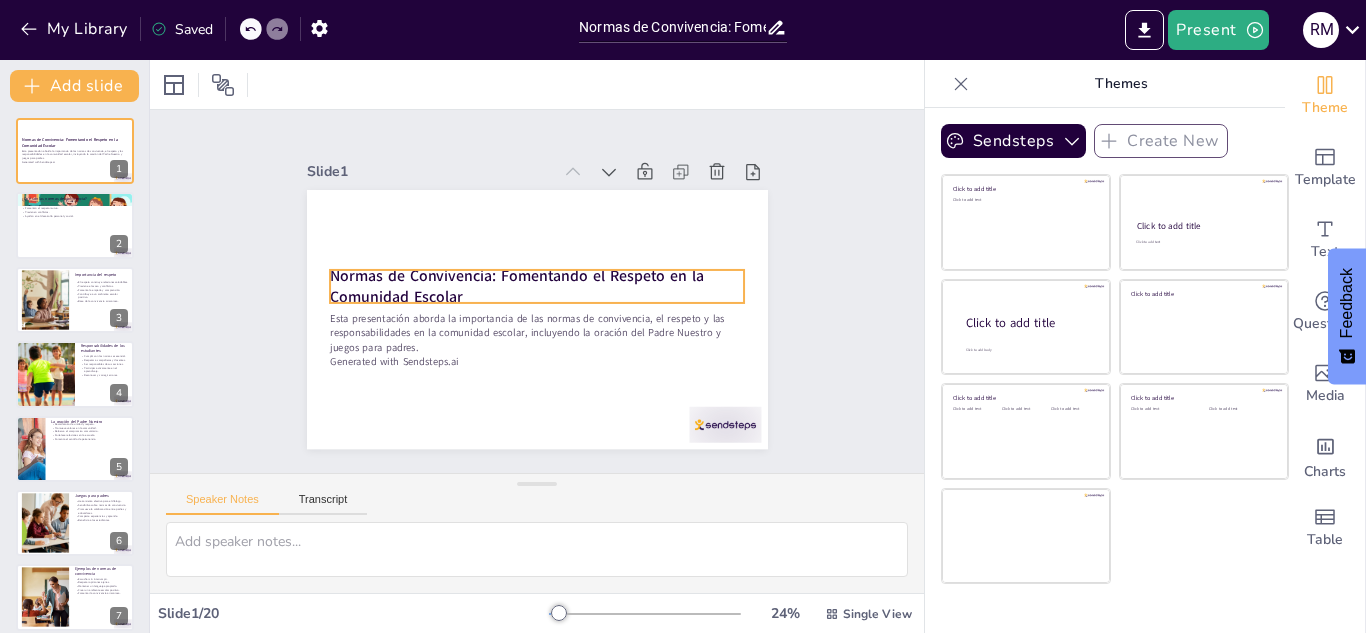 checkbox on "true" 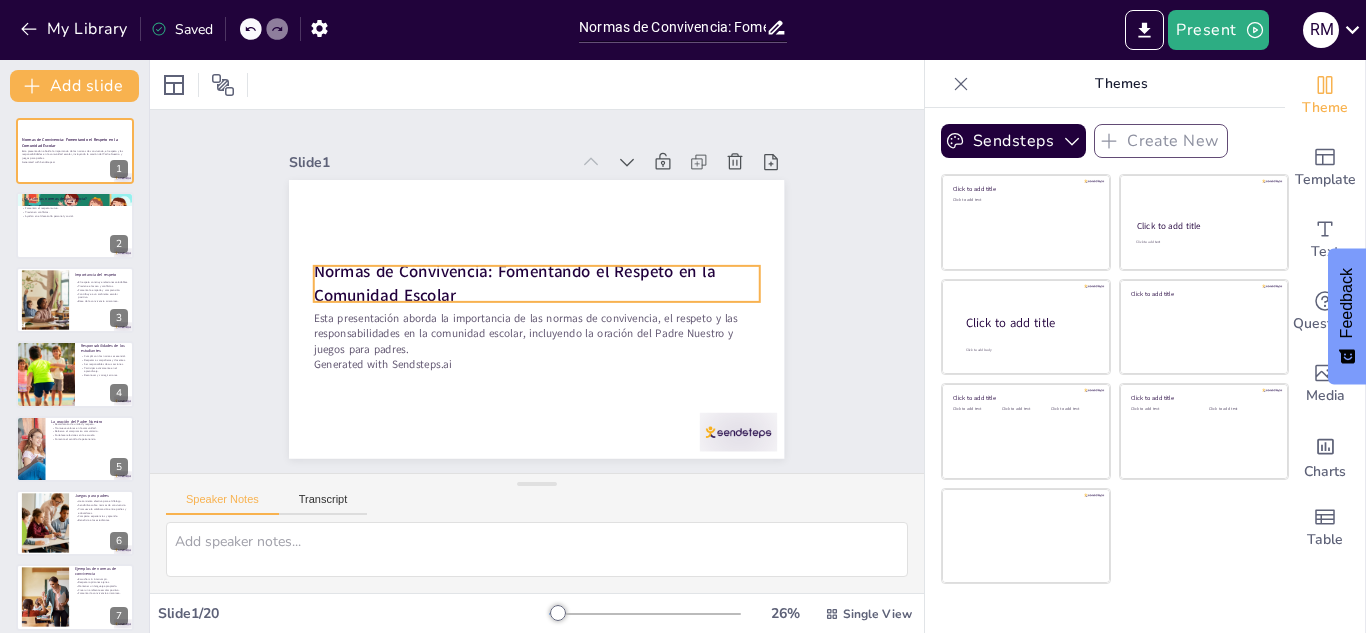 checkbox on "true" 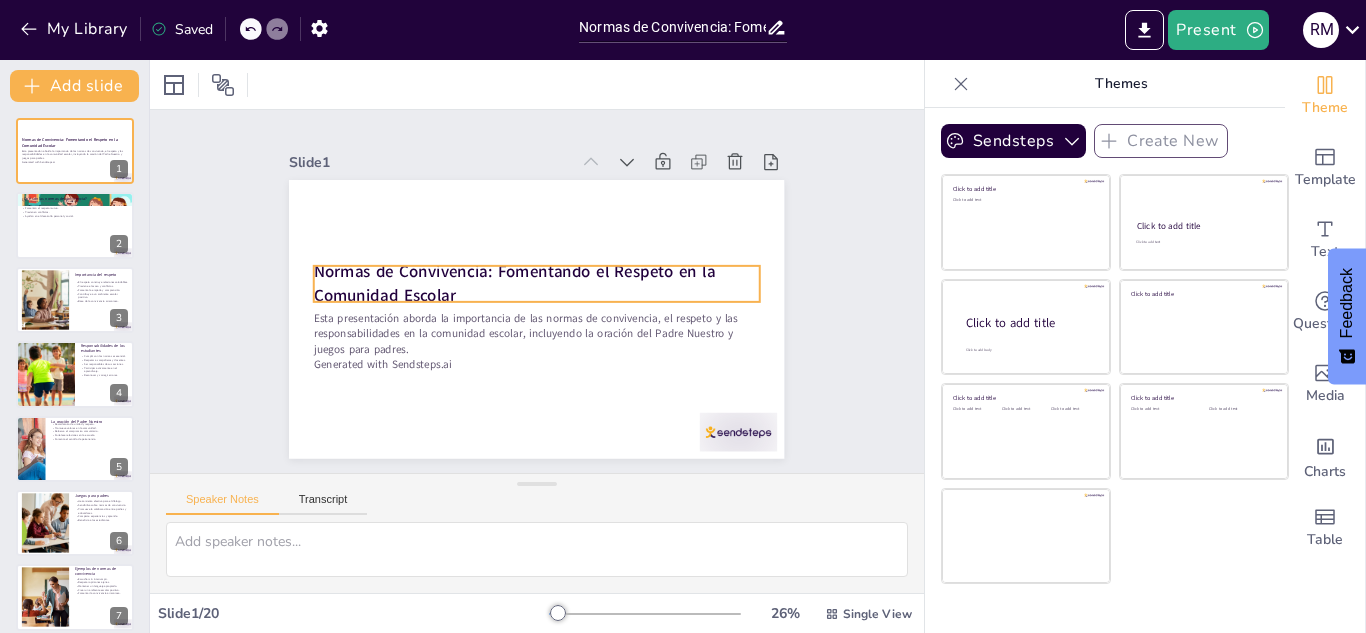 checkbox on "true" 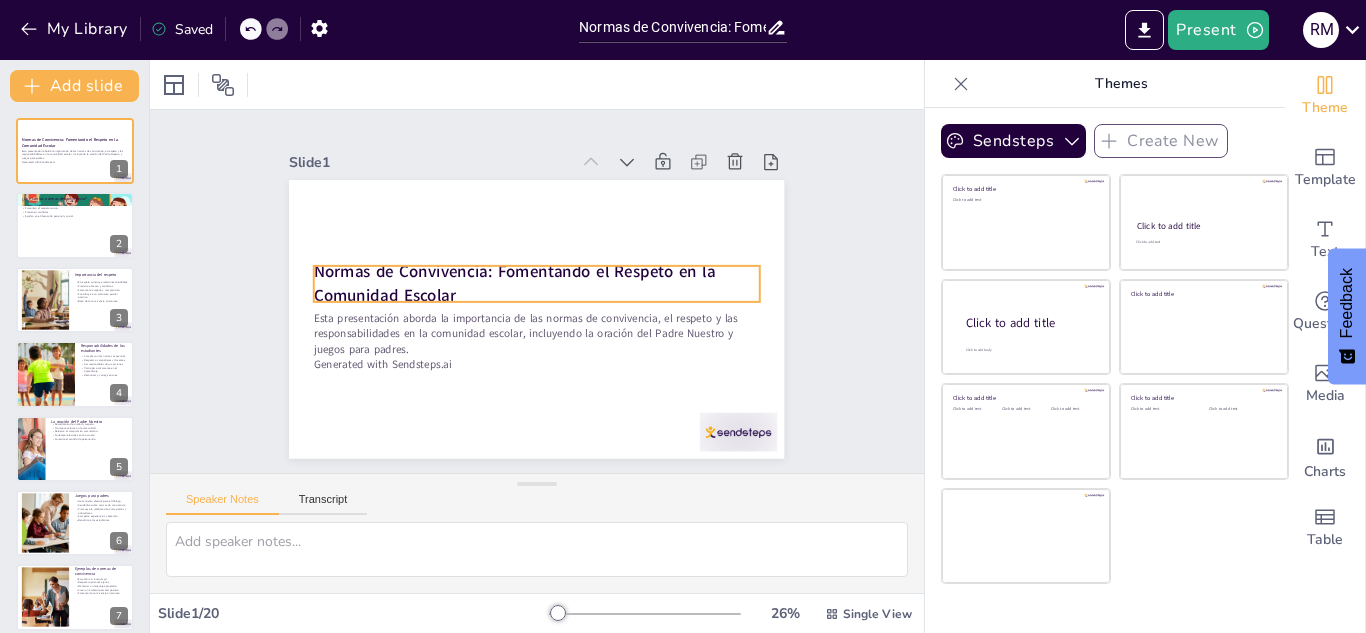 checkbox on "true" 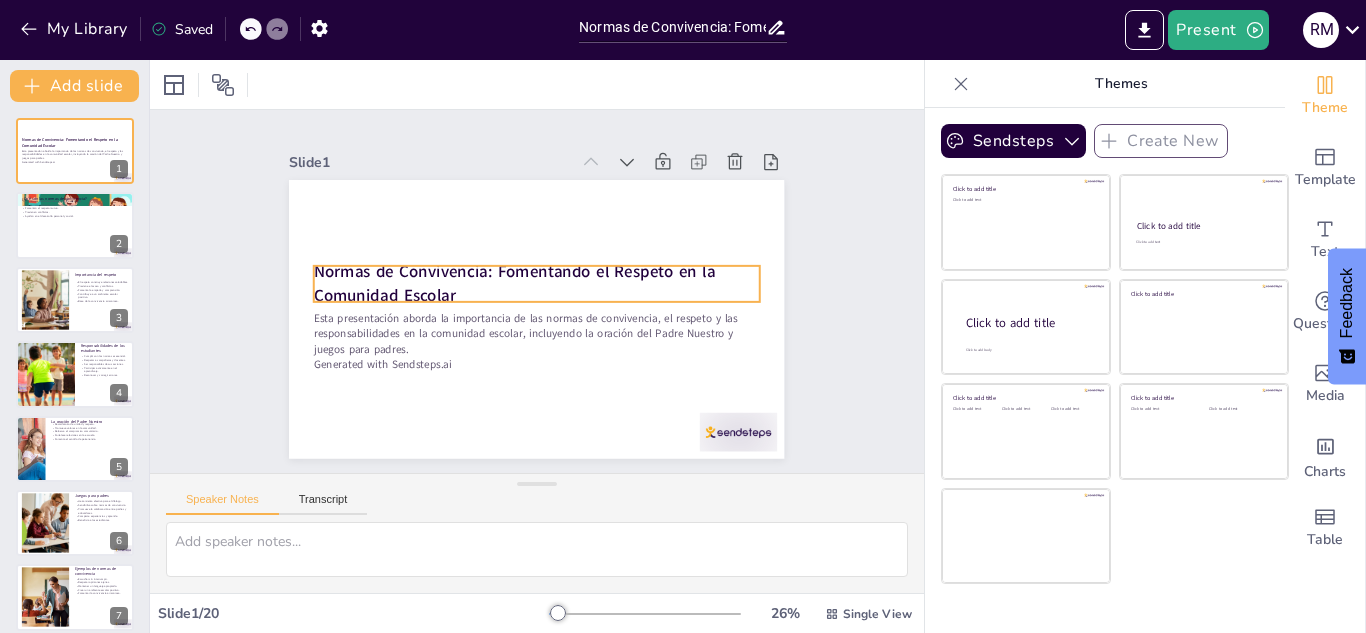 checkbox on "true" 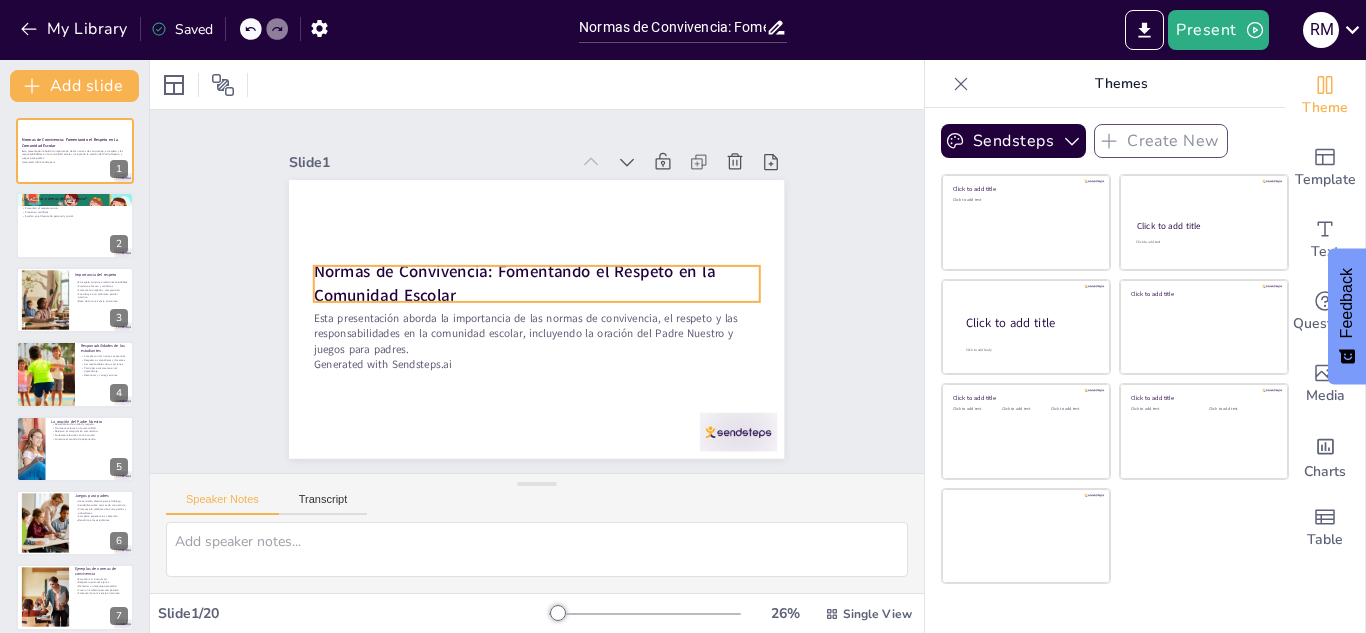 checkbox on "true" 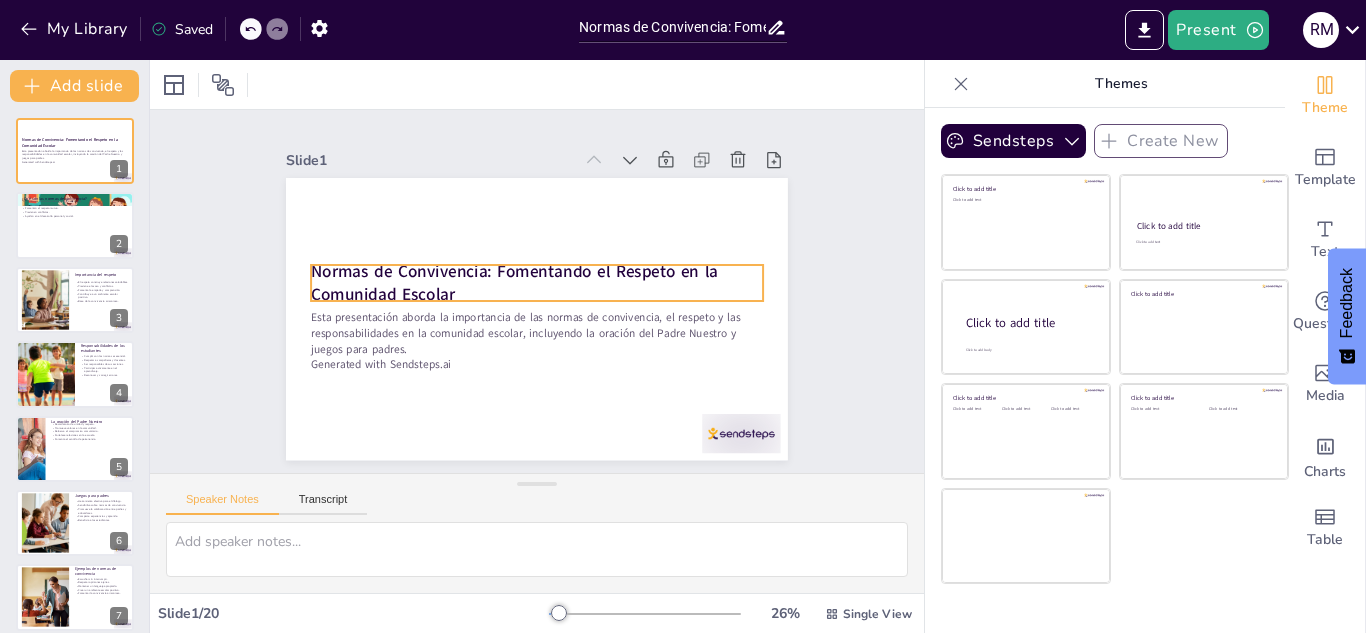 checkbox on "true" 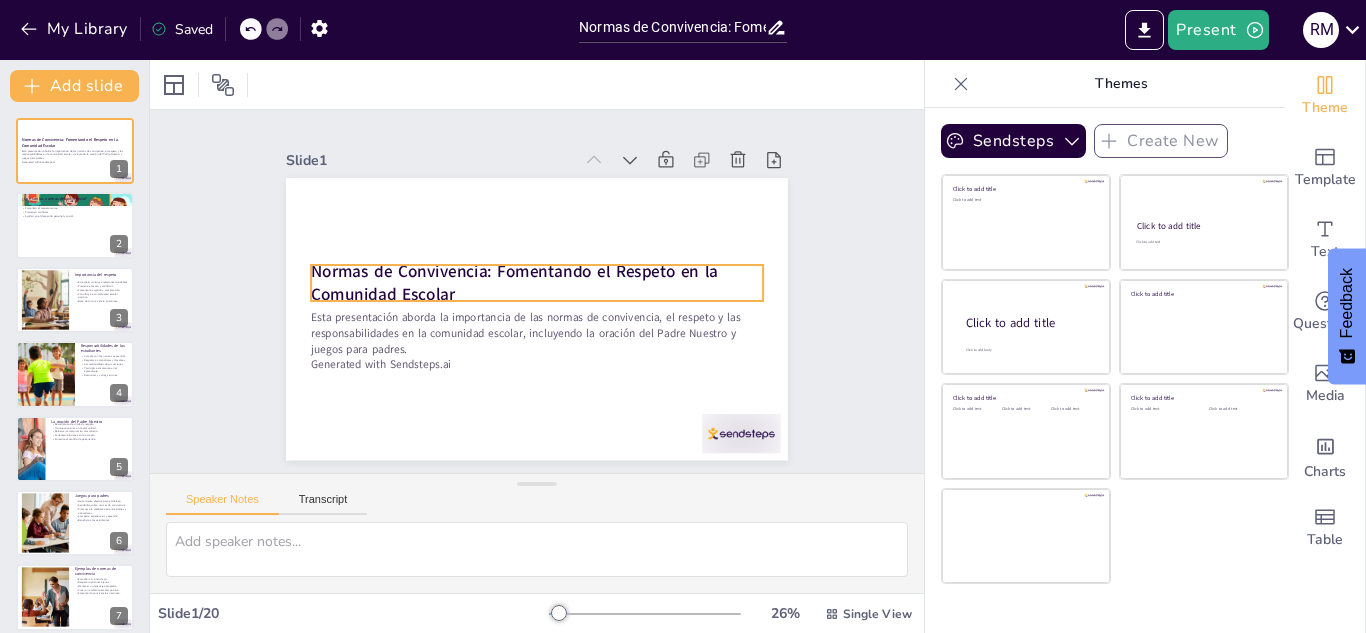 checkbox on "true" 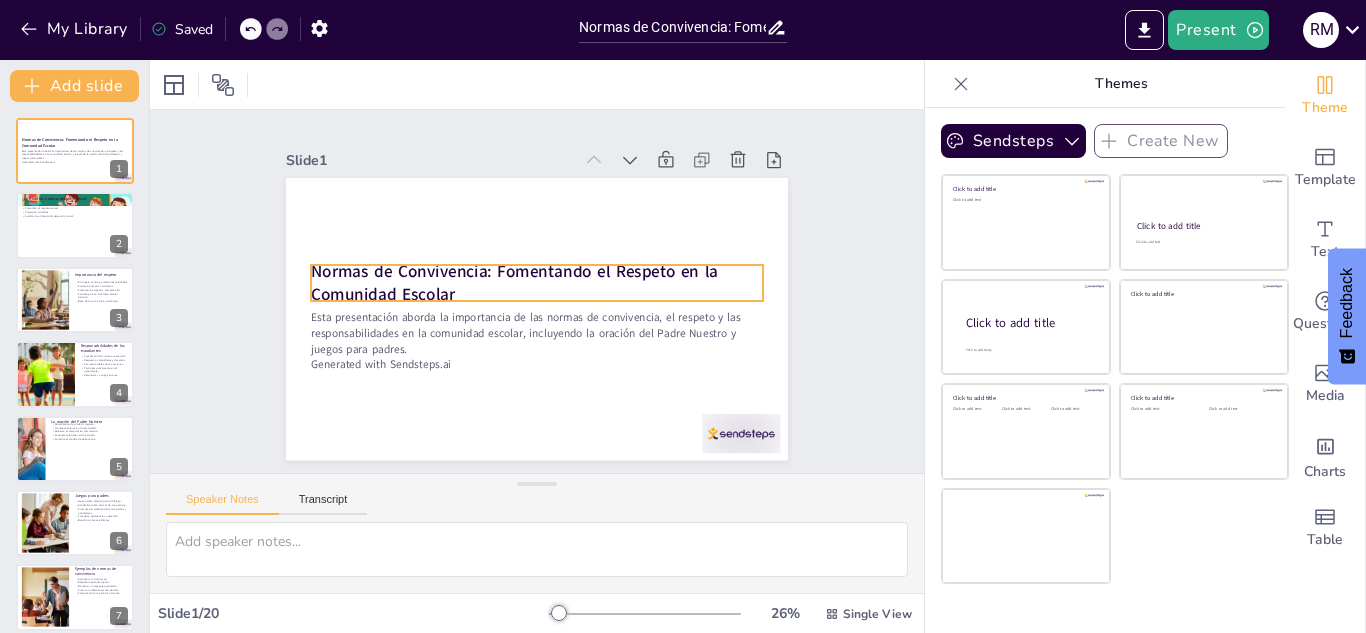 checkbox on "true" 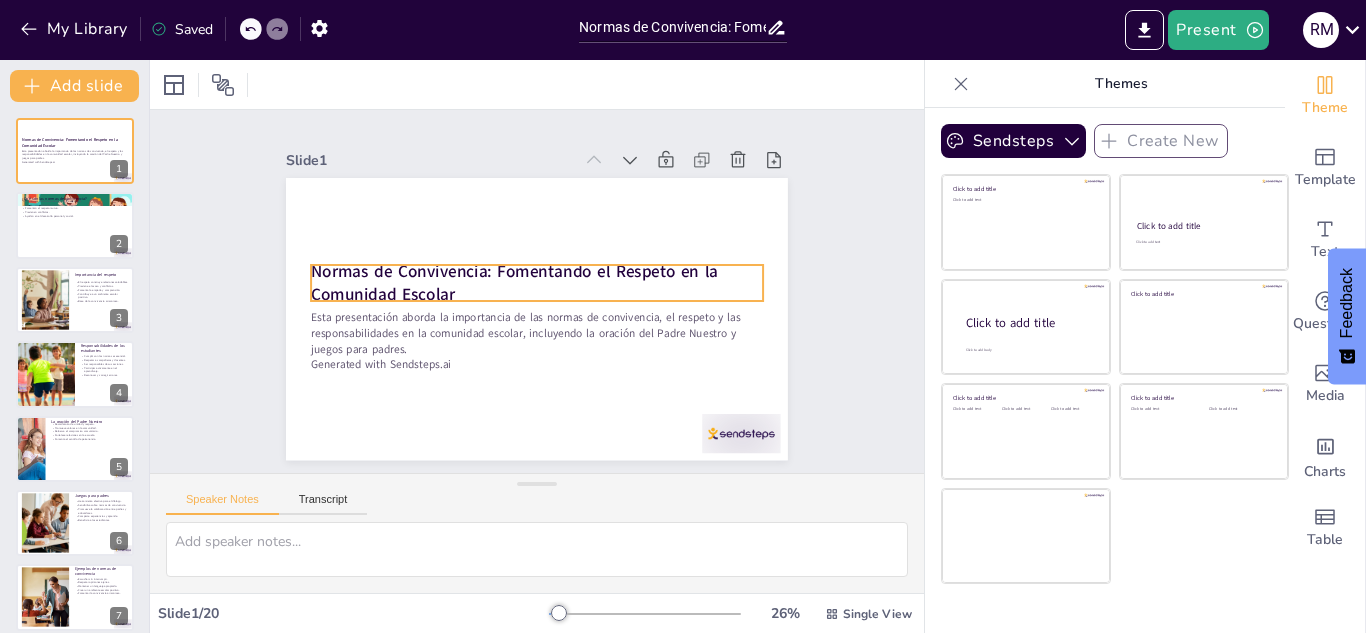 checkbox on "true" 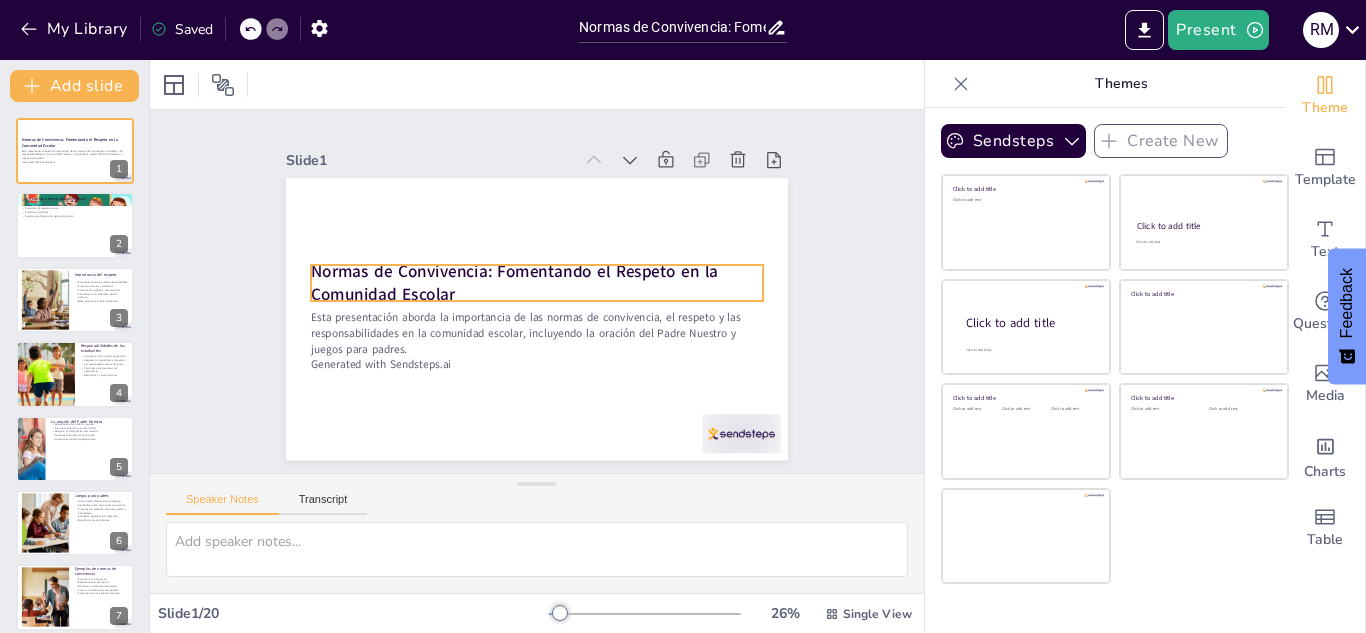 checkbox on "true" 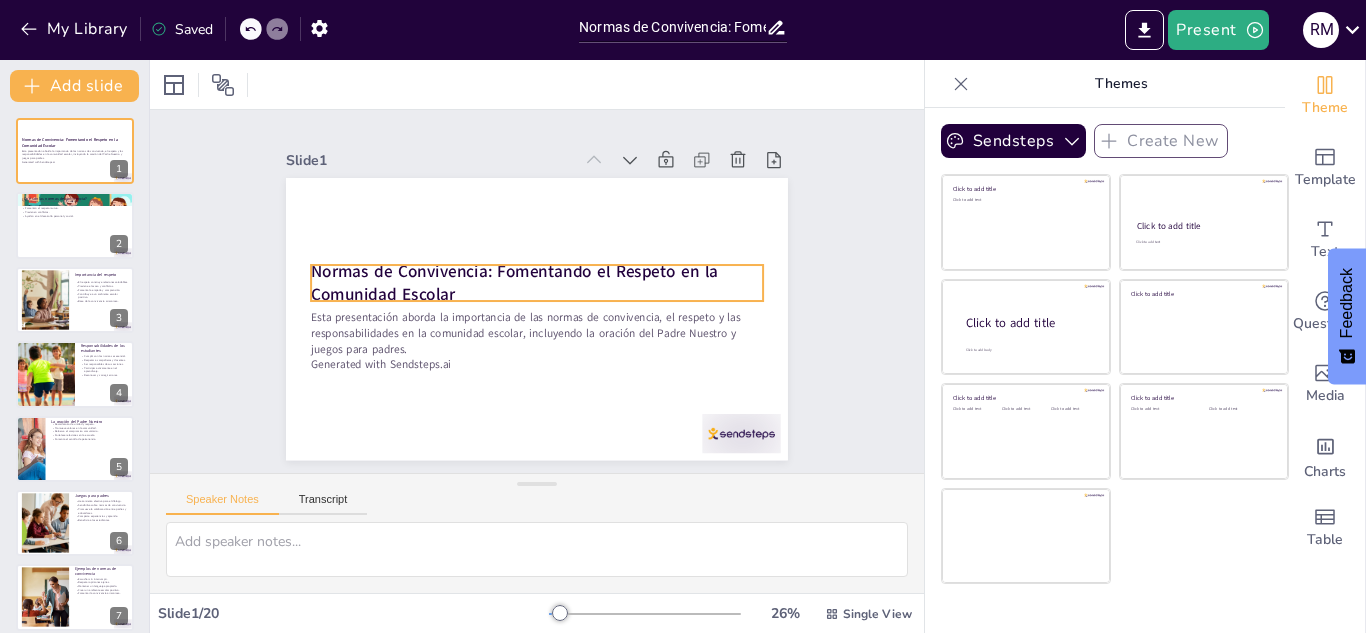 checkbox on "true" 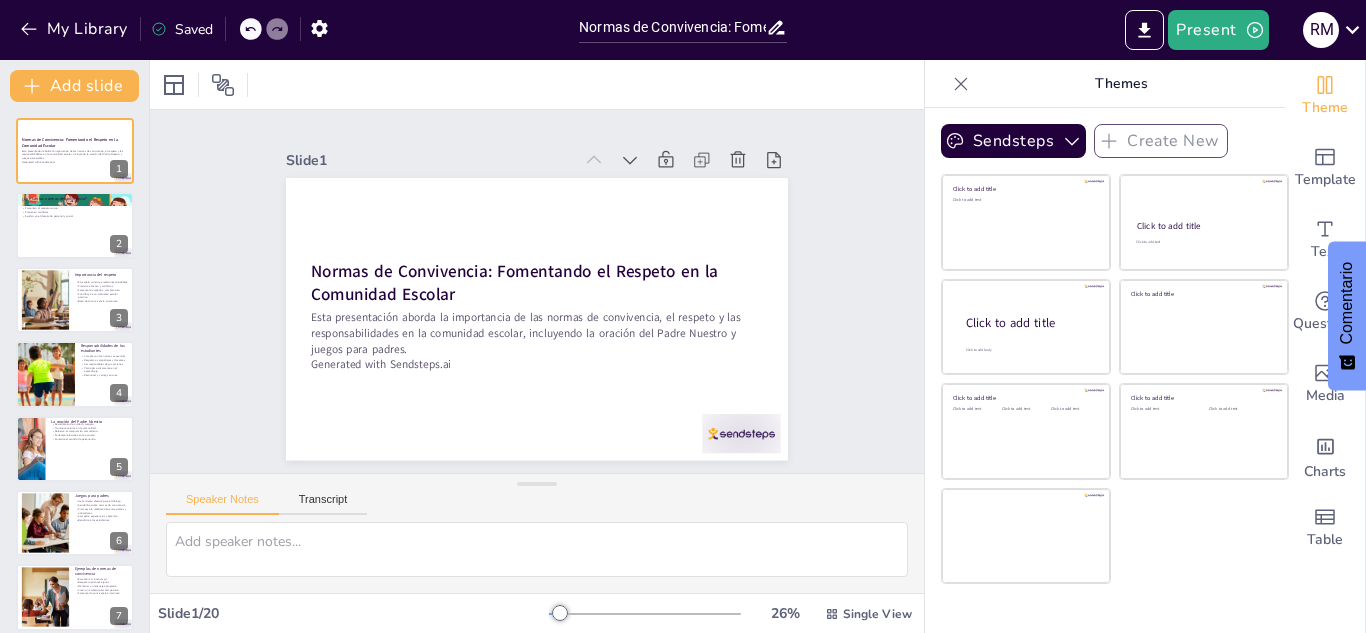 checkbox on "true" 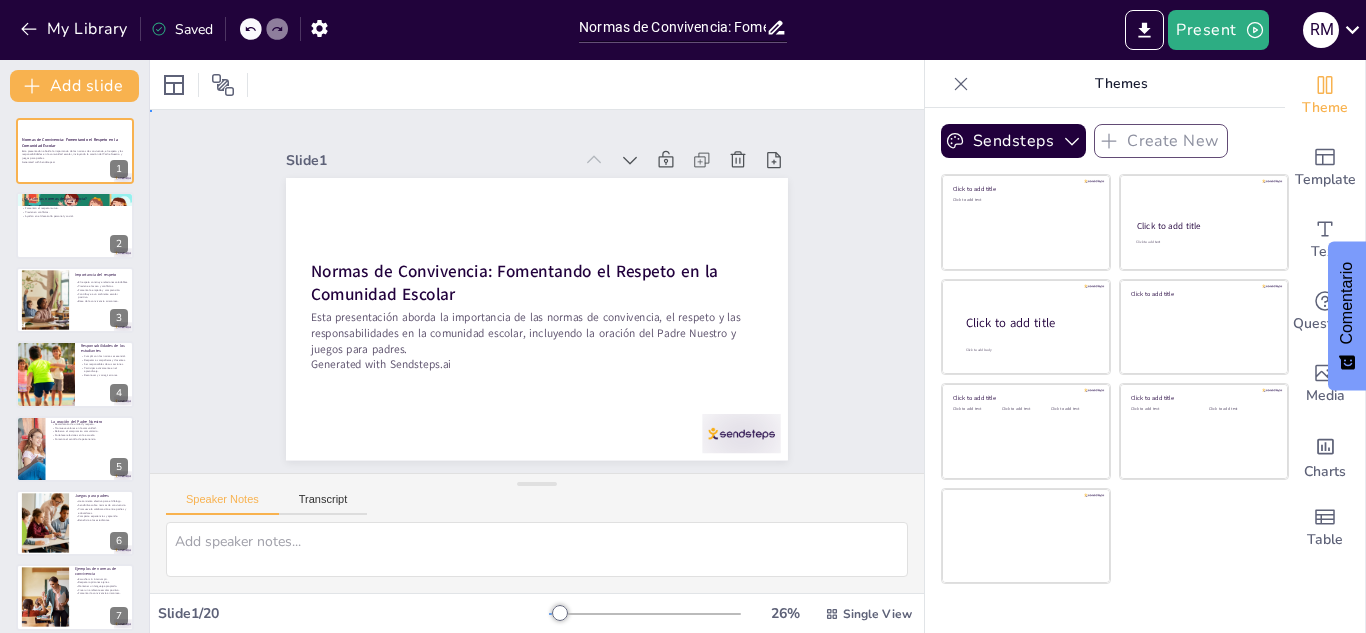 click on "Slide  1 Normas de Convivencia: Fomentando el Respeto en la Comunidad Escolar Esta presentación aborda la importancia de las normas de convivencia, el respeto y las responsabilidades en la comunidad escolar, incluyendo la oración del Padre Nuestro y juegos para padres. Generated with Sendsteps.ai Slide  2 ¿Qué son las normas de convivencia? Las normas de convivencia son reglas esenciales. Las normas promueven un ambiente seguro. Fomentan el respeto mutuo. Previenen conflictos. Ayudan en el desarrollo personal y social. Slide  3 Importancia del respeto El respeto construye relaciones saludables. Previene el acoso y conflictos. Fomenta la empatía y comprensión. Contribuye a un ambiente escolar positivo. Base de la convivencia armoniosa. Slide  4 Responsabilidades de los estudiantes Cumplir con las normas es esencial. Respetar a compañeros y docentes. Ser responsables de sus acciones. Participar activamente en el aprendizaje. Reconocer y corregir errores. Slide  5 La oración del Padre Nuestro Slide  6 7" at bounding box center (537, 291) 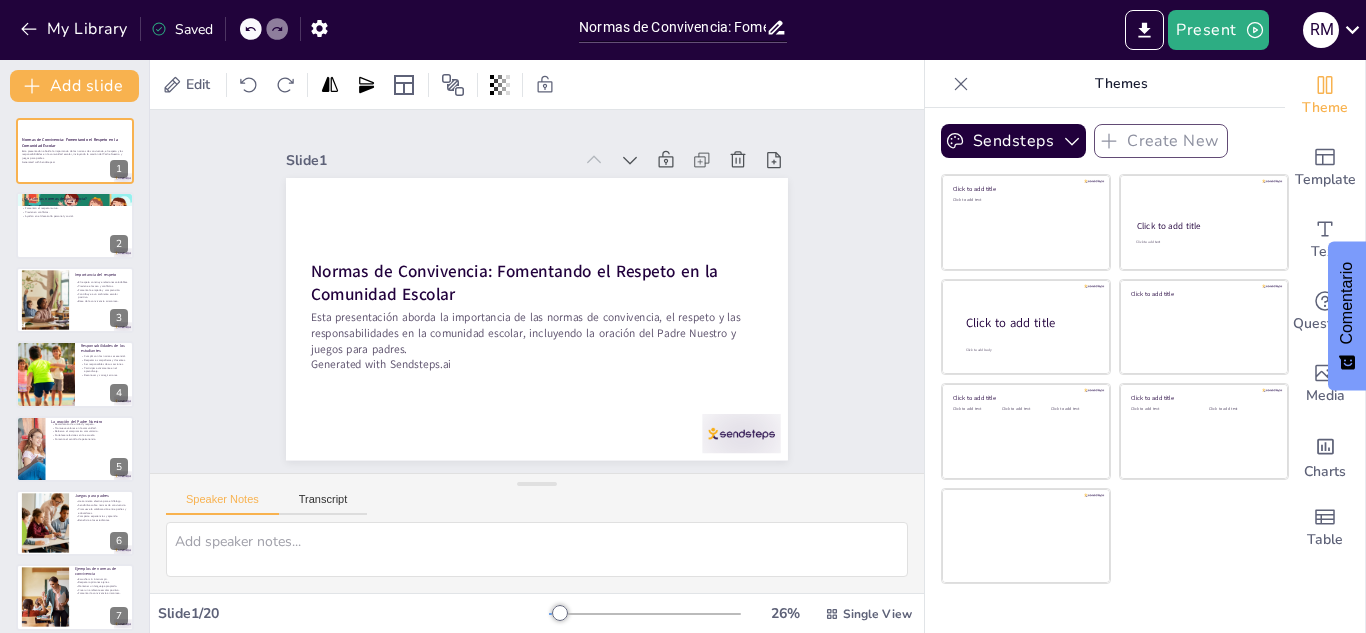checkbox on "true" 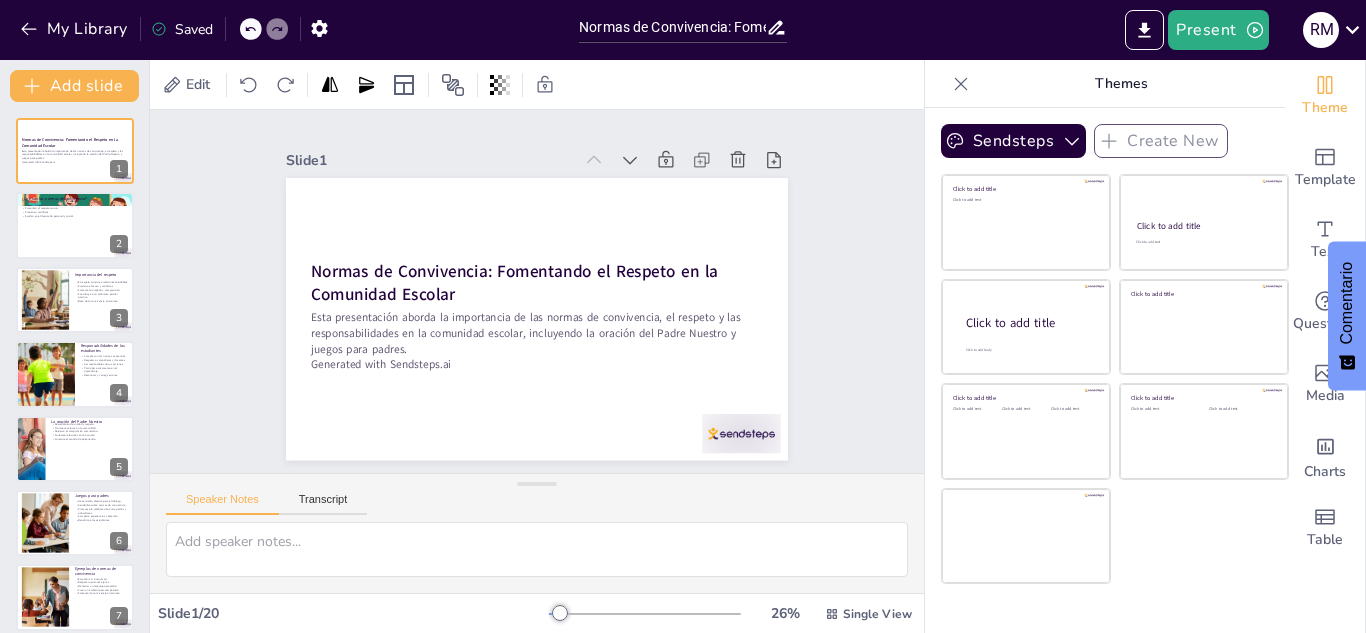 checkbox on "true" 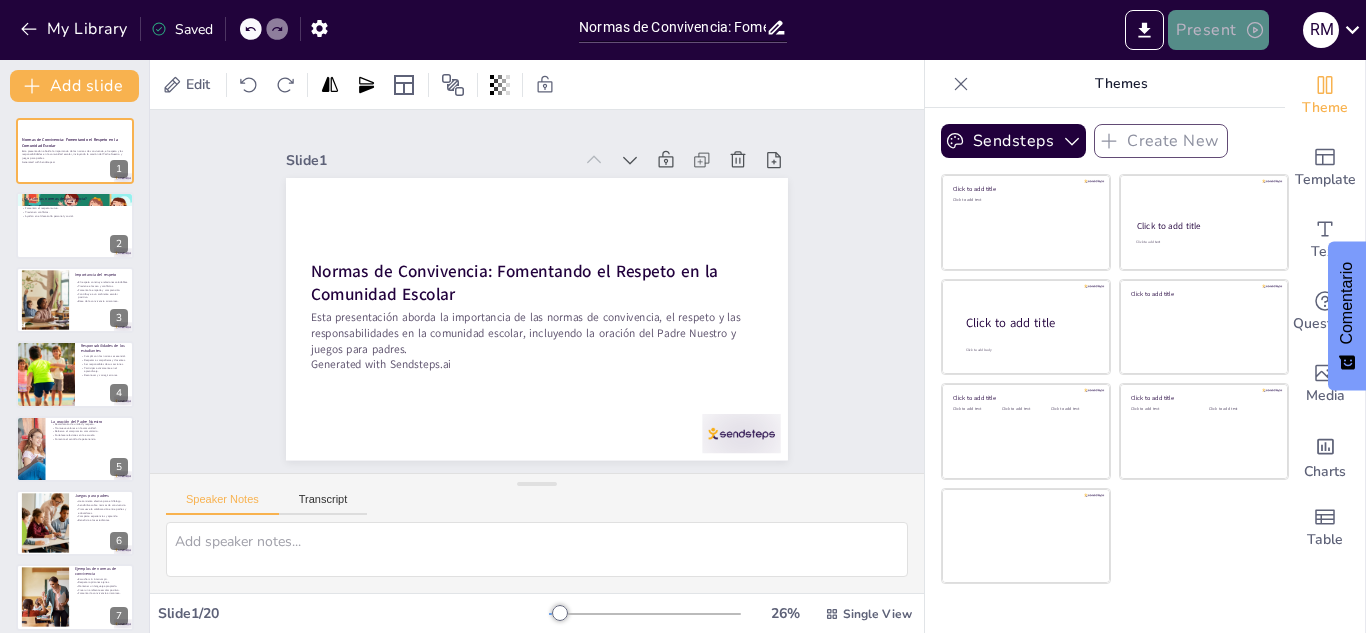 click on "Present" at bounding box center [1218, 30] 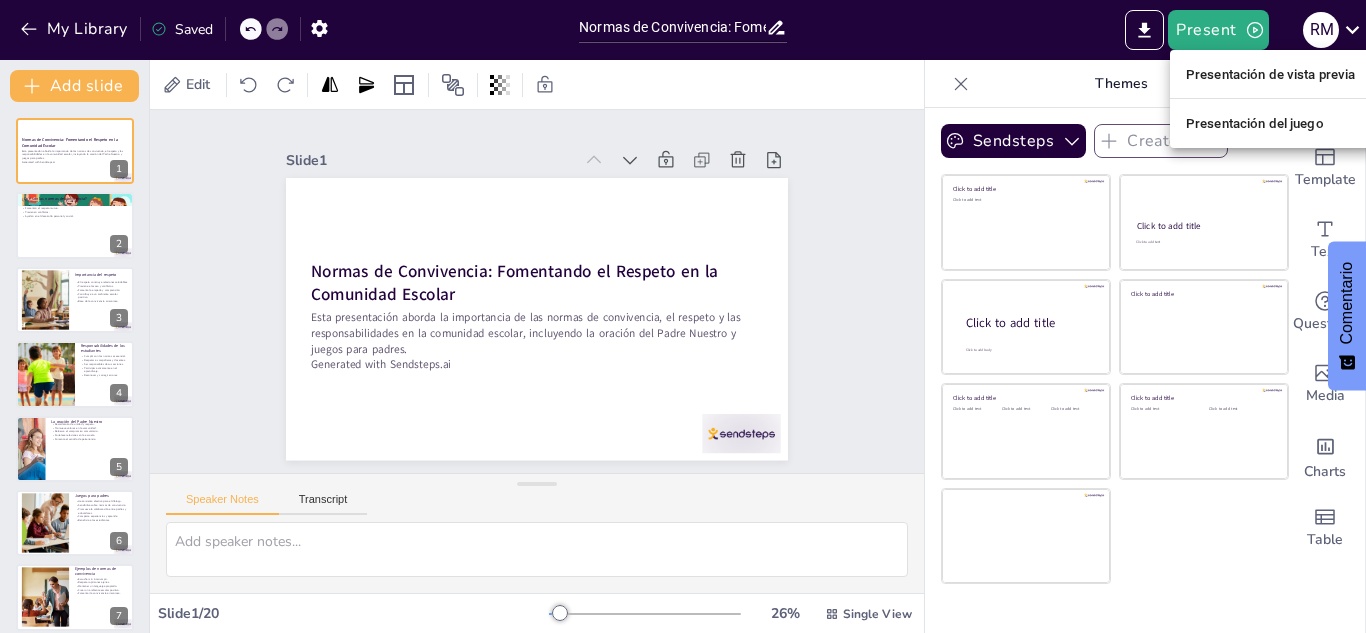 click on "Presentación de vista previa" at bounding box center (1271, 74) 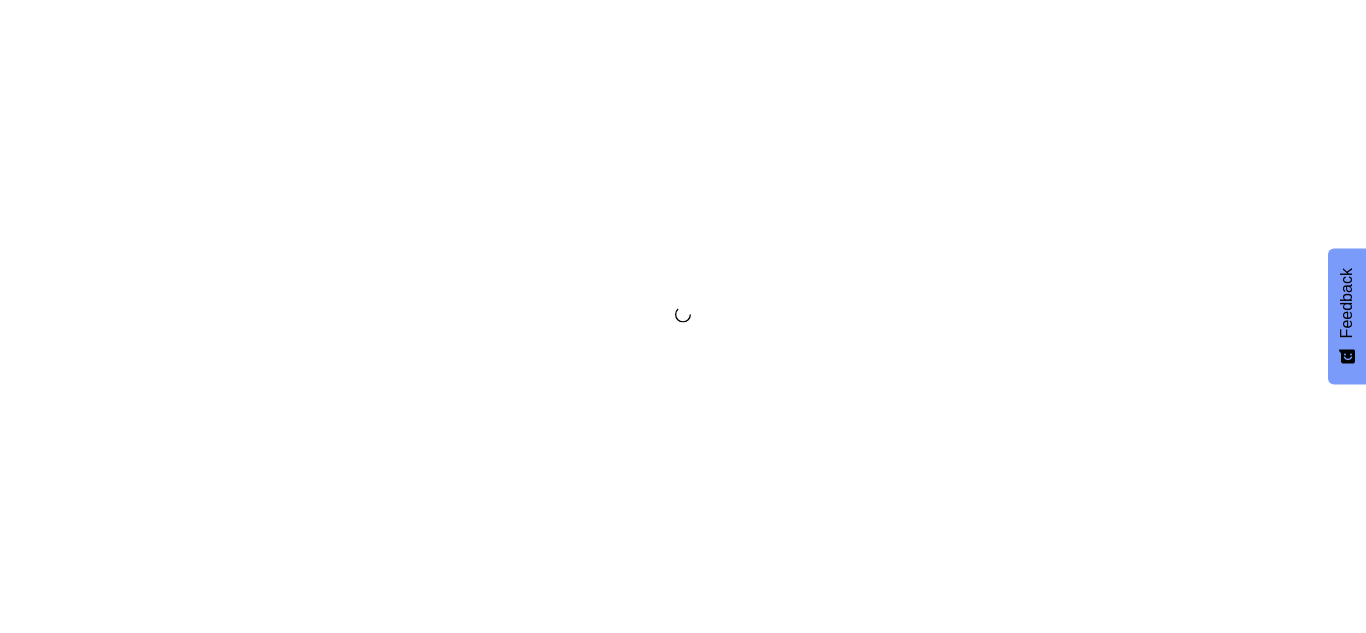 scroll, scrollTop: 0, scrollLeft: 0, axis: both 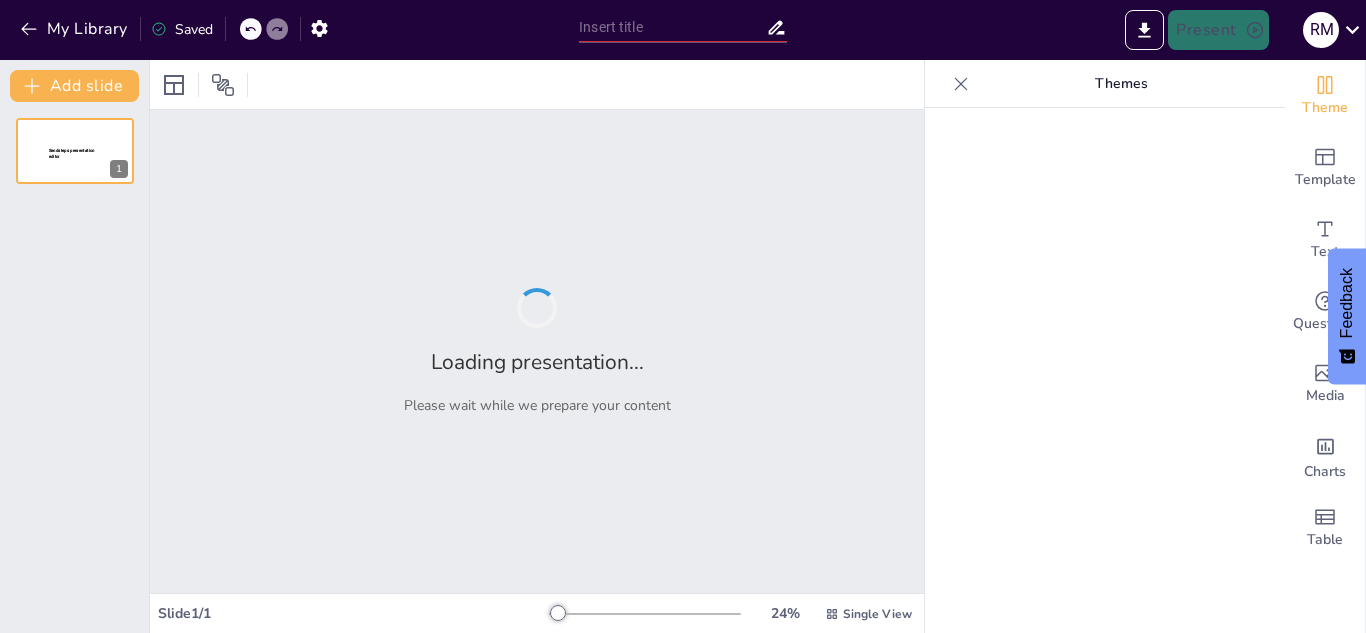 type on "Normas de Convivencia: Fomentando el Respeto en la Comunidad Escolar" 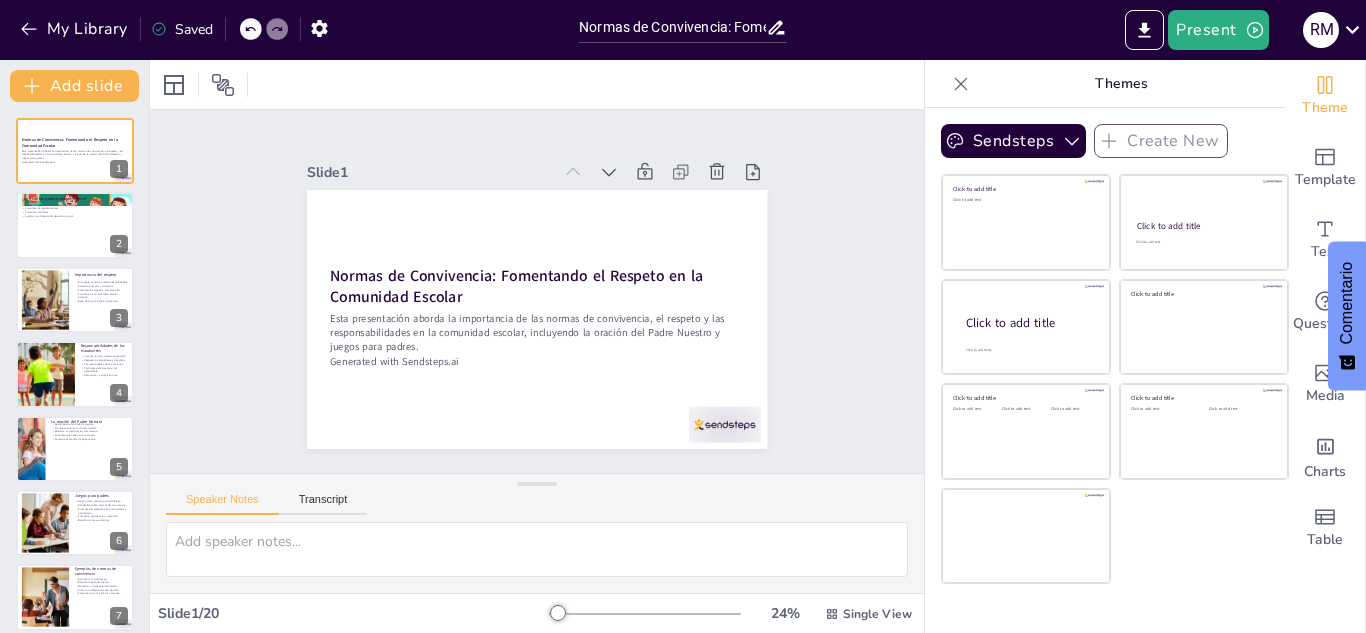 checkbox on "true" 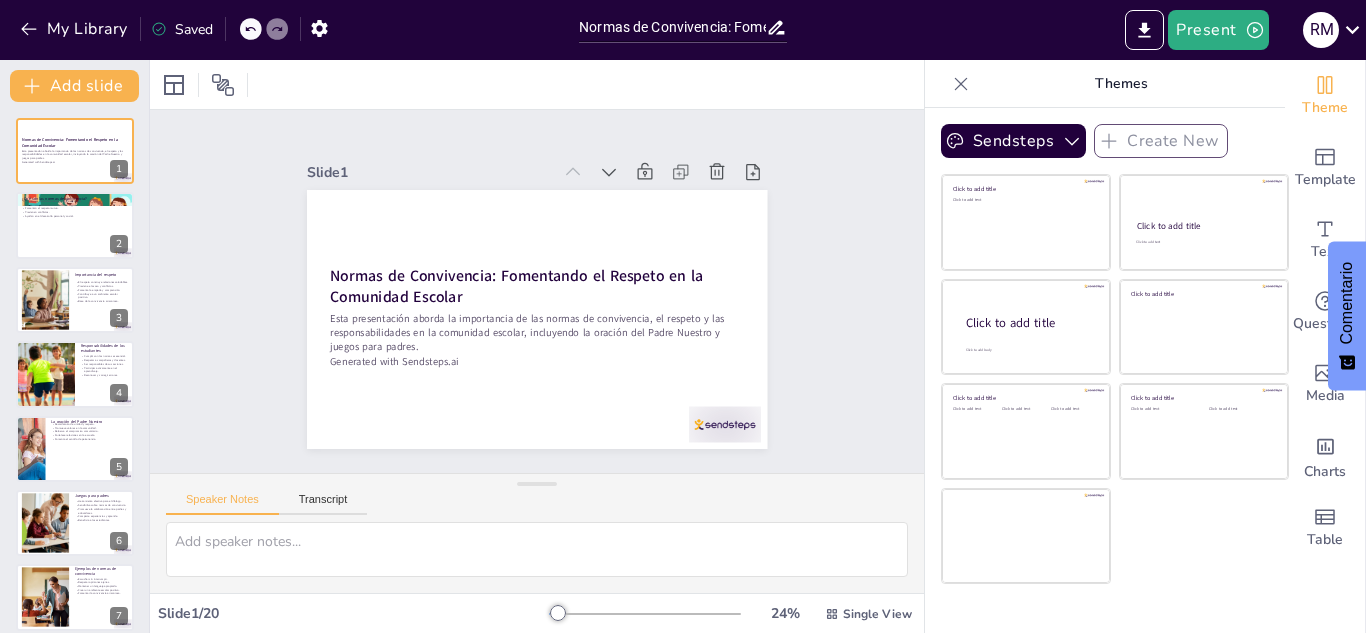 checkbox on "true" 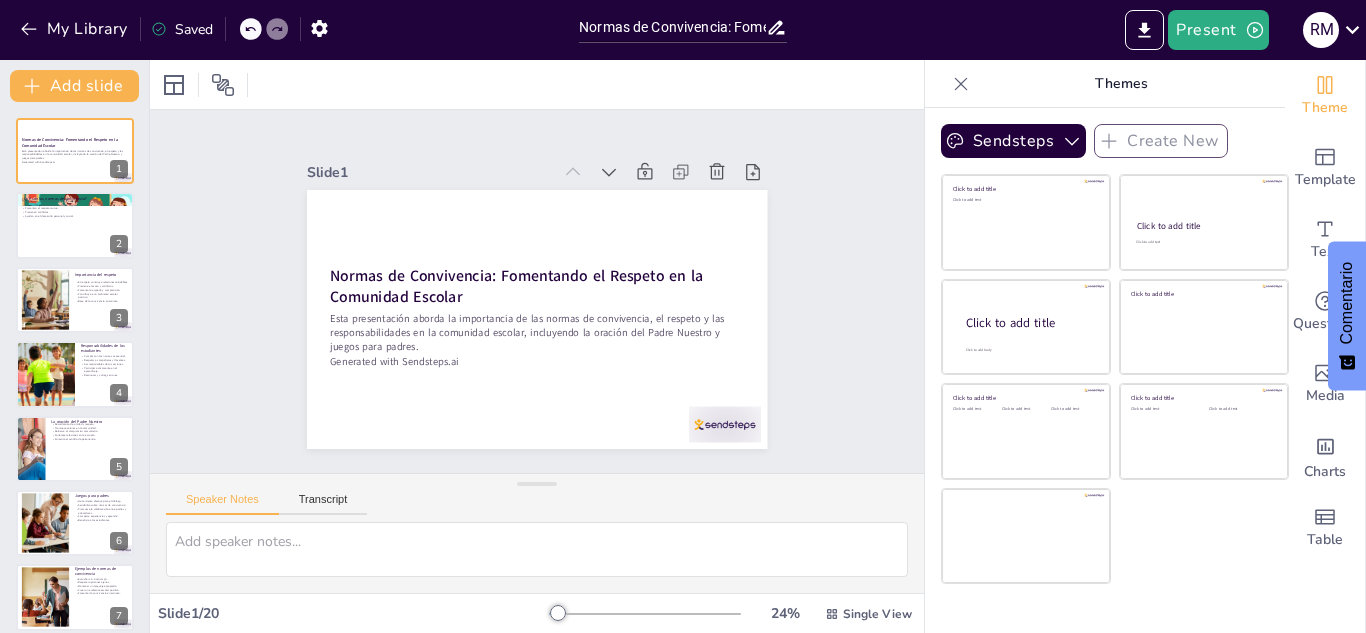 checkbox on "true" 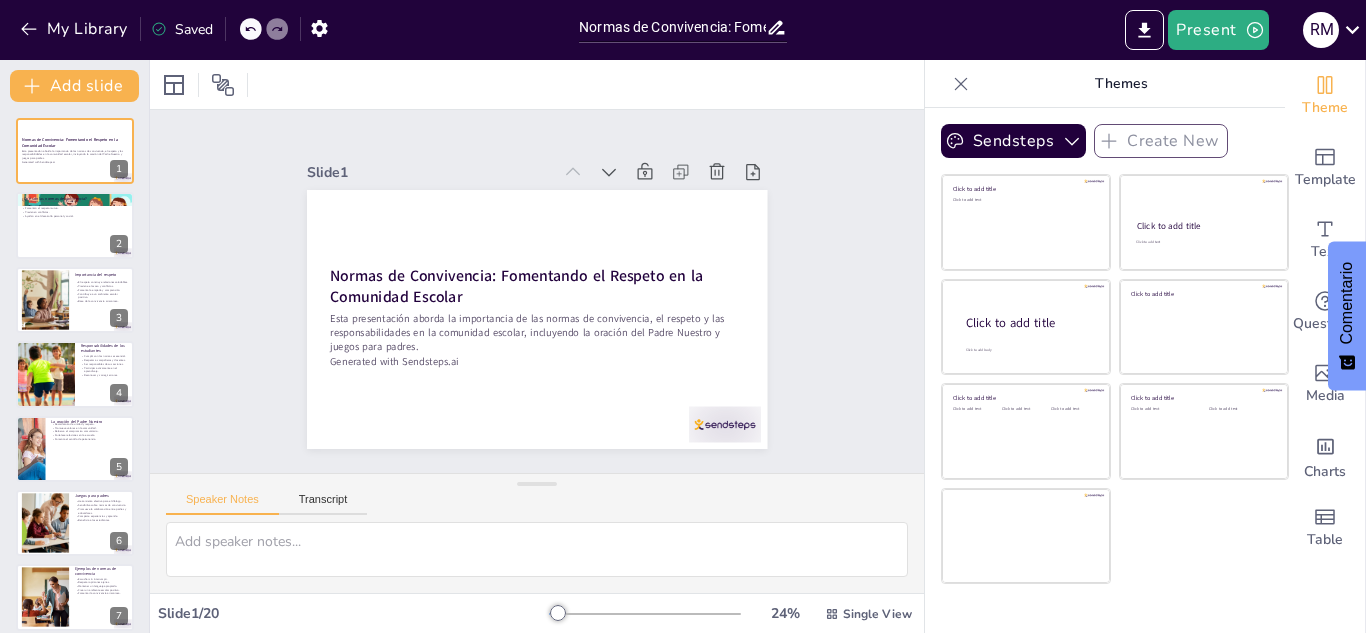 checkbox on "true" 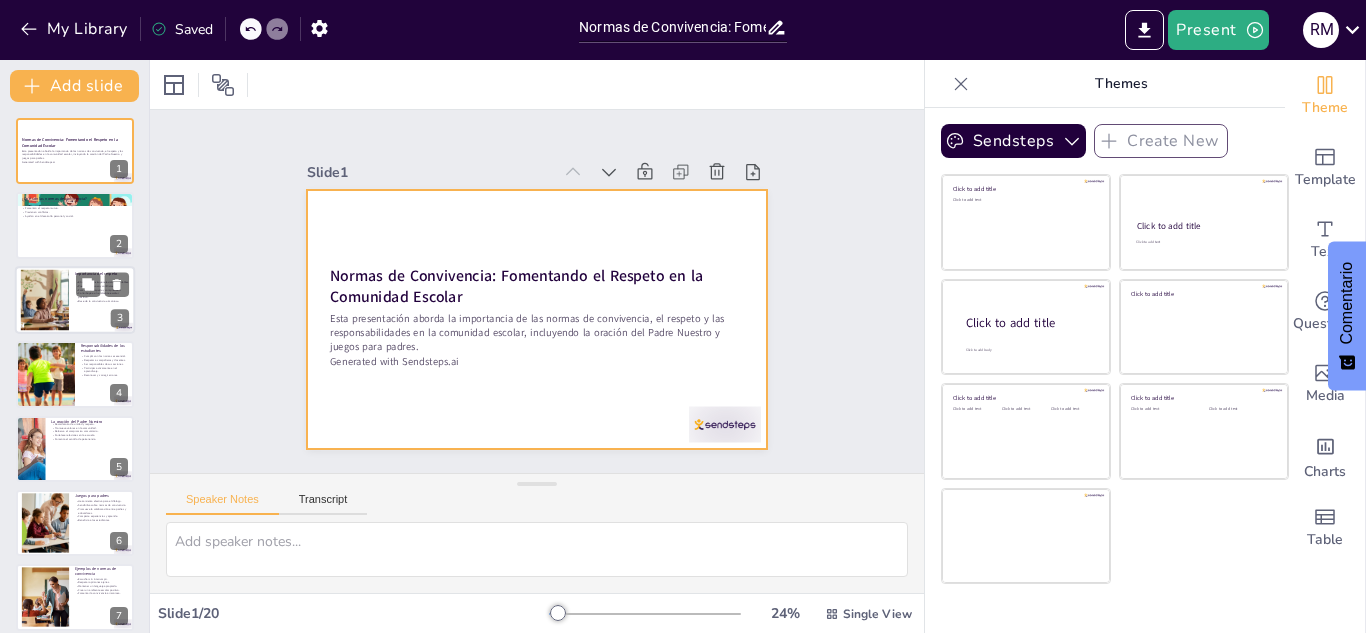 checkbox on "true" 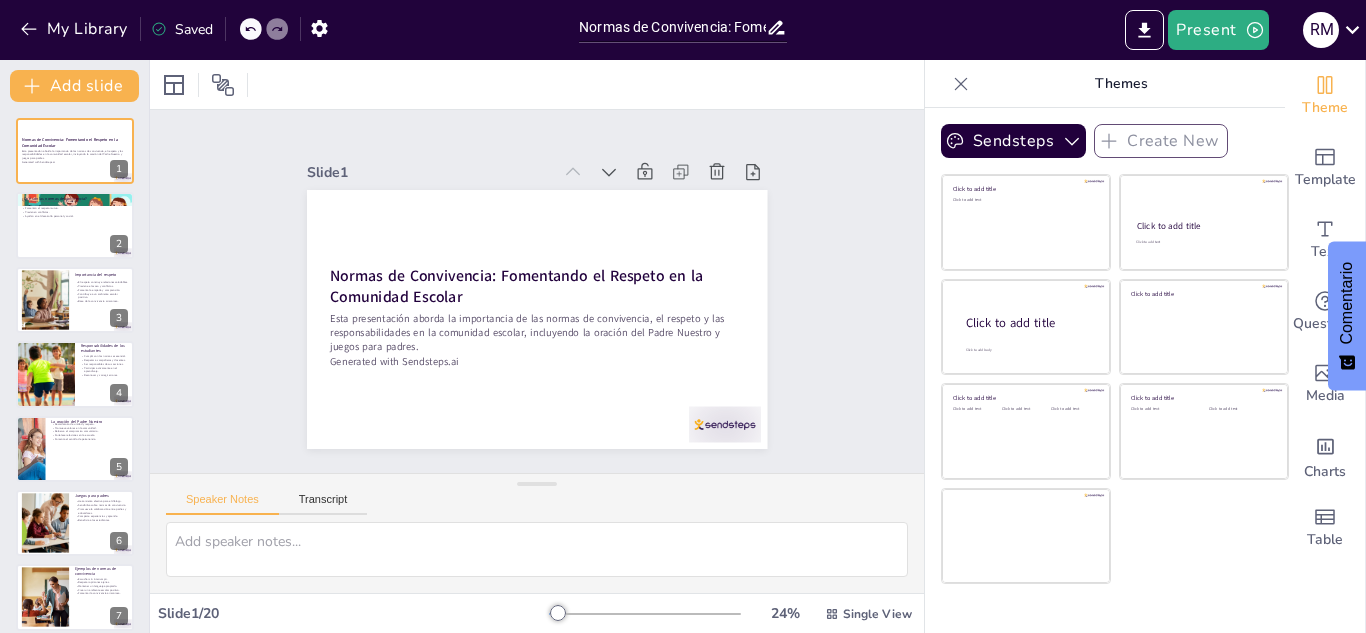 checkbox on "true" 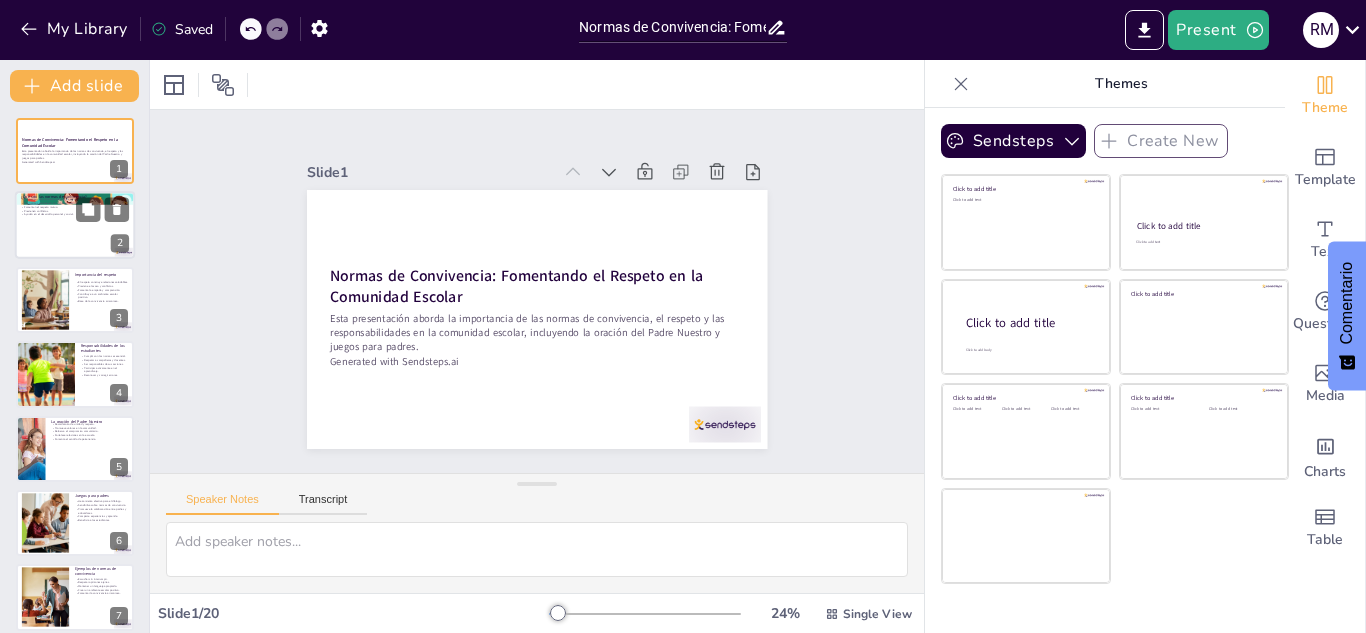 checkbox on "true" 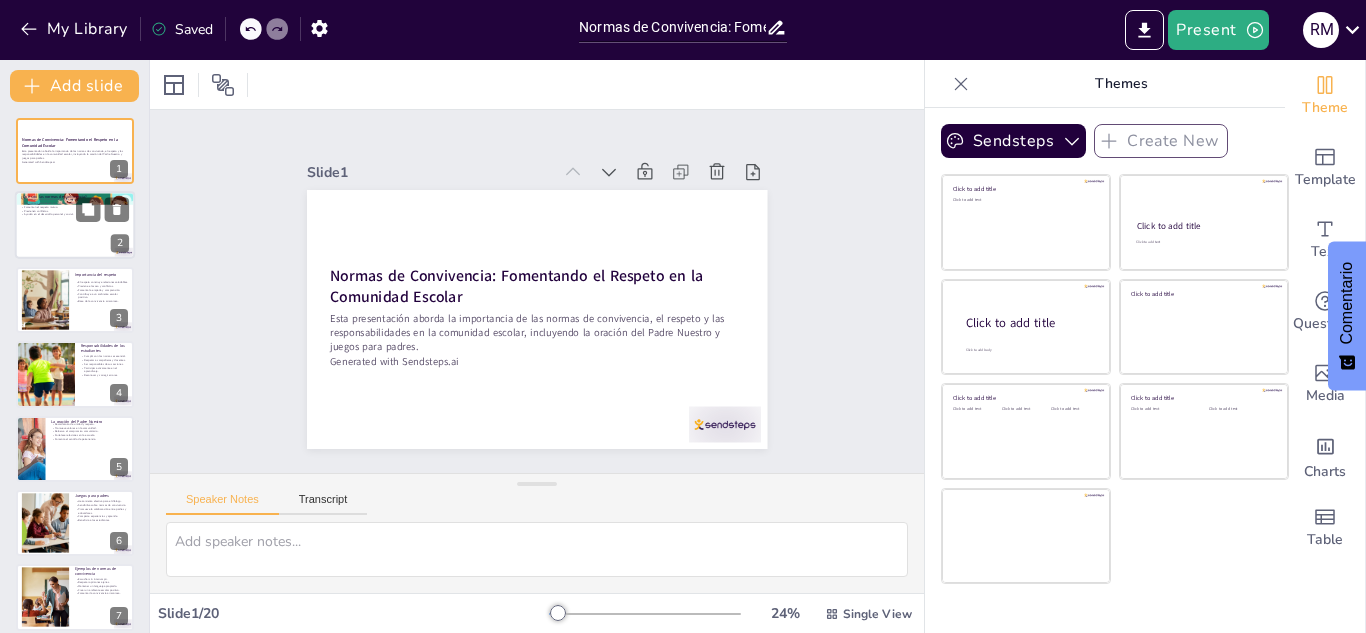 checkbox on "true" 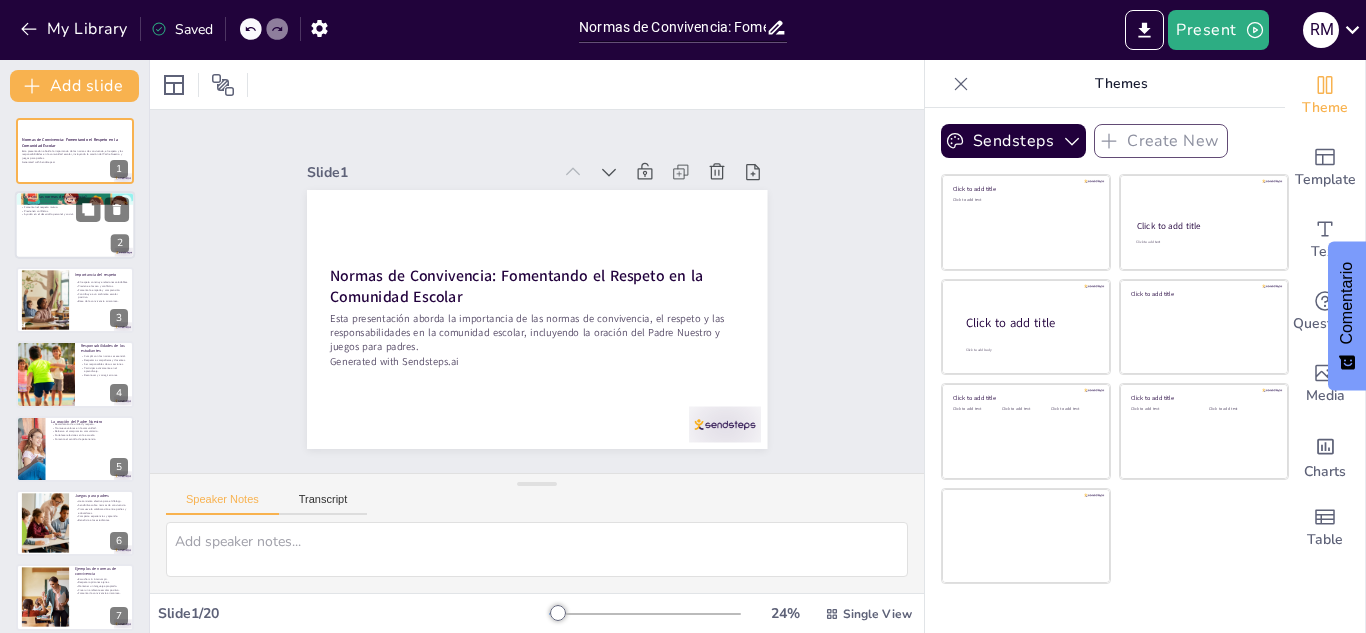checkbox on "true" 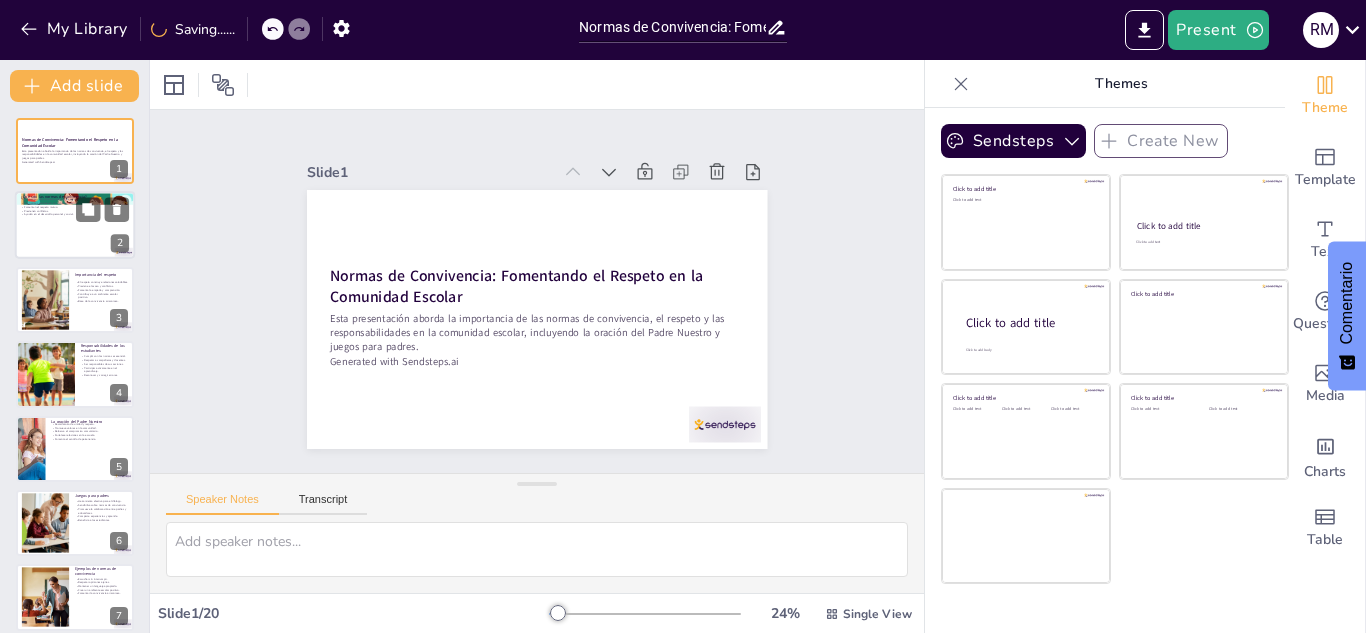 click on "Las normas promueven un ambiente seguro." at bounding box center (75, 204) 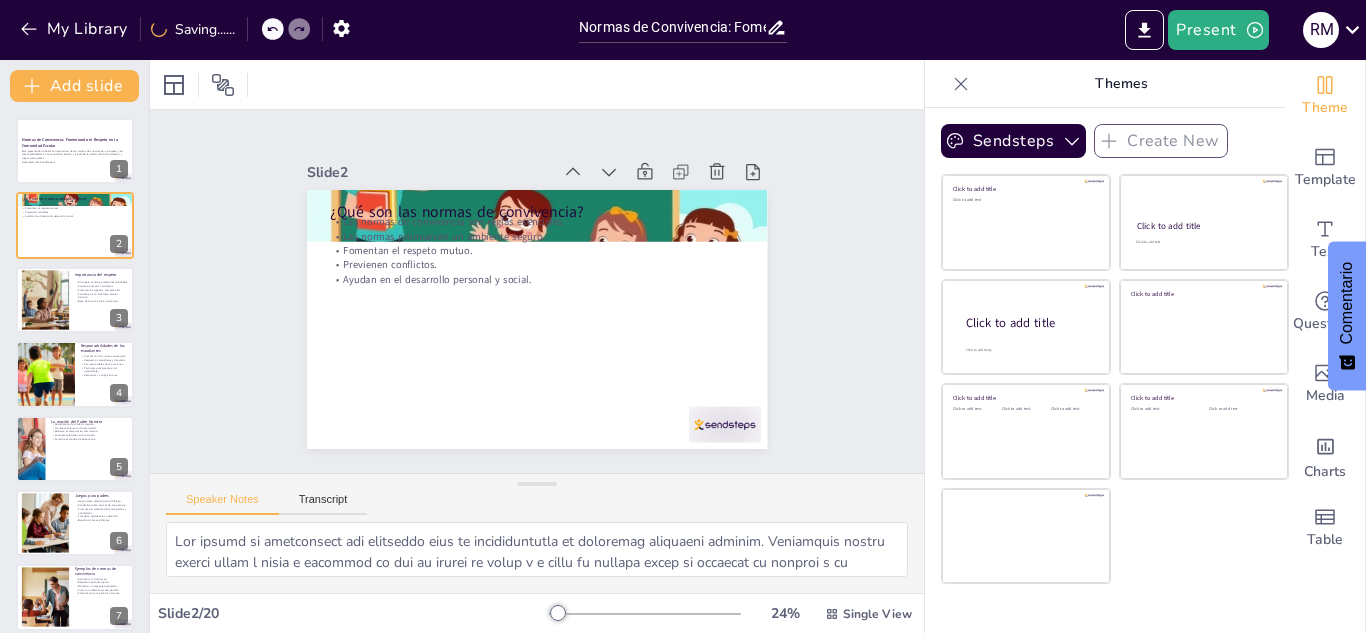 checkbox on "true" 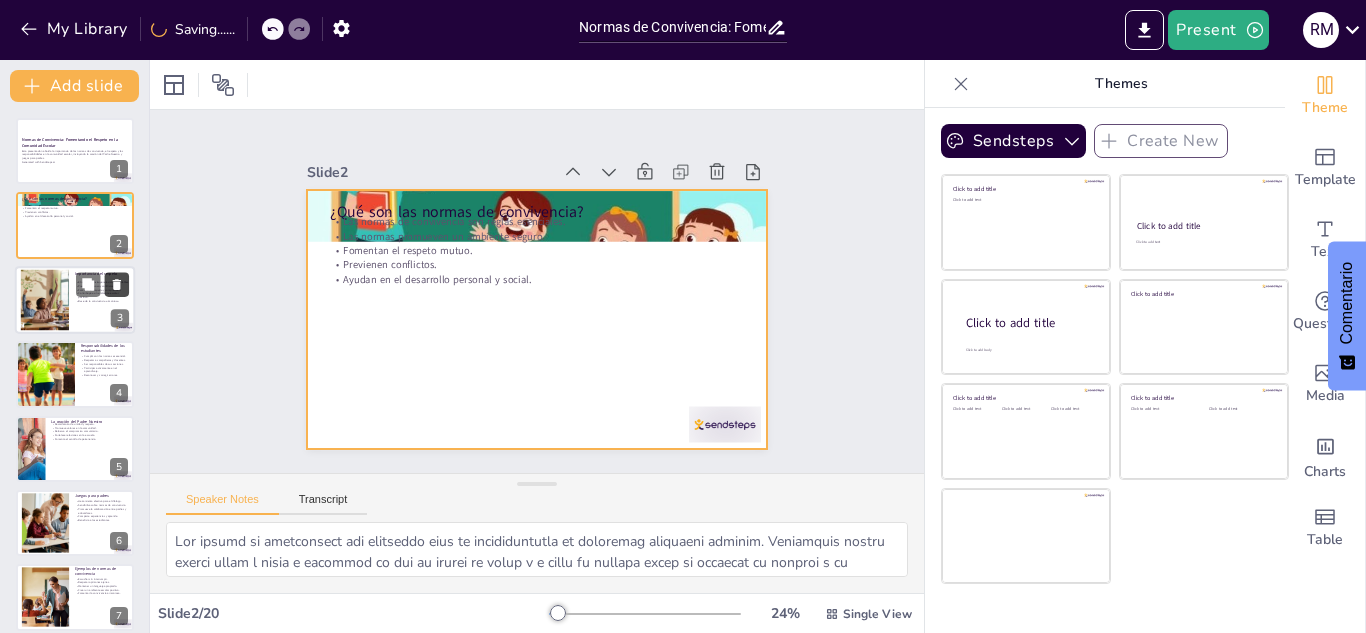 checkbox on "true" 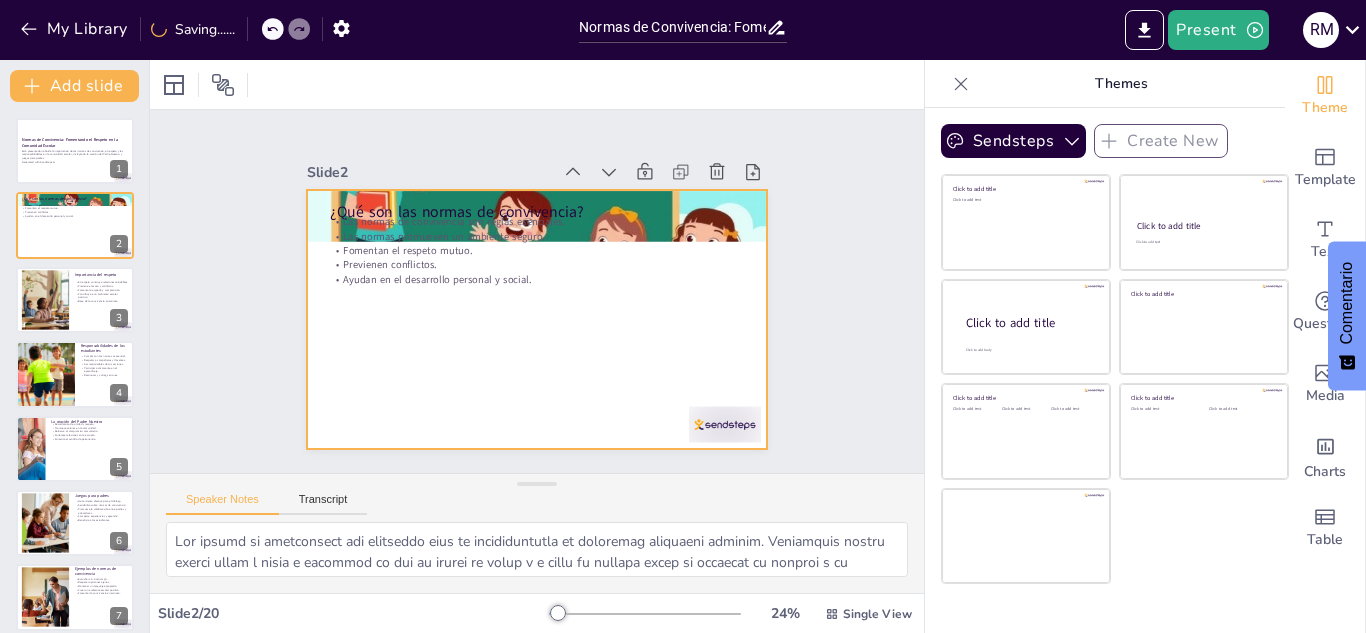 checkbox on "true" 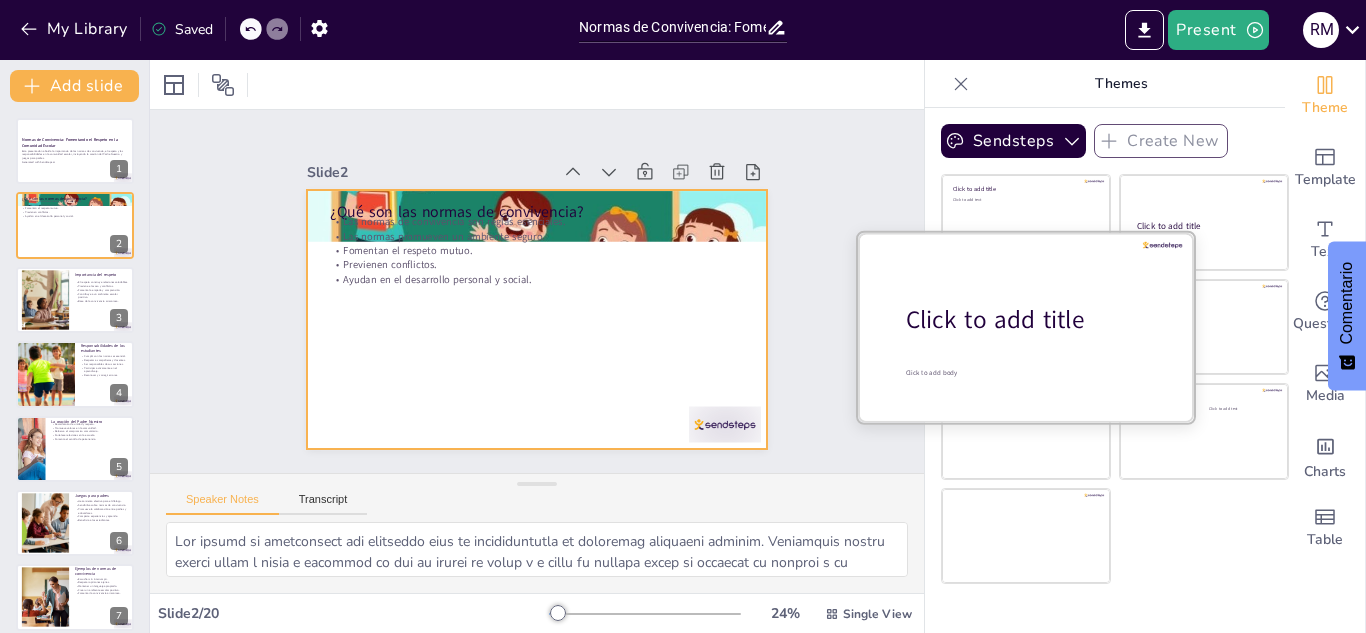 checkbox on "true" 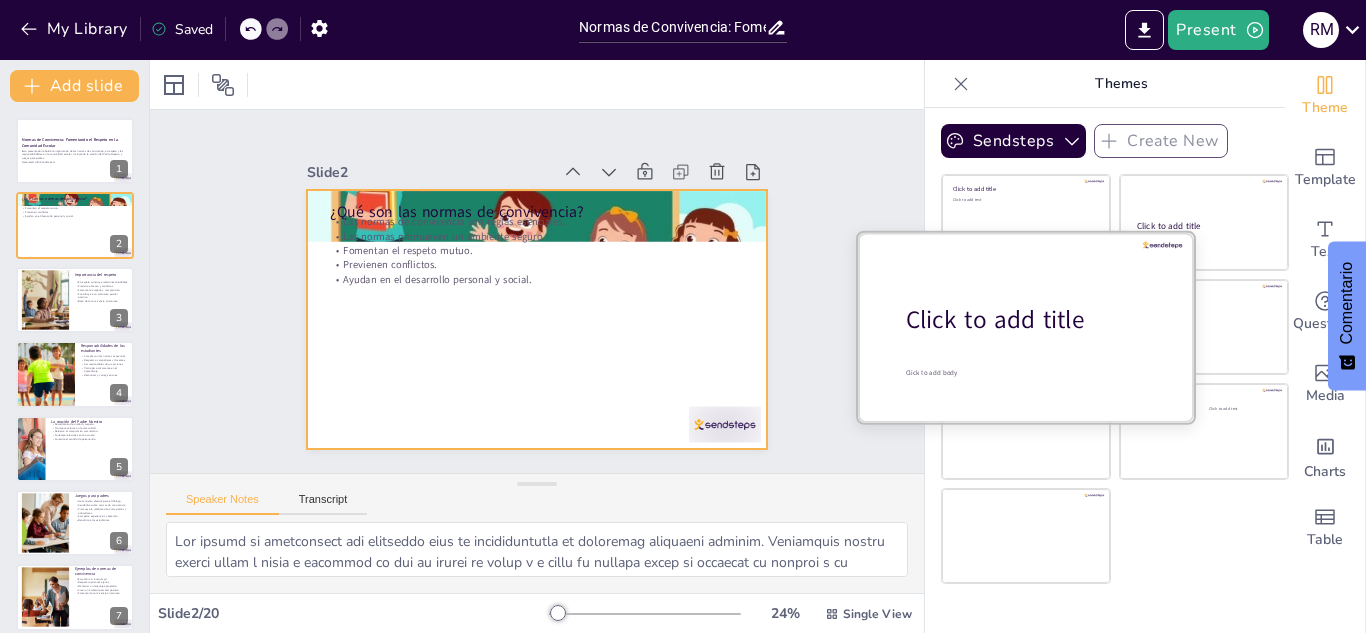 checkbox on "true" 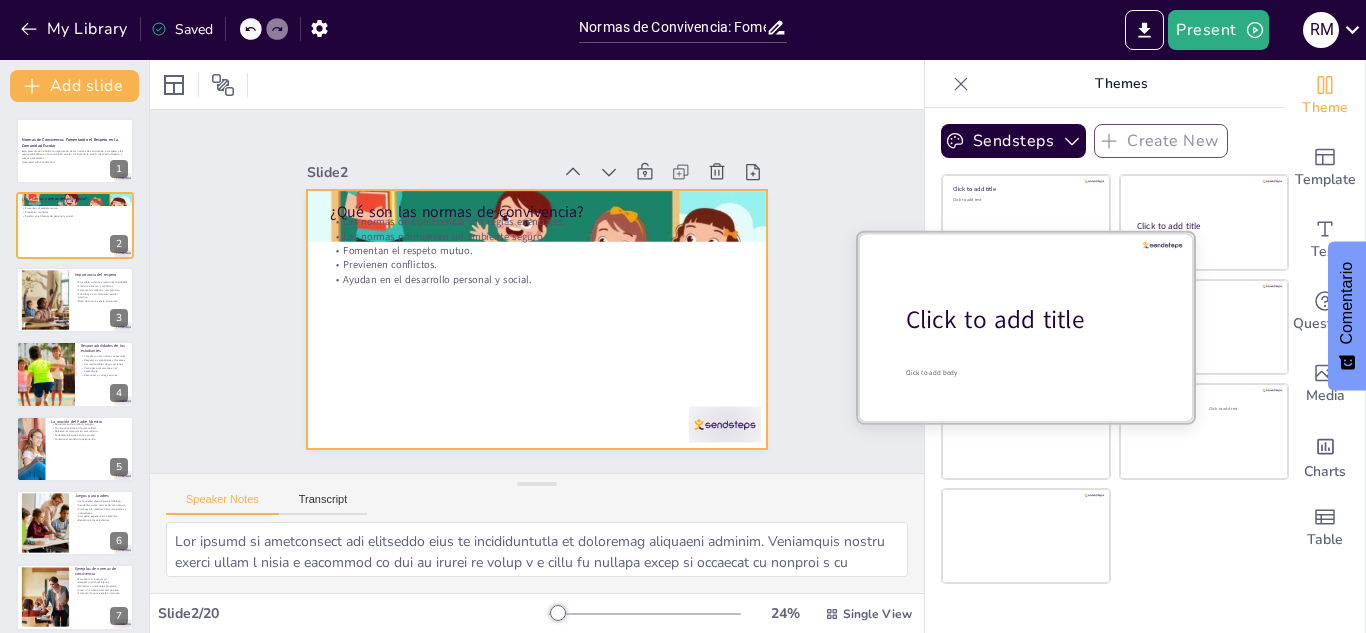 checkbox on "true" 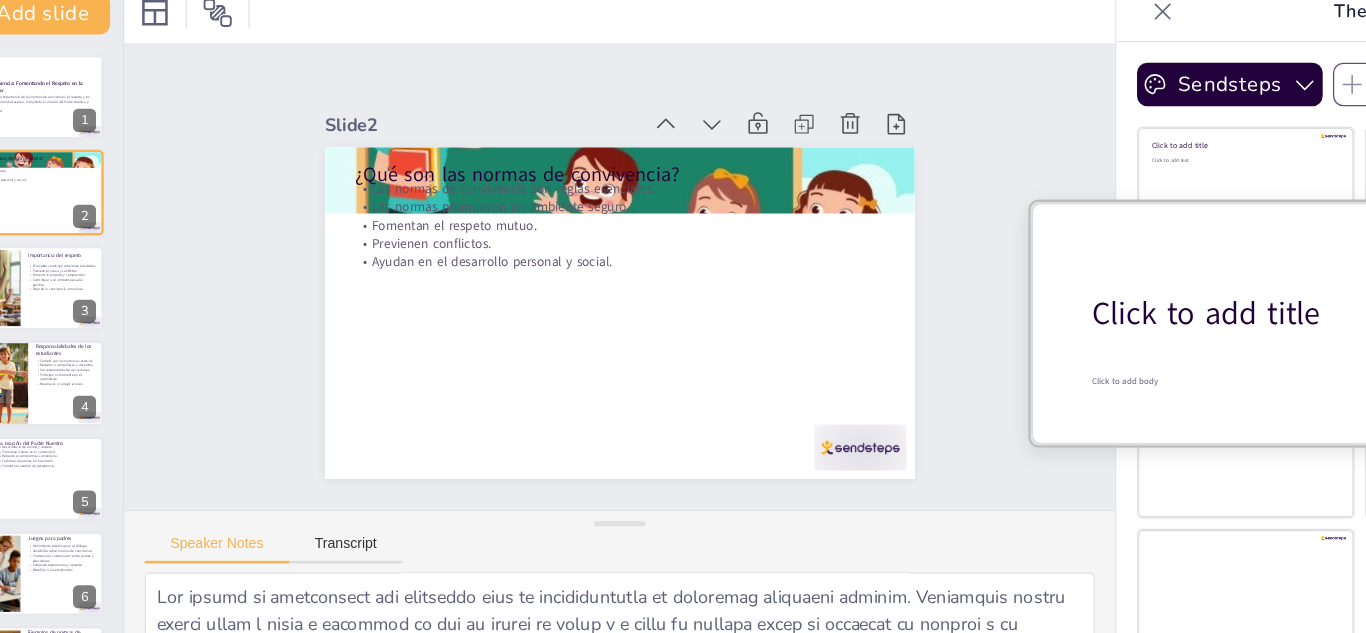 checkbox on "true" 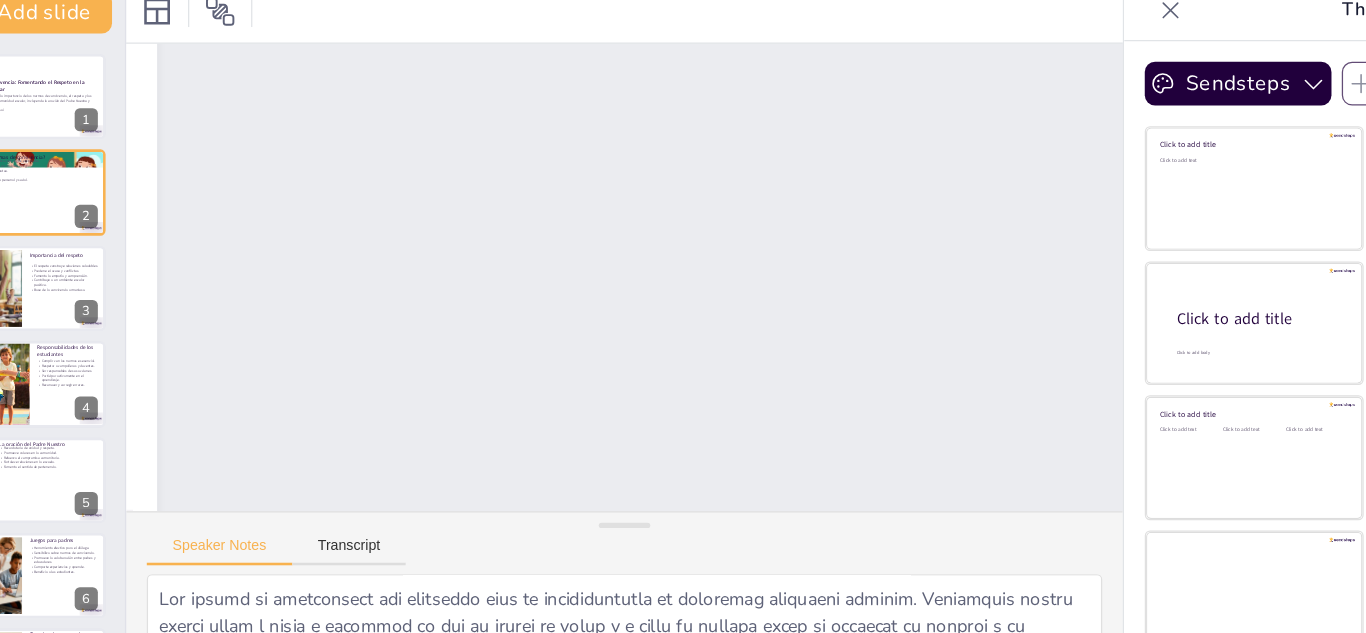 checkbox on "true" 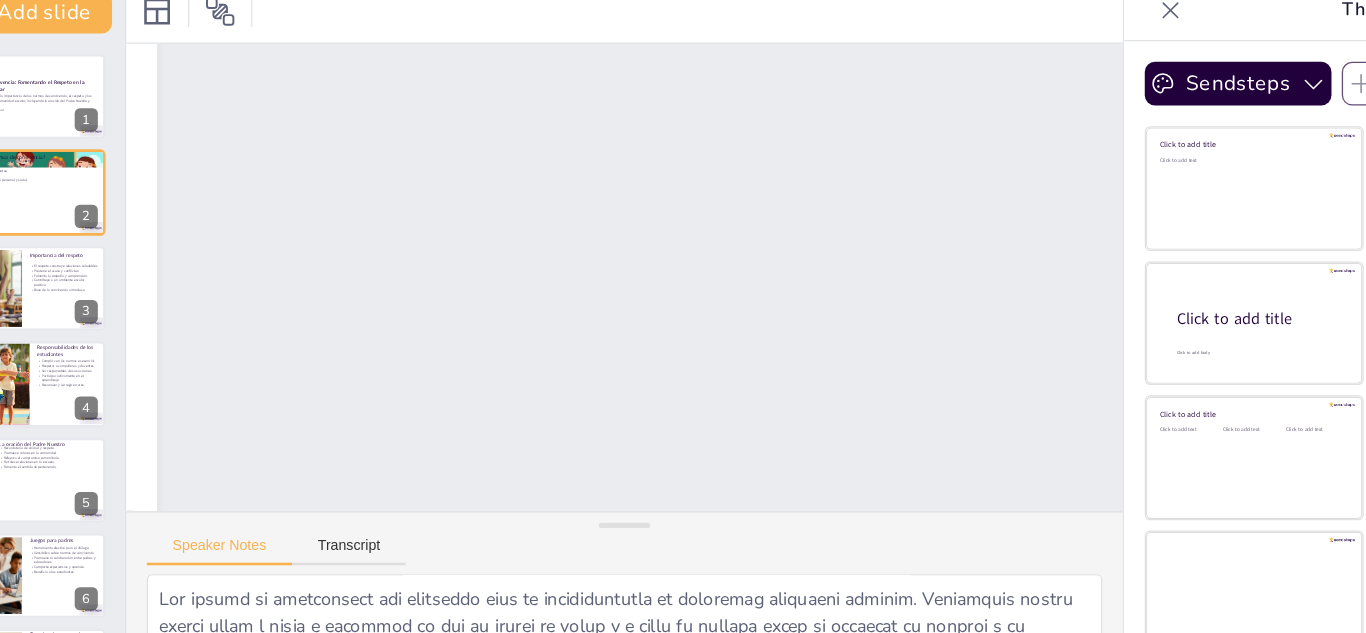 checkbox on "true" 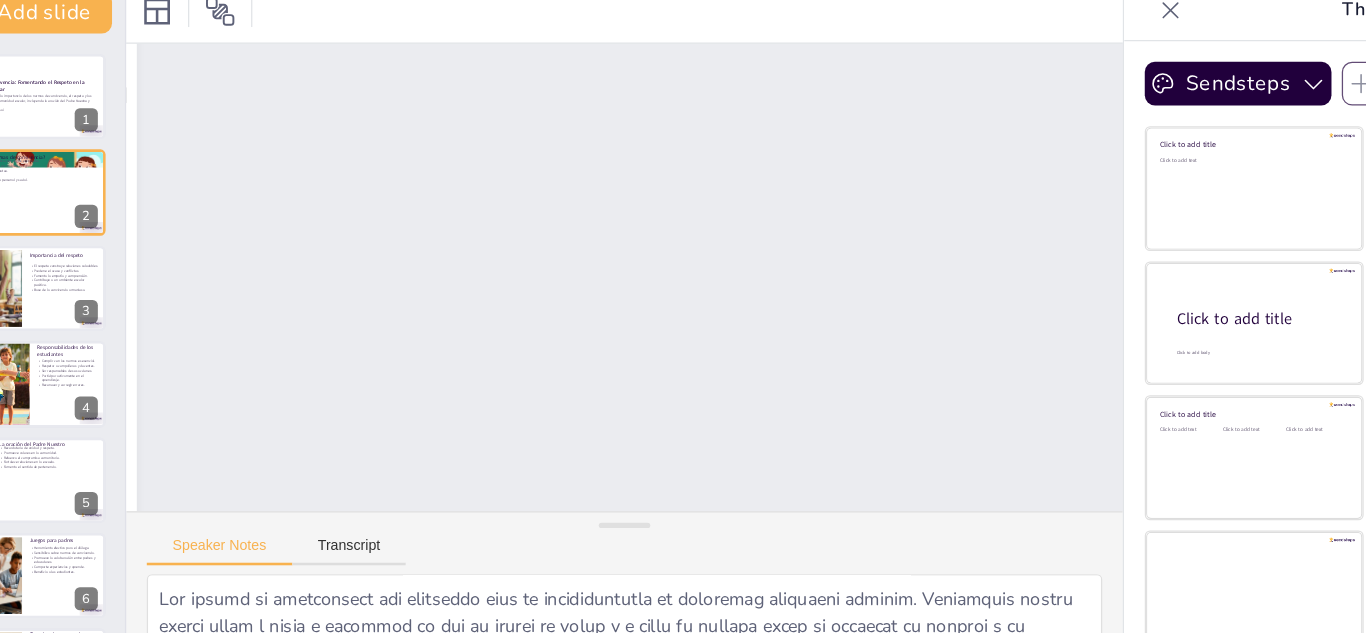 checkbox on "true" 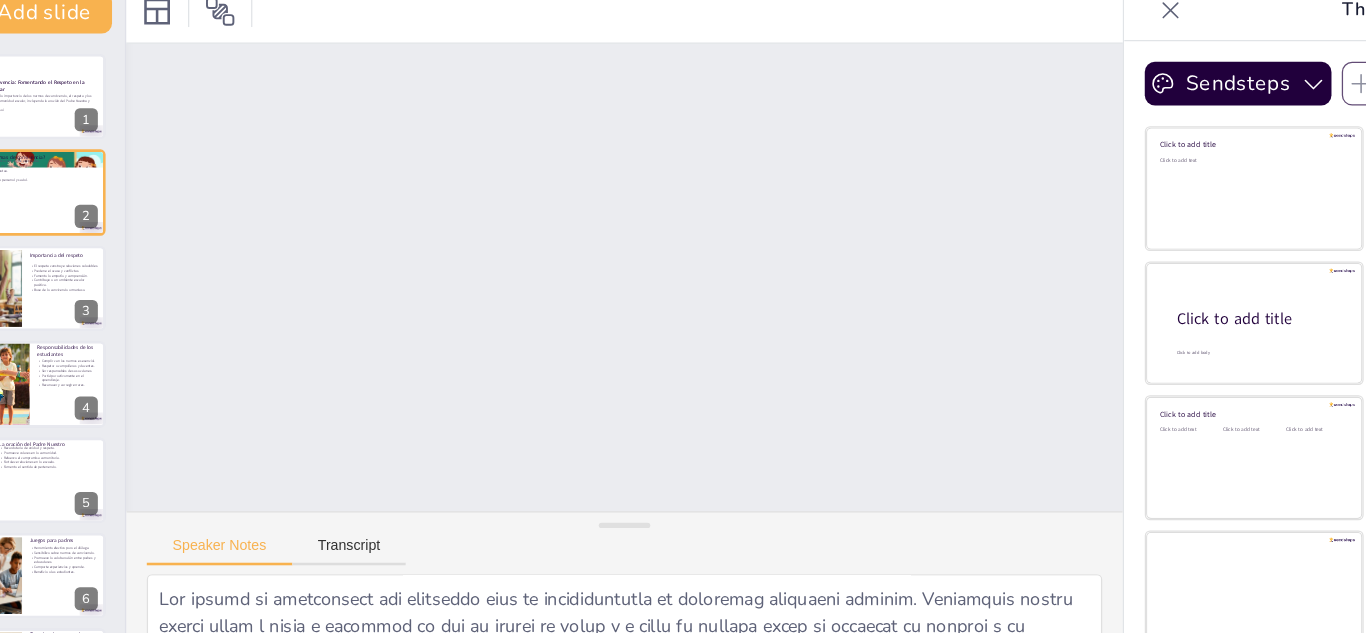 checkbox on "true" 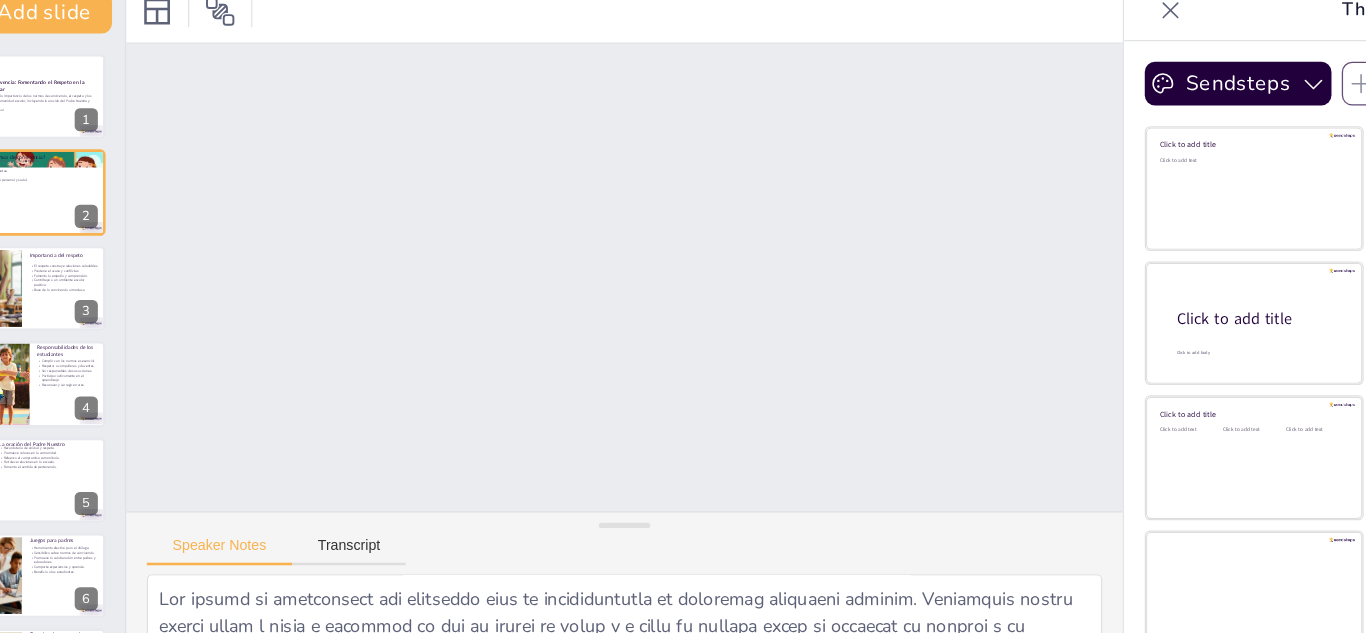 checkbox on "true" 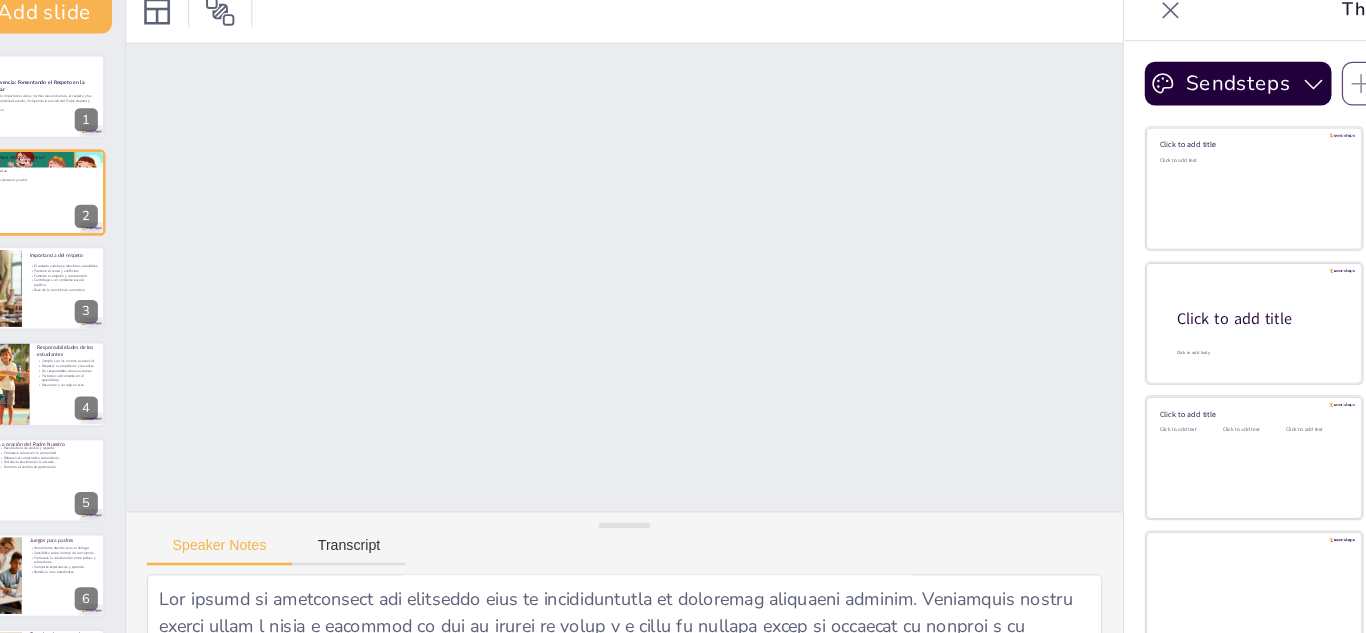 checkbox on "true" 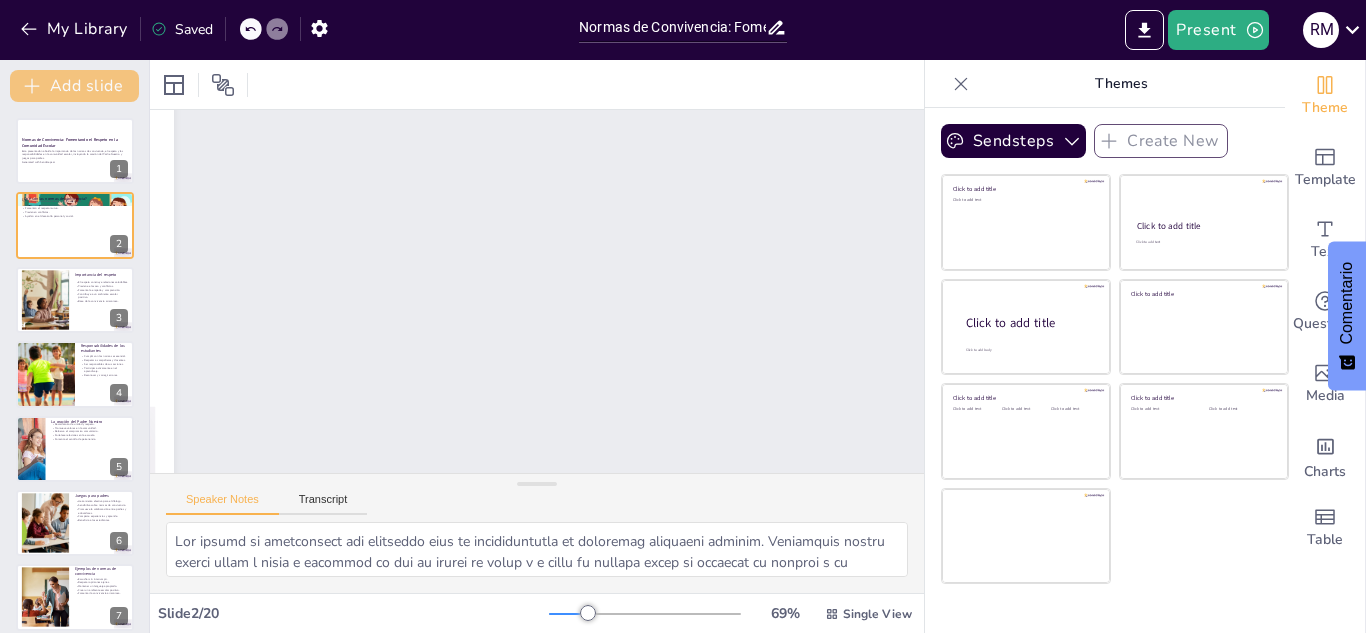 click on "Add slide" at bounding box center (74, 86) 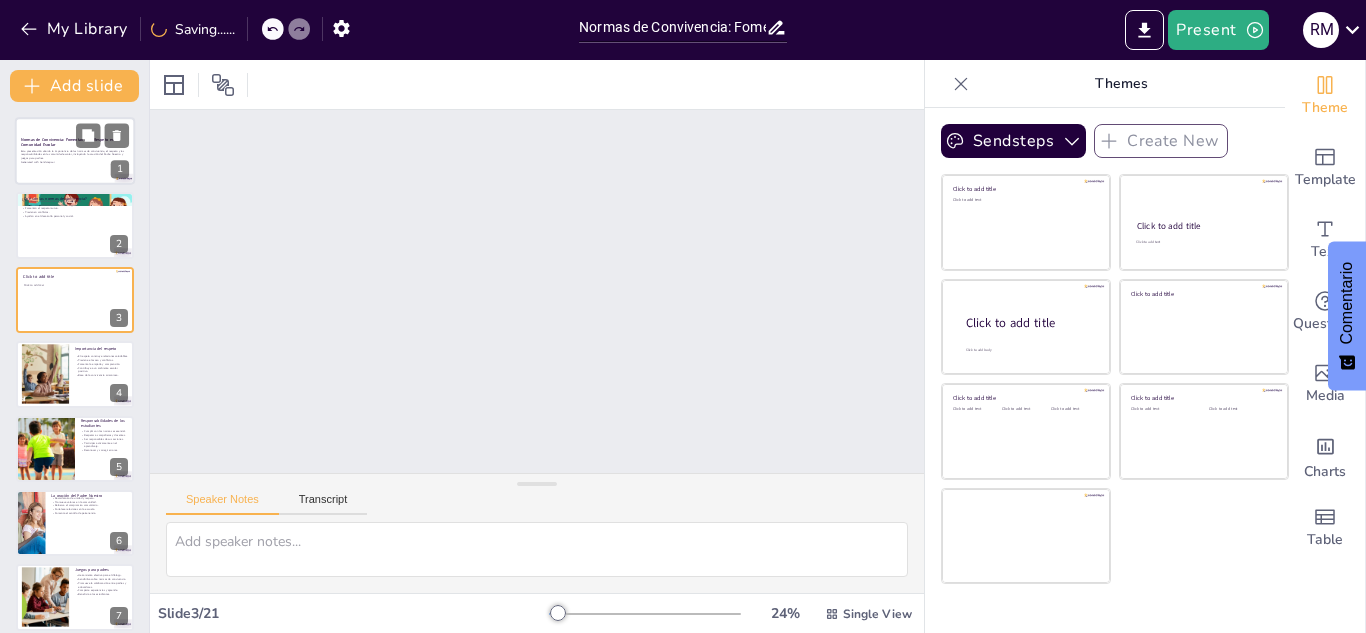 click on "Esta presentación aborda la importancia de las normas de convivencia, el respeto y las responsabilidades en la comunidad escolar, incluyendo la oración del Padre Nuestro y juegos para padres." at bounding box center [75, 154] 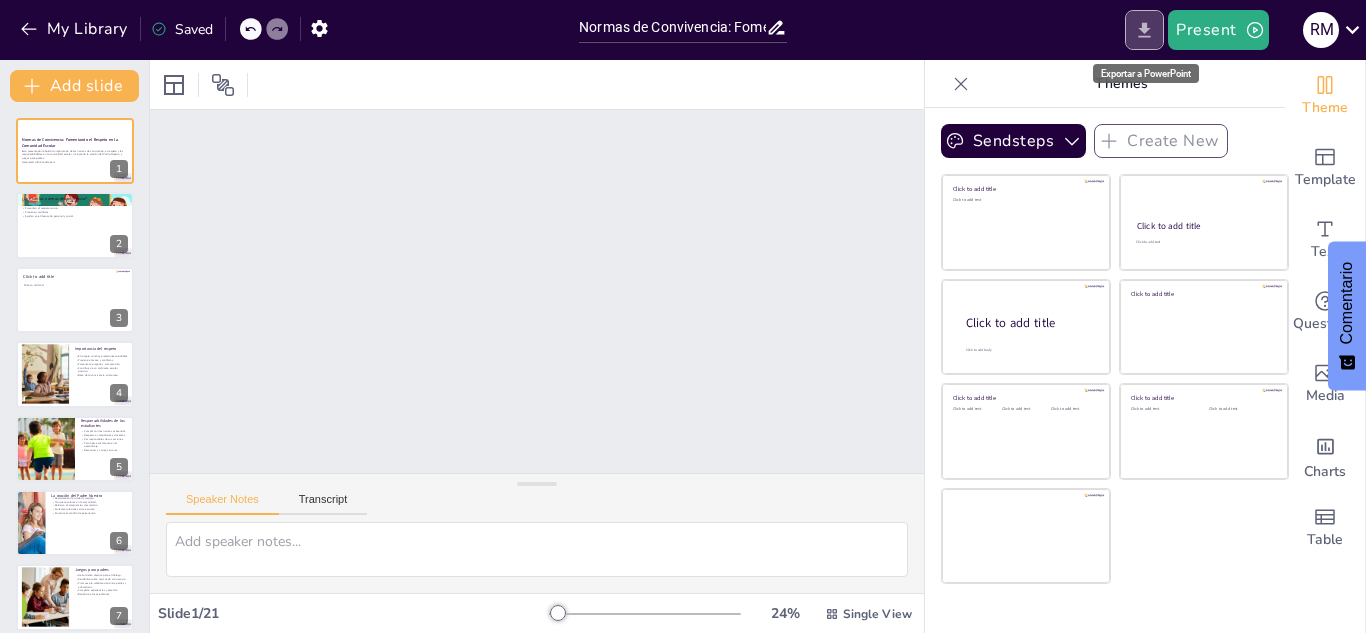 click at bounding box center [1144, 30] 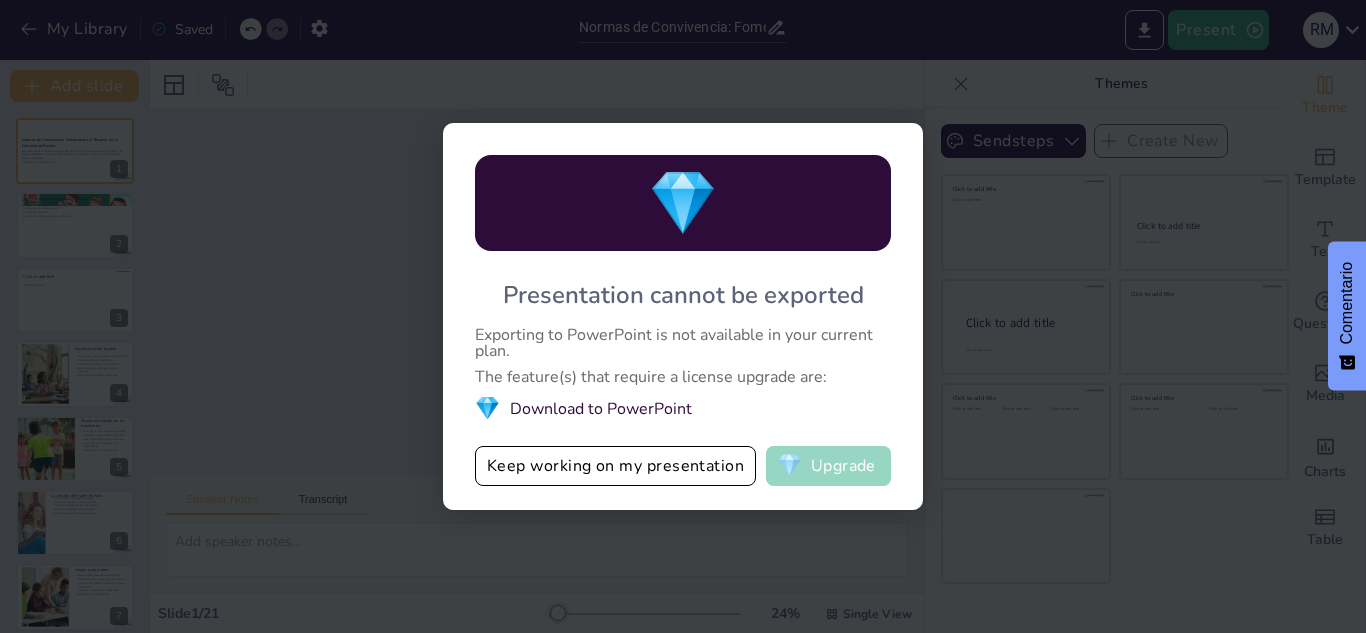 click on "💎 Upgrade" at bounding box center [828, 466] 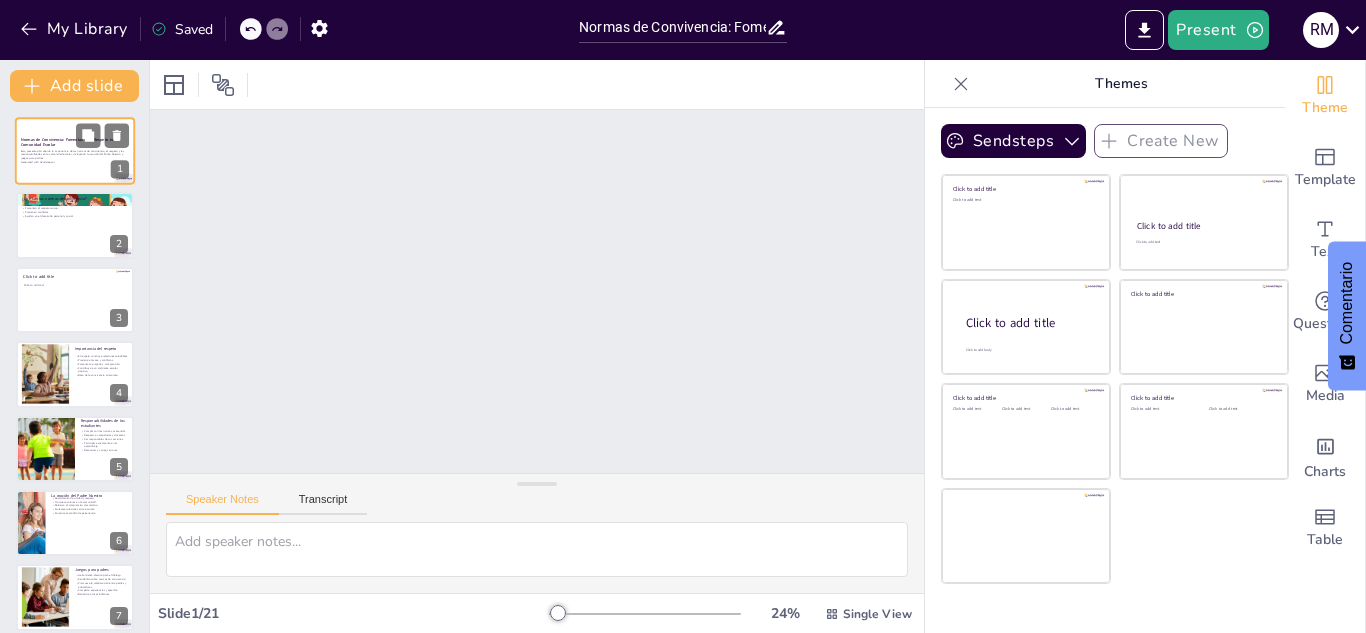 click on "Esta presentación aborda la importancia de las normas de convivencia, el respeto y las responsabilidades en la comunidad escolar, incluyendo la oración del Padre Nuestro y juegos para padres." at bounding box center [75, 154] 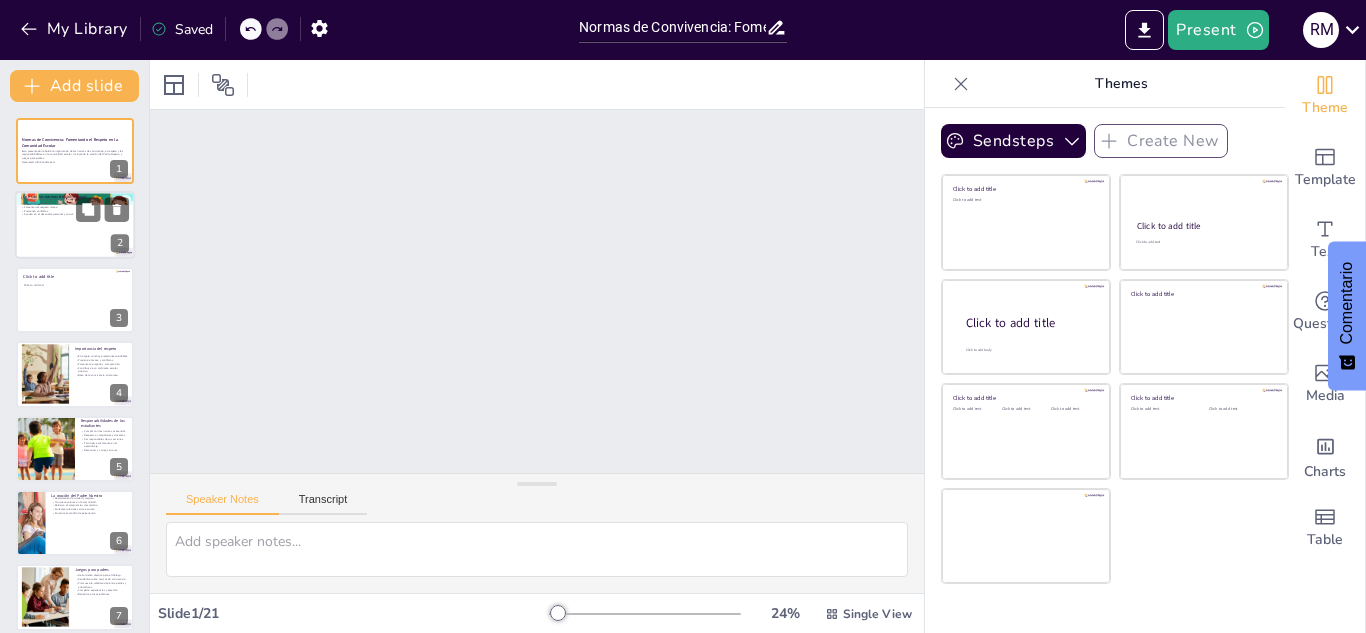 click at bounding box center (75, 226) 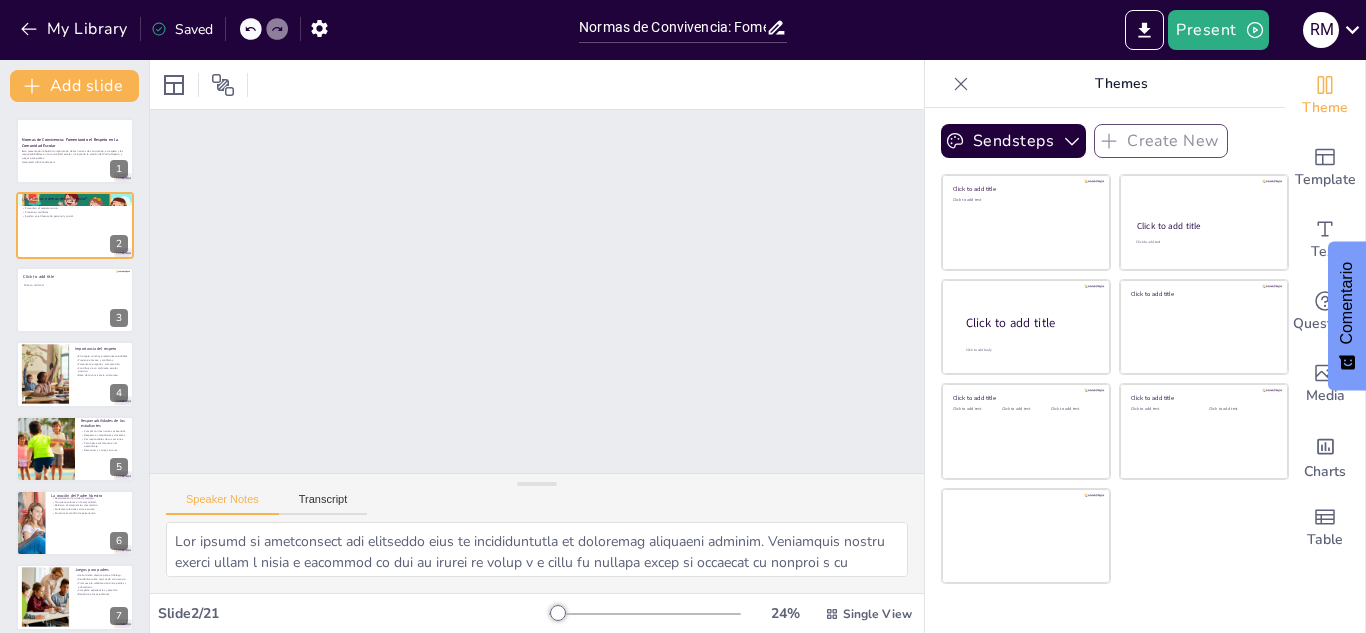 click on "Themes" at bounding box center [1121, 84] 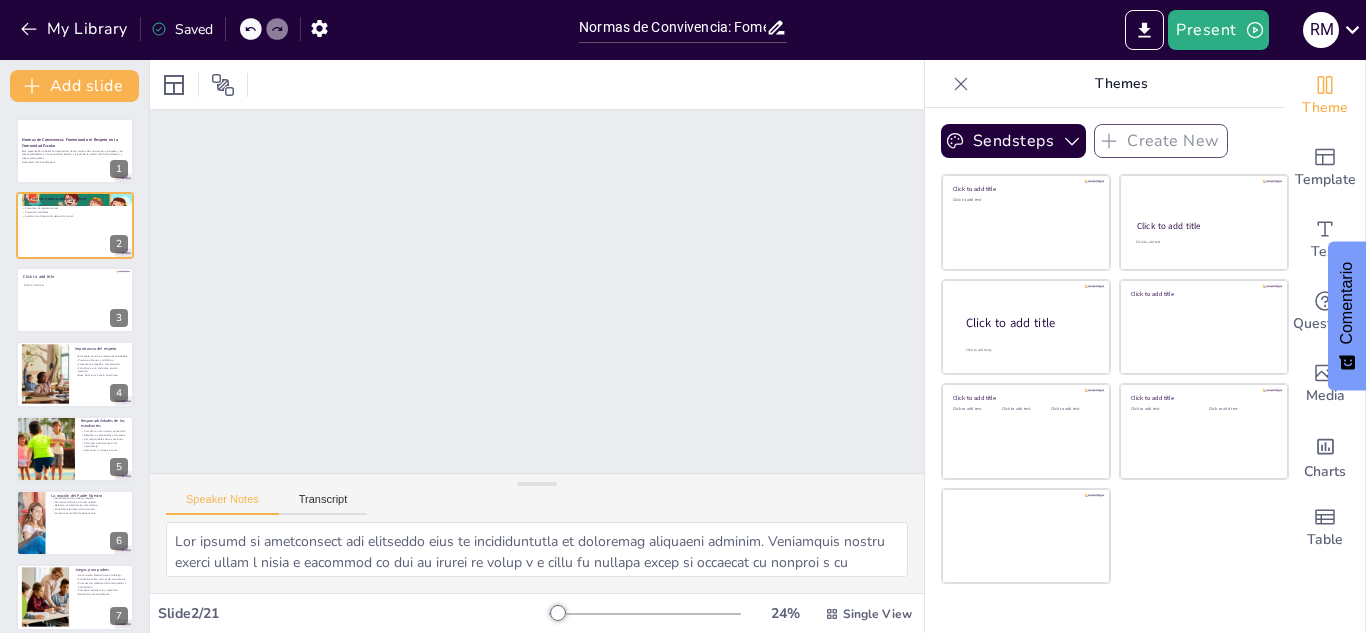click at bounding box center [537, 84] 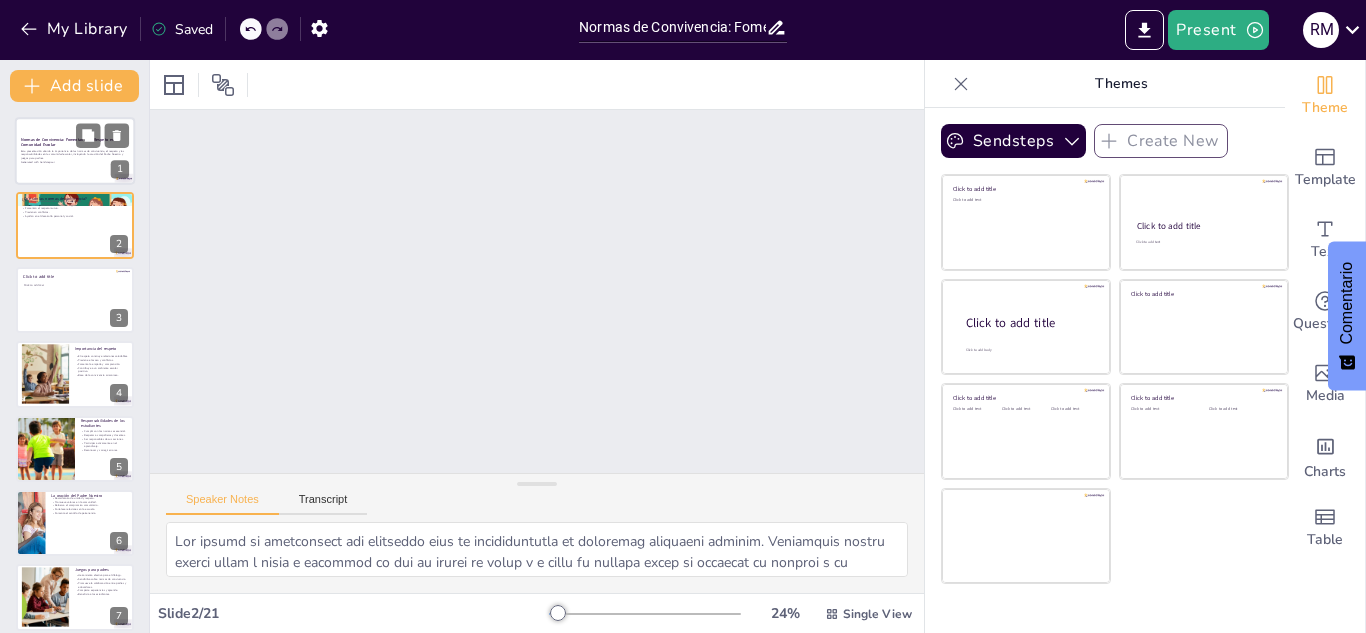click at bounding box center [75, 151] 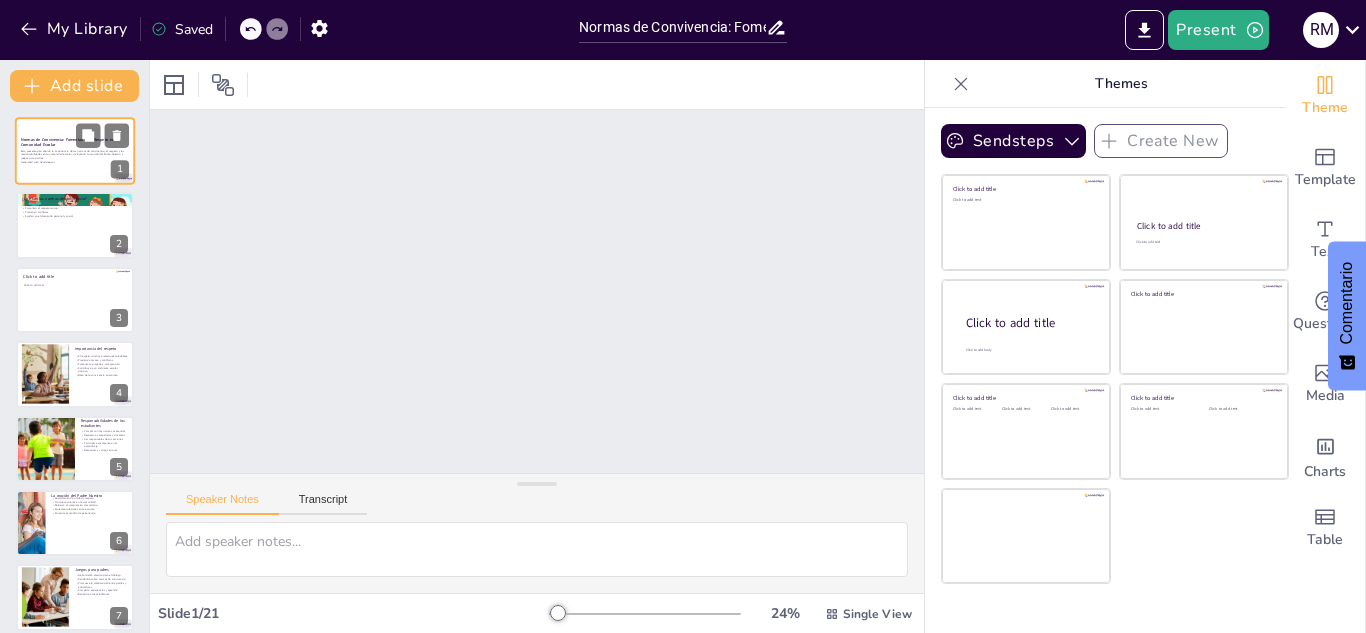 click at bounding box center (75, 151) 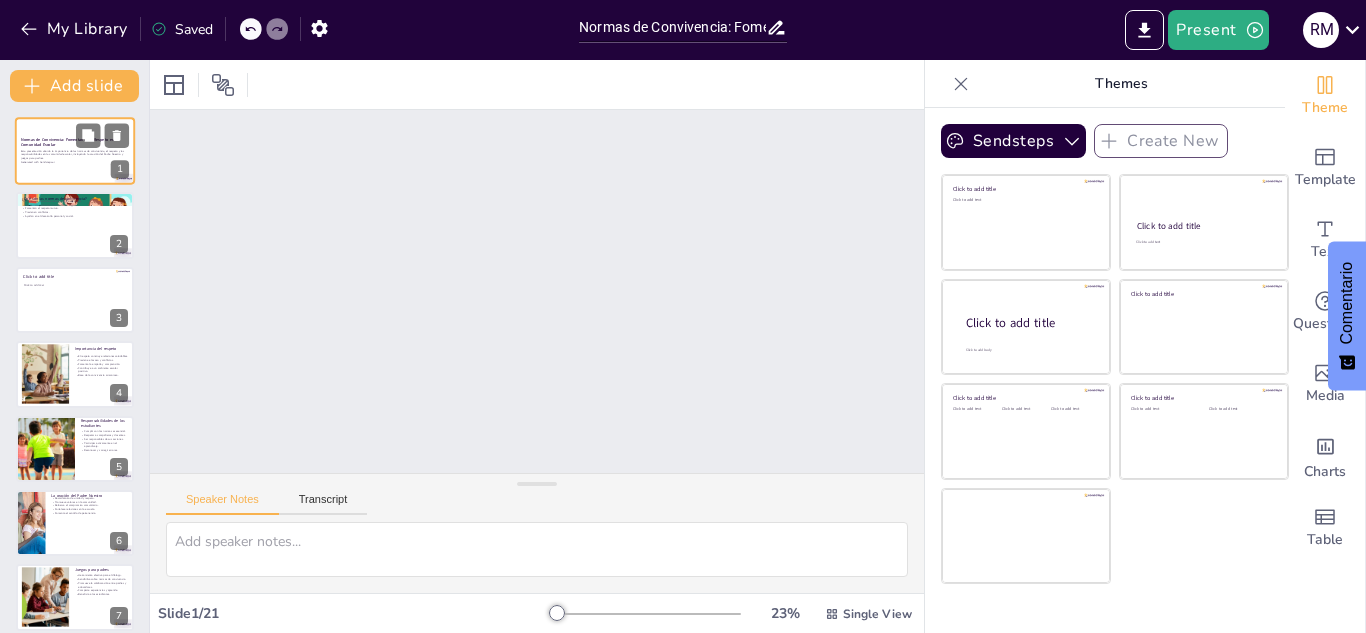 click at bounding box center (75, 151) 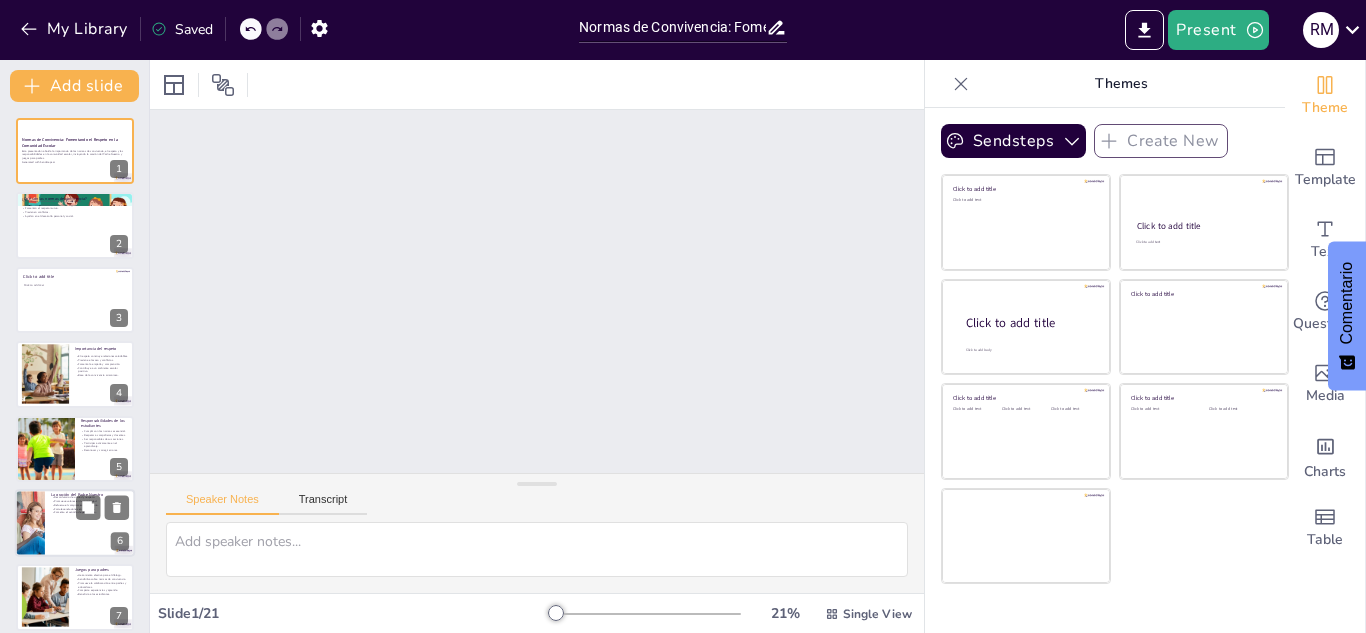 click at bounding box center (29, 523) 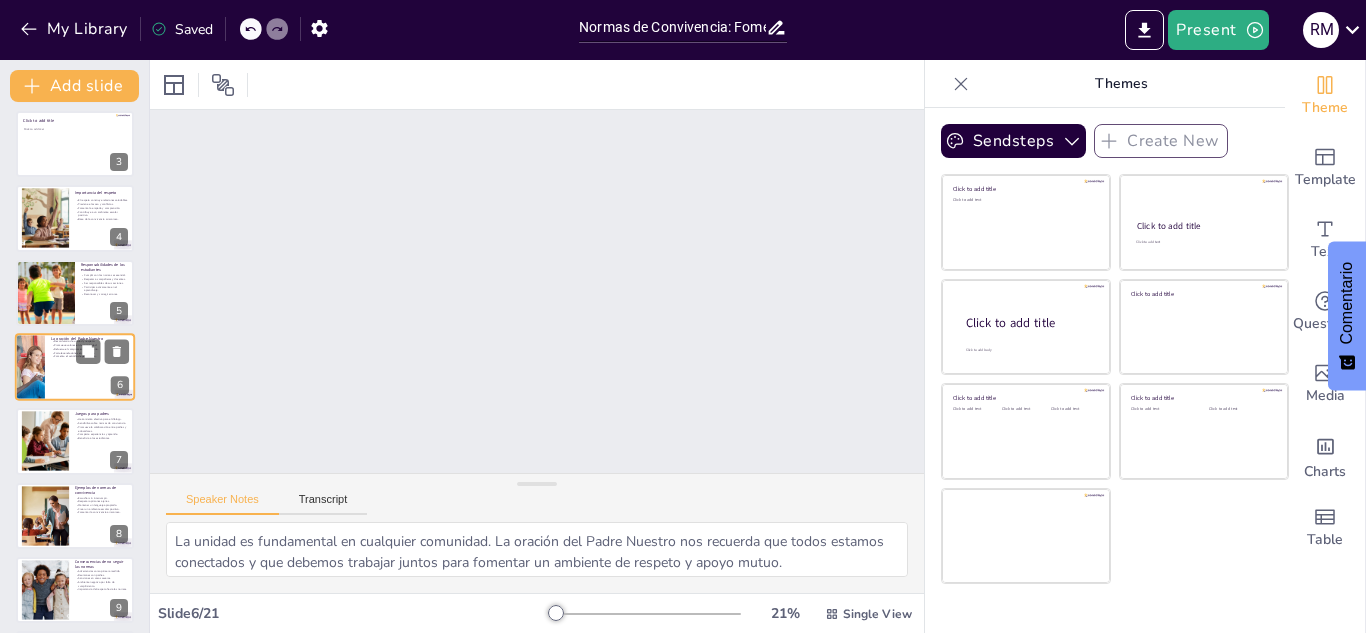 click at bounding box center [46, 516] 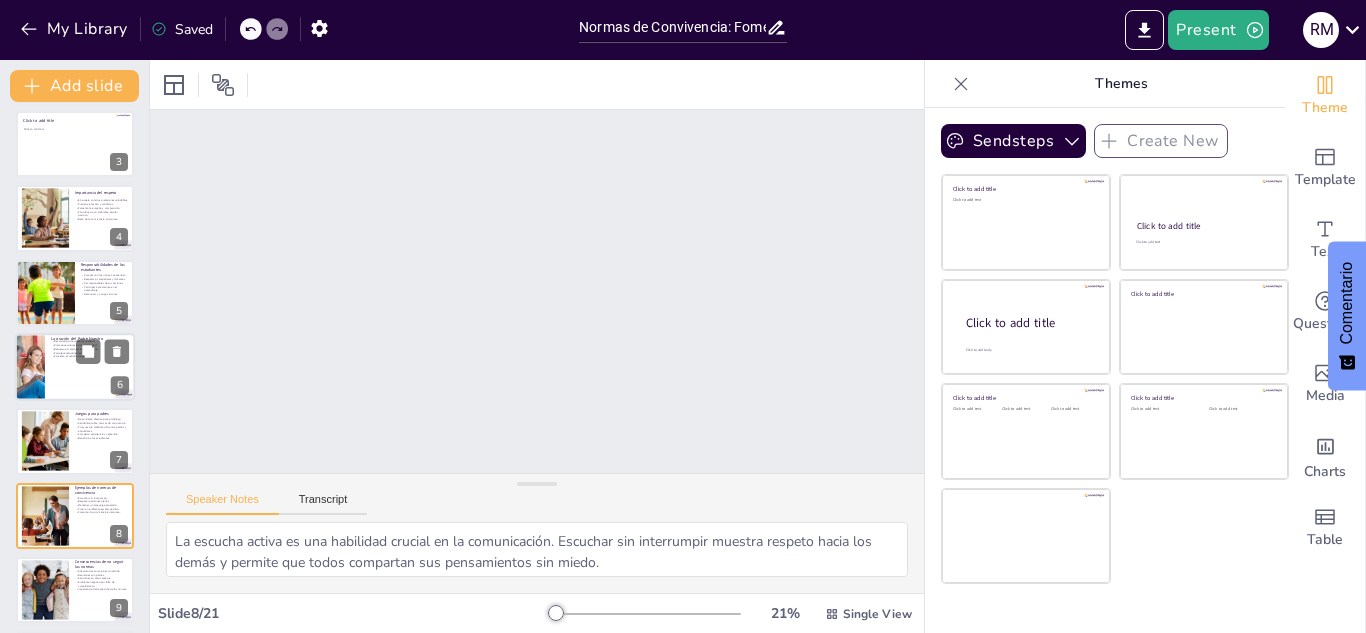 scroll, scrollTop: 304, scrollLeft: 0, axis: vertical 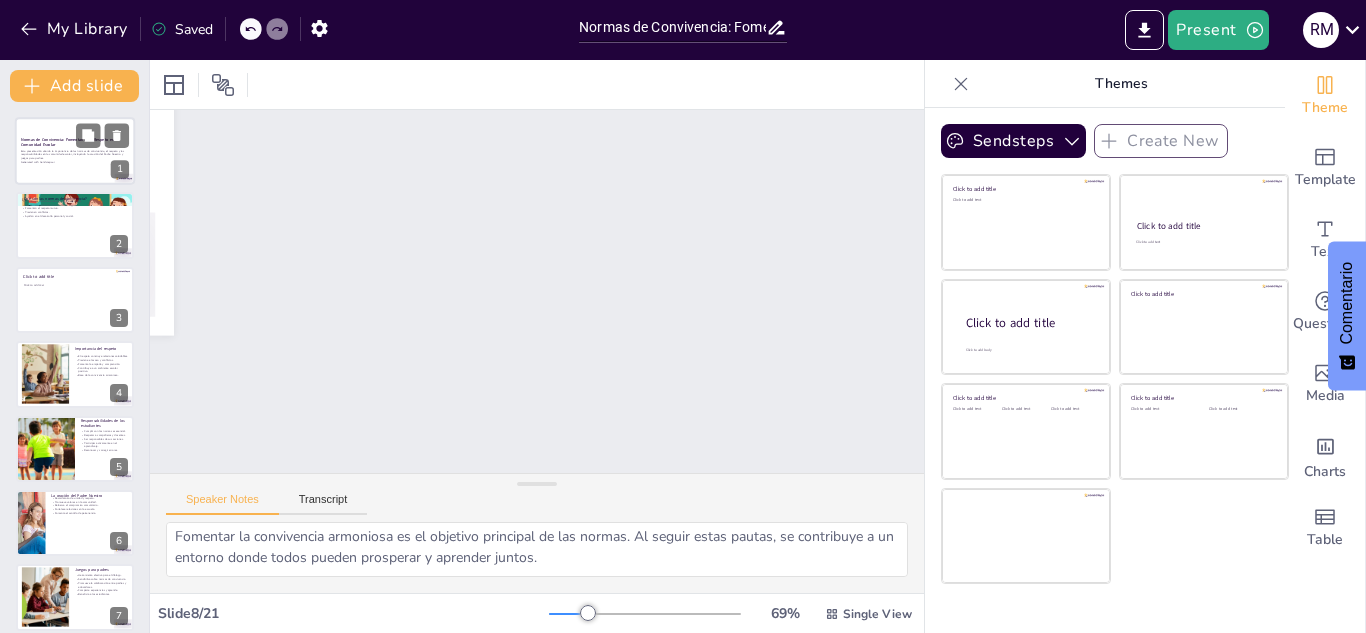 click at bounding box center (75, 151) 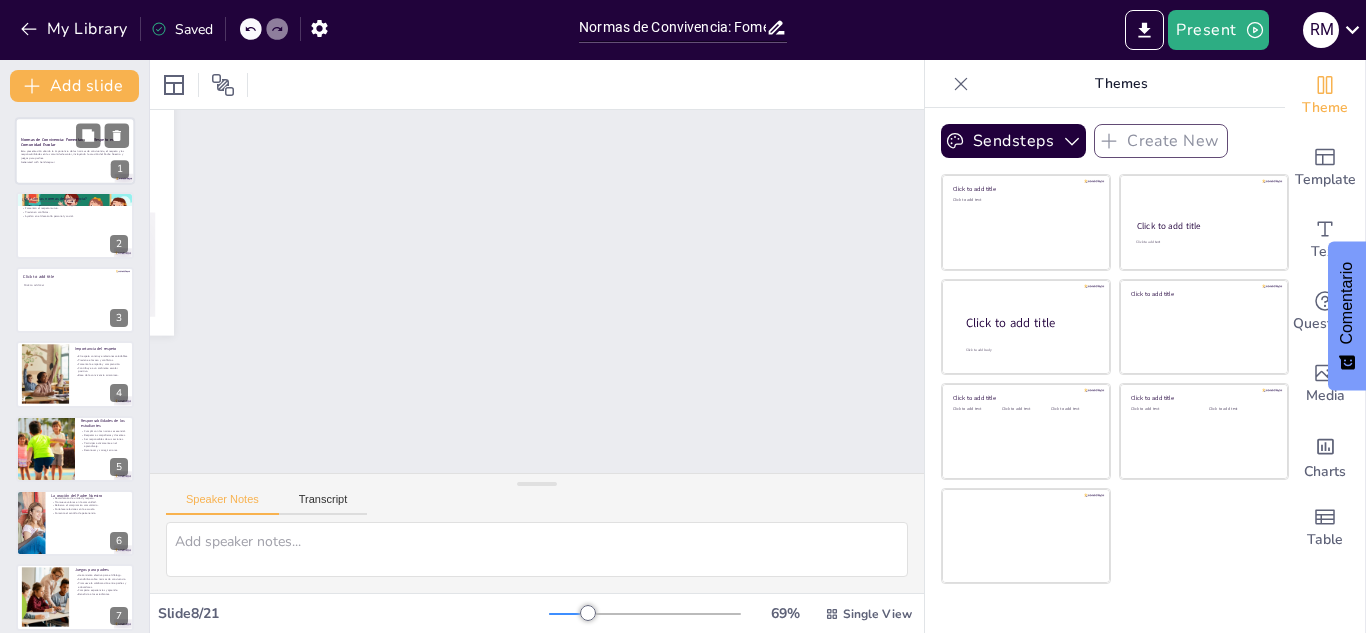 scroll, scrollTop: 0, scrollLeft: 0, axis: both 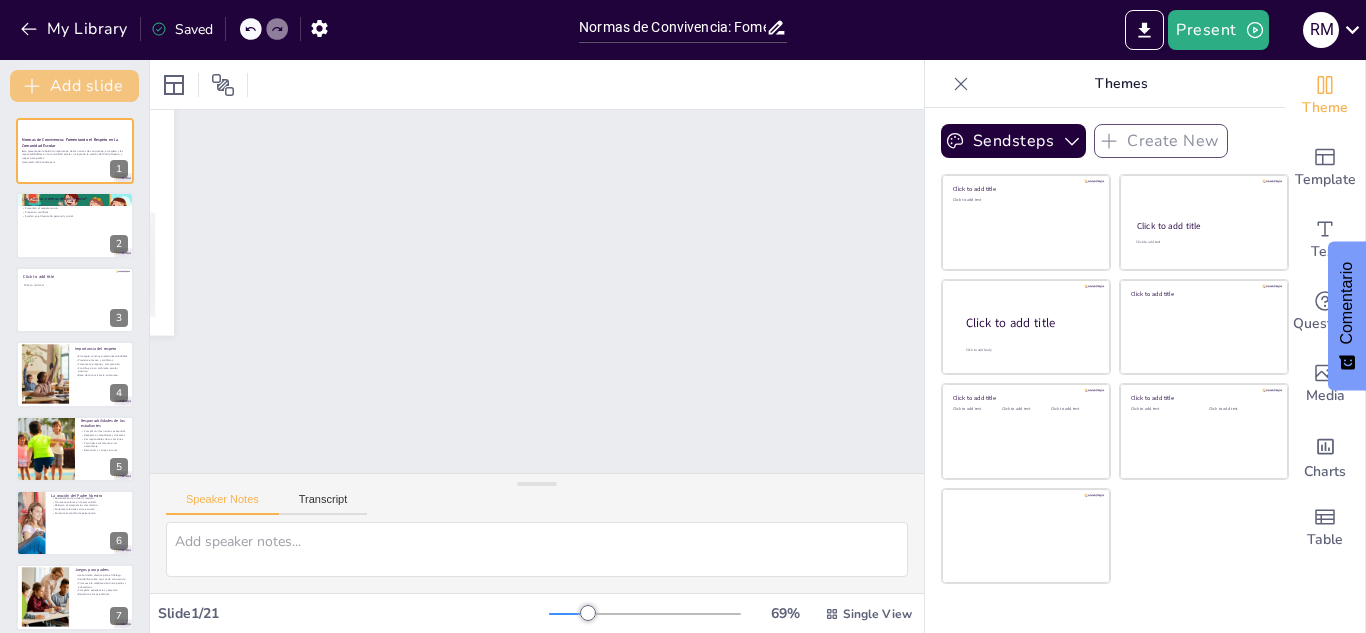 click on "Add slide" at bounding box center [74, 86] 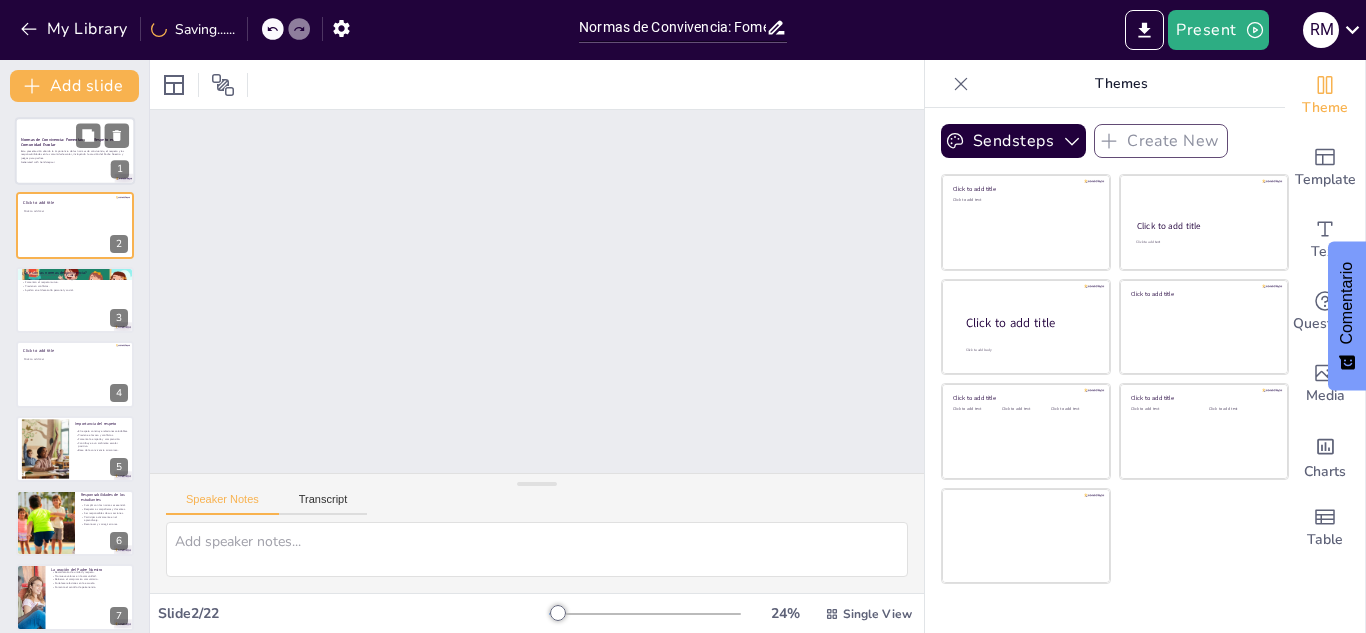 click on "Esta presentación aborda la importancia de las normas de convivencia, el respeto y las responsabilidades en la comunidad escolar, incluyendo la oración del Padre Nuestro y juegos para padres." at bounding box center (75, 154) 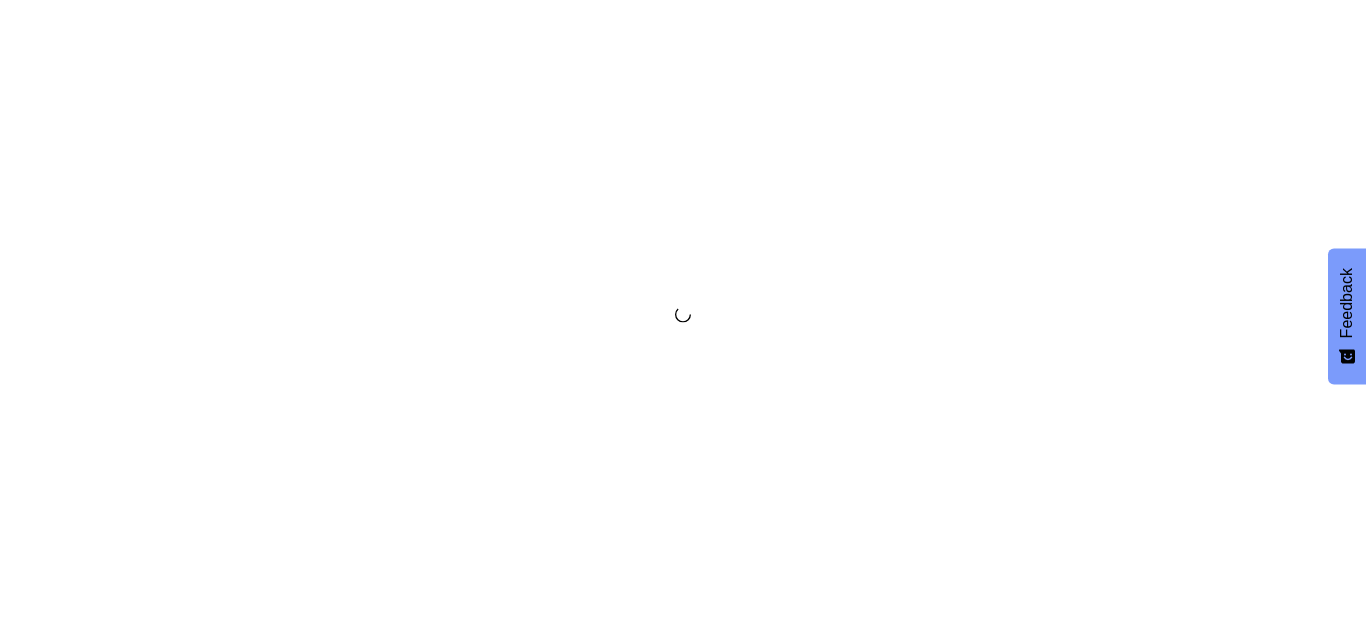 scroll, scrollTop: 0, scrollLeft: 0, axis: both 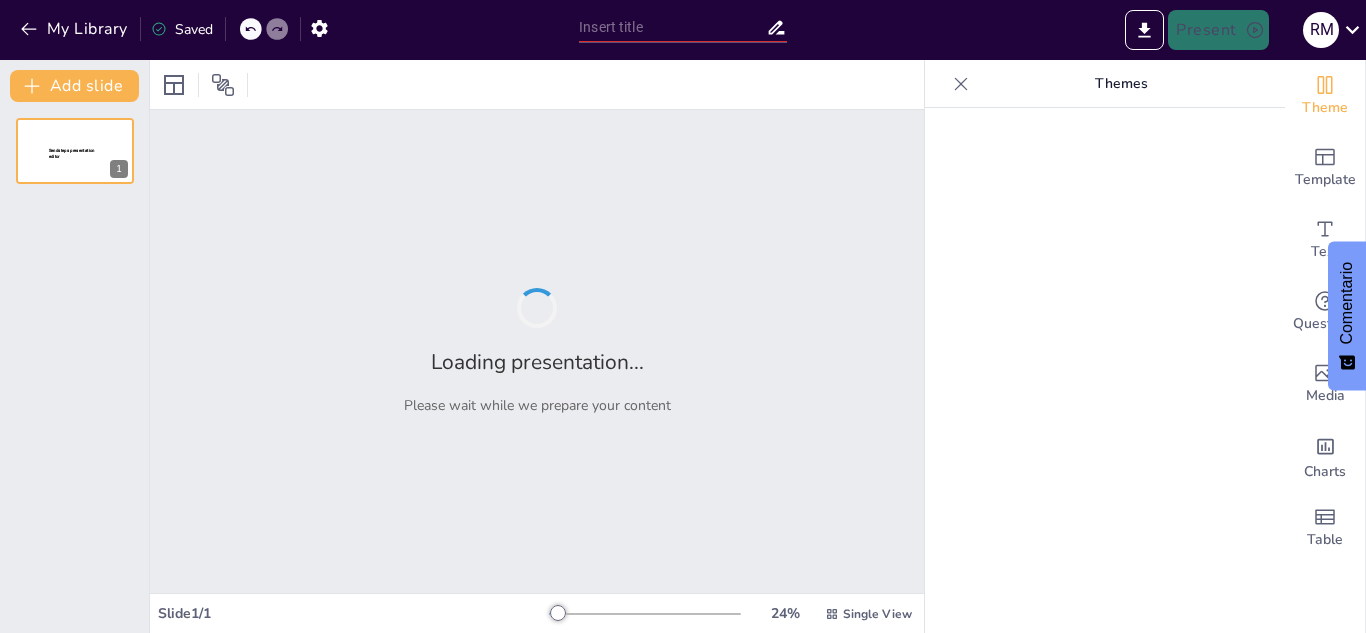 type on "Normas de Convivencia: Fomentando el Respeto en la Comunidad Escolar" 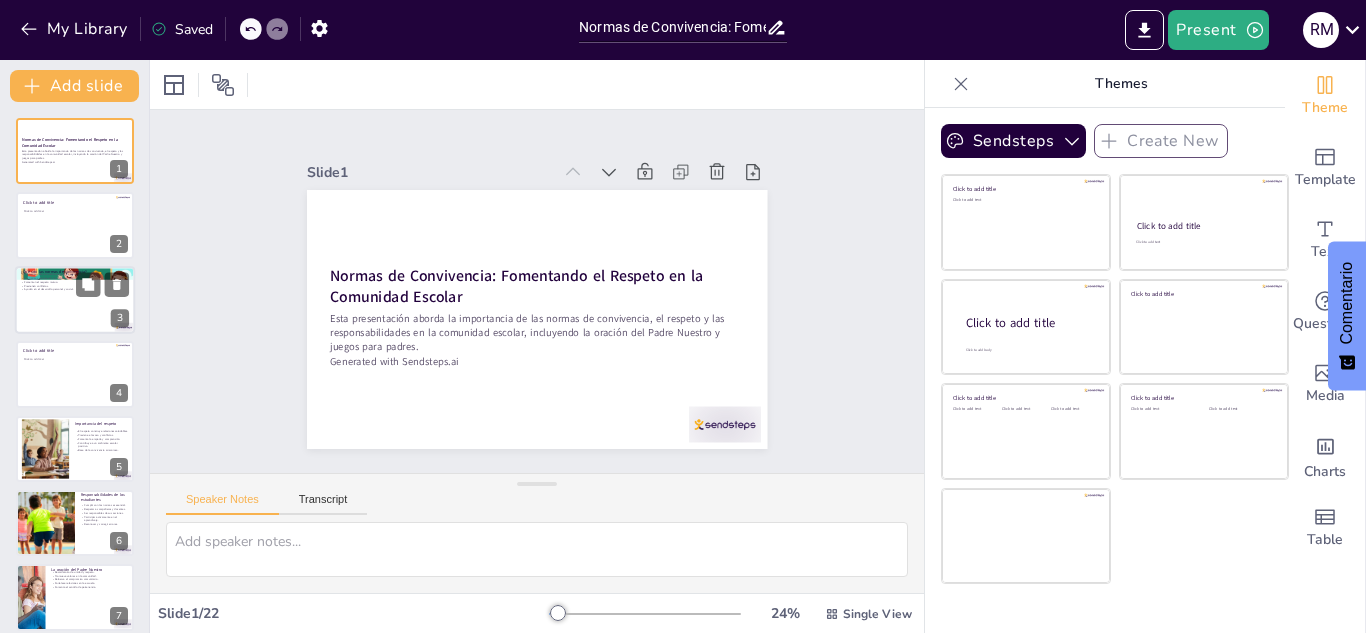 checkbox on "true" 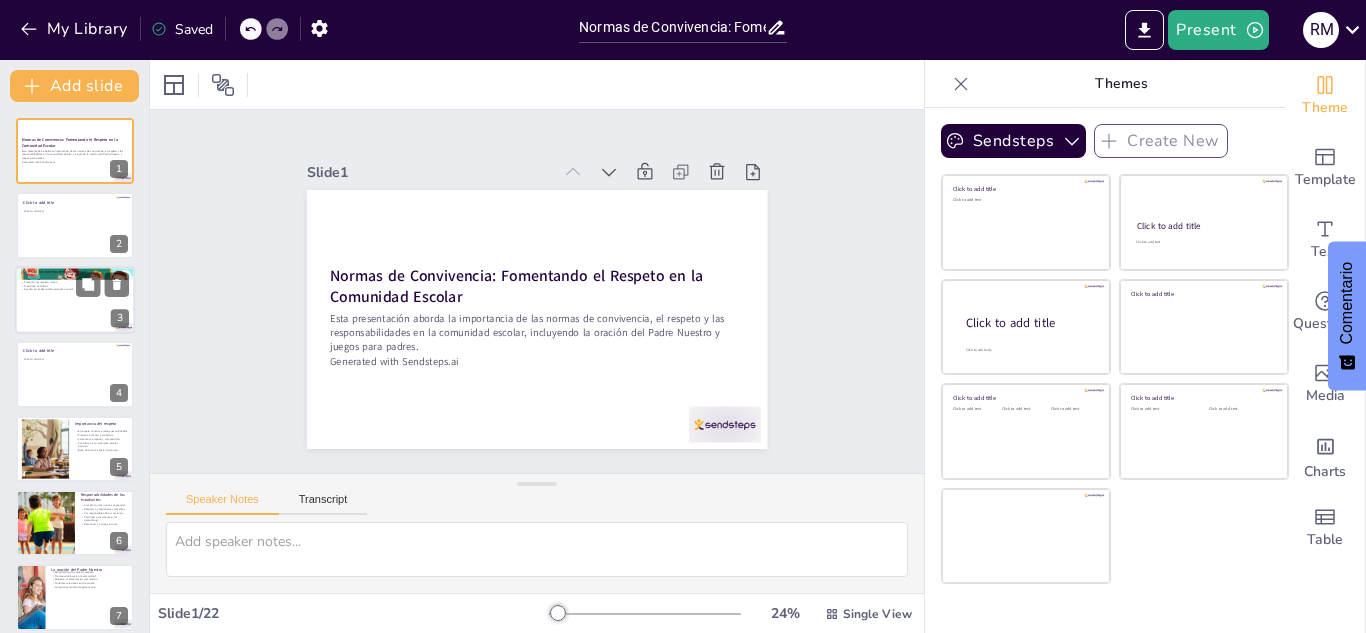 checkbox on "true" 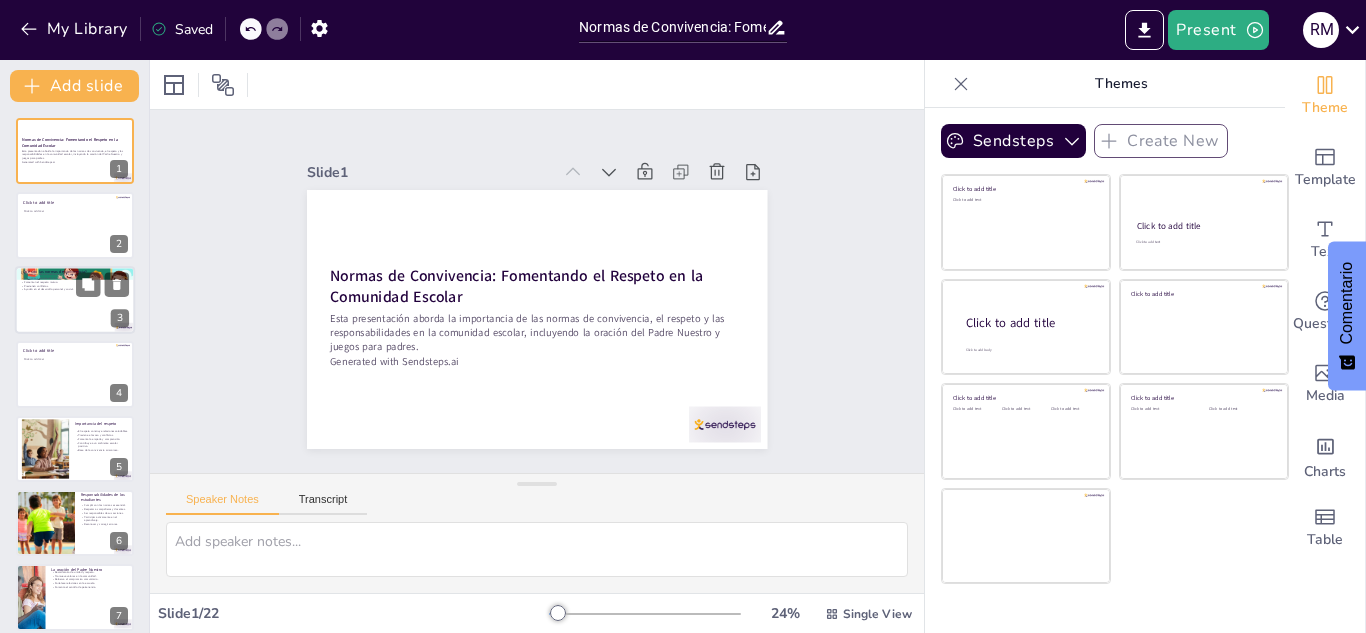 checkbox on "true" 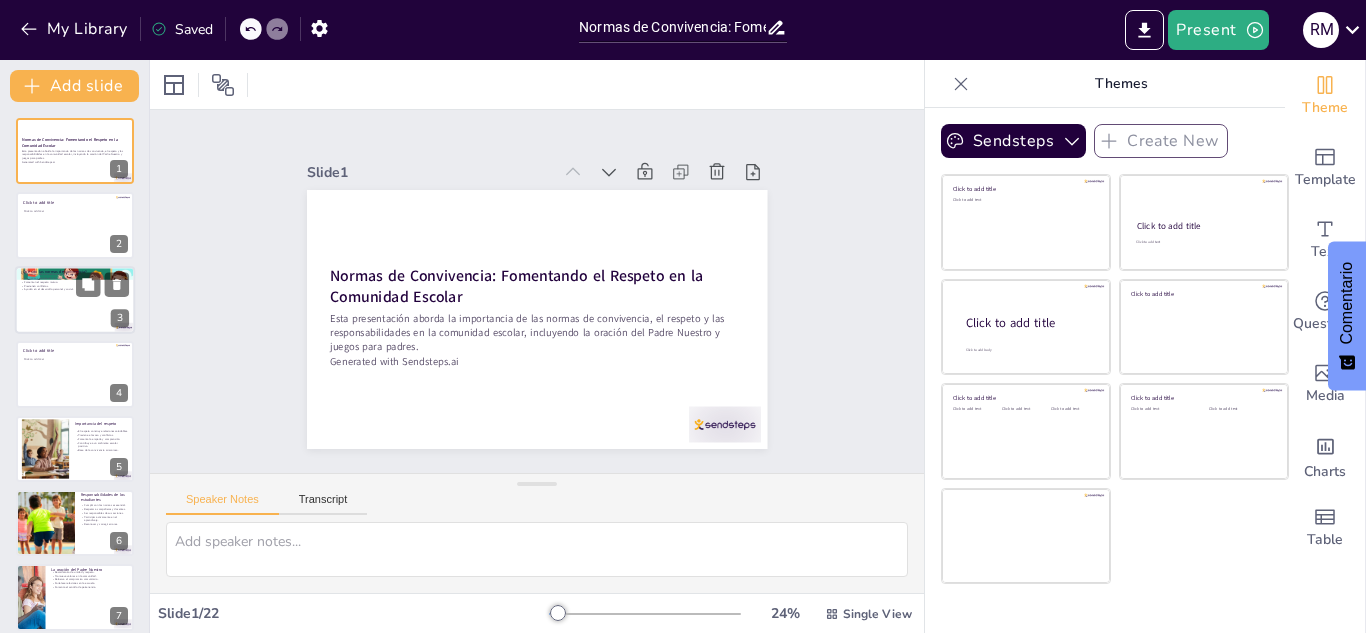 checkbox on "true" 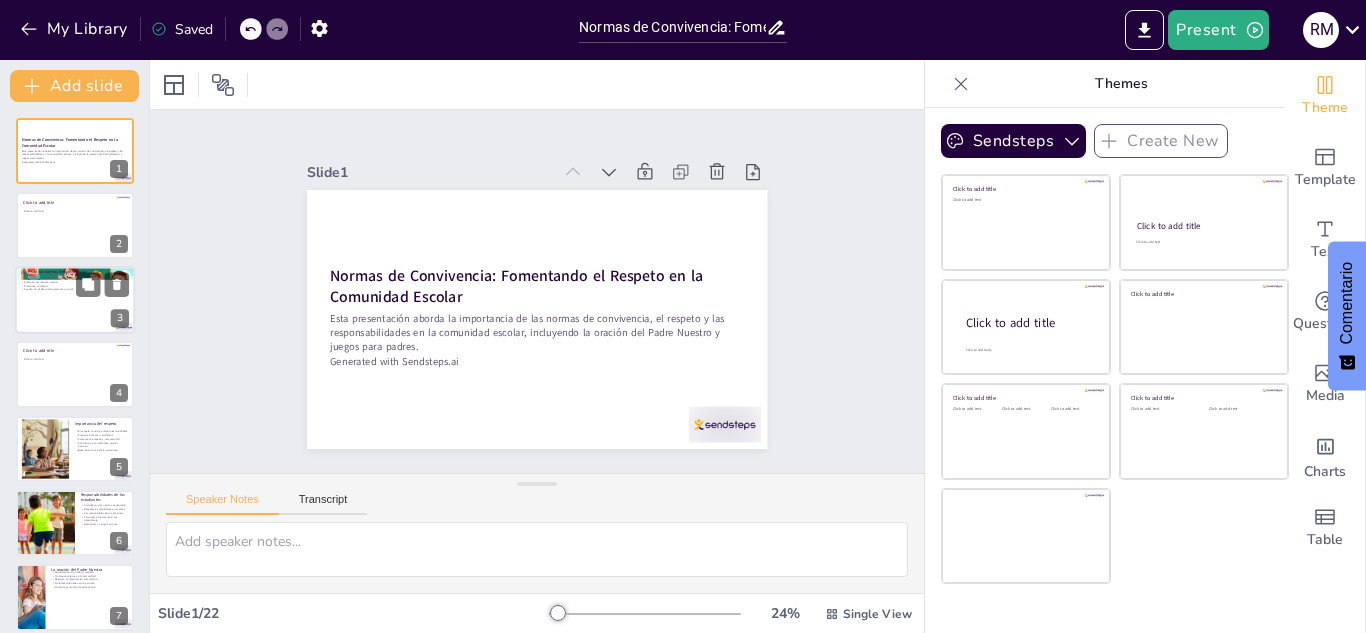 checkbox on "true" 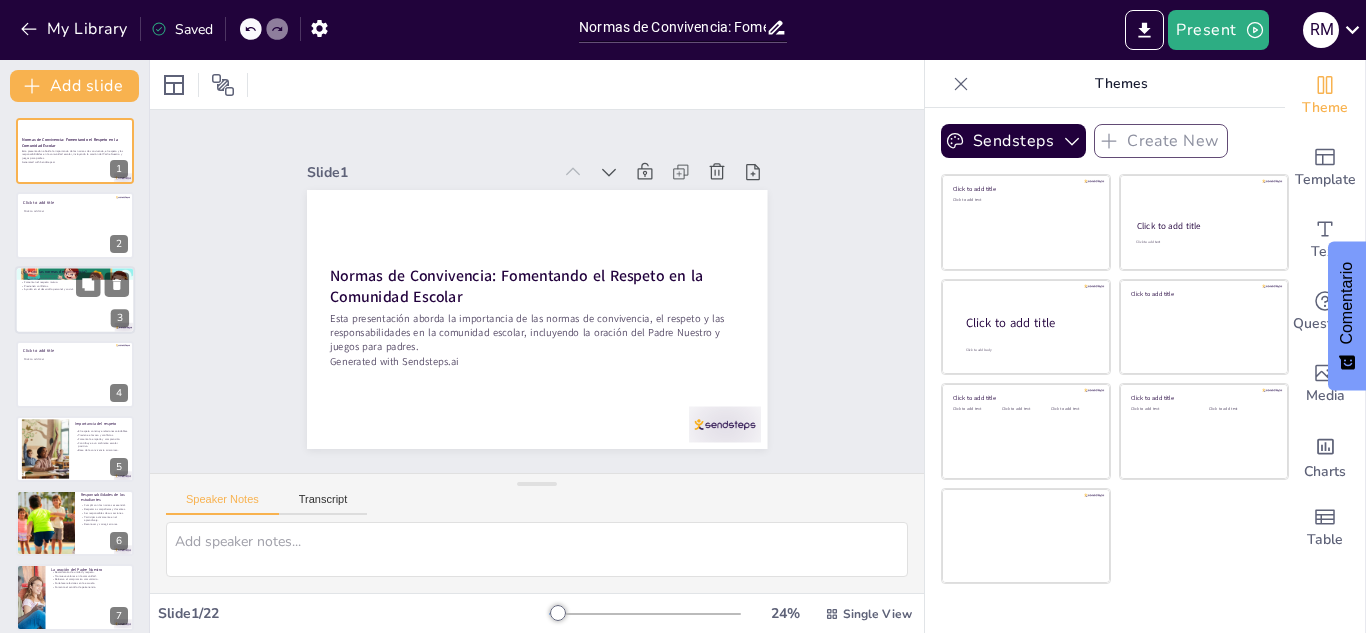 checkbox on "true" 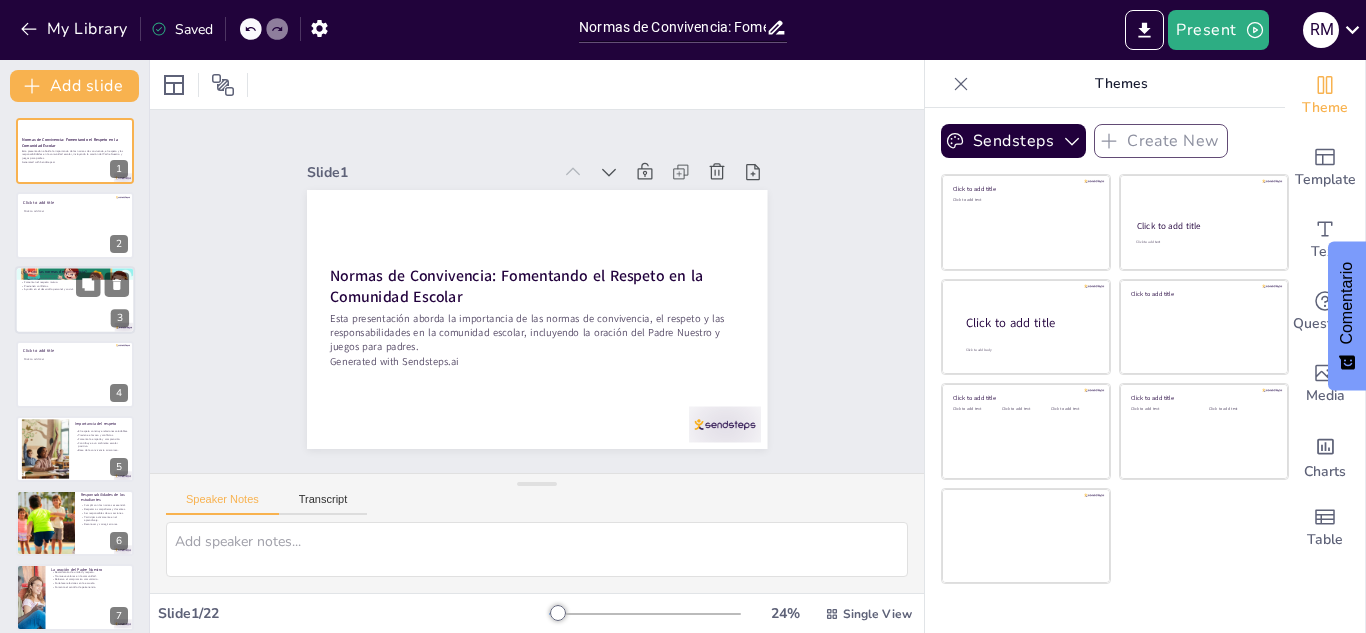 checkbox on "true" 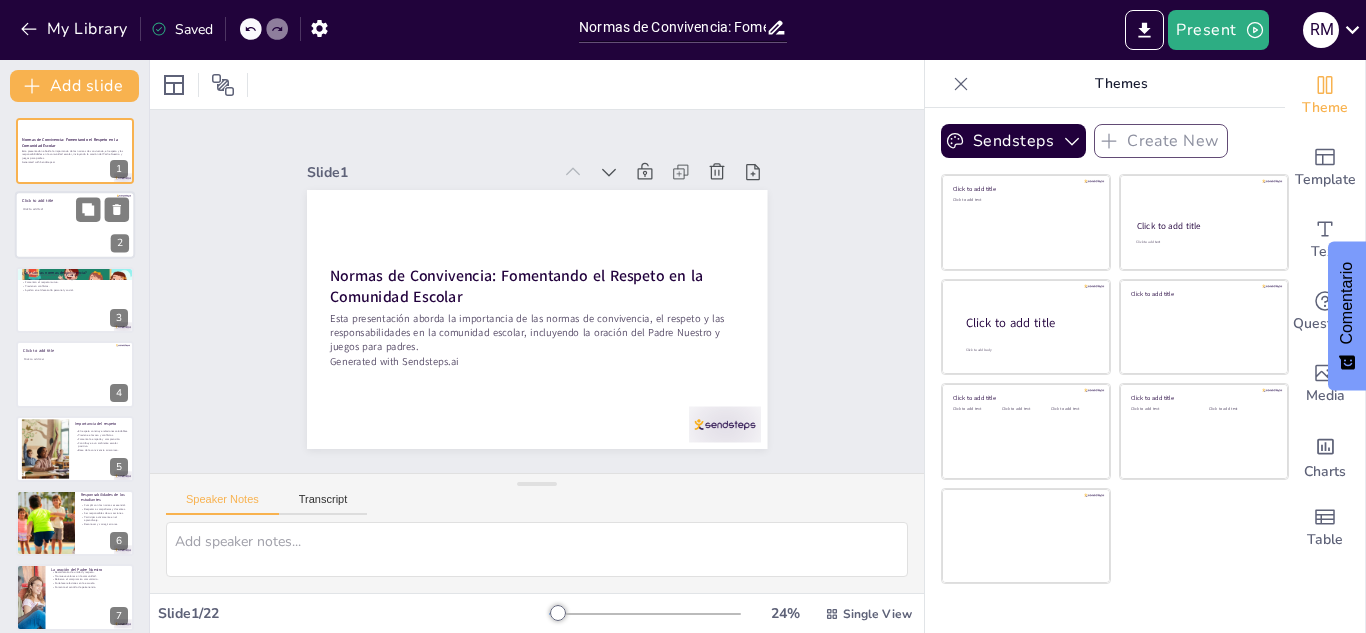checkbox on "true" 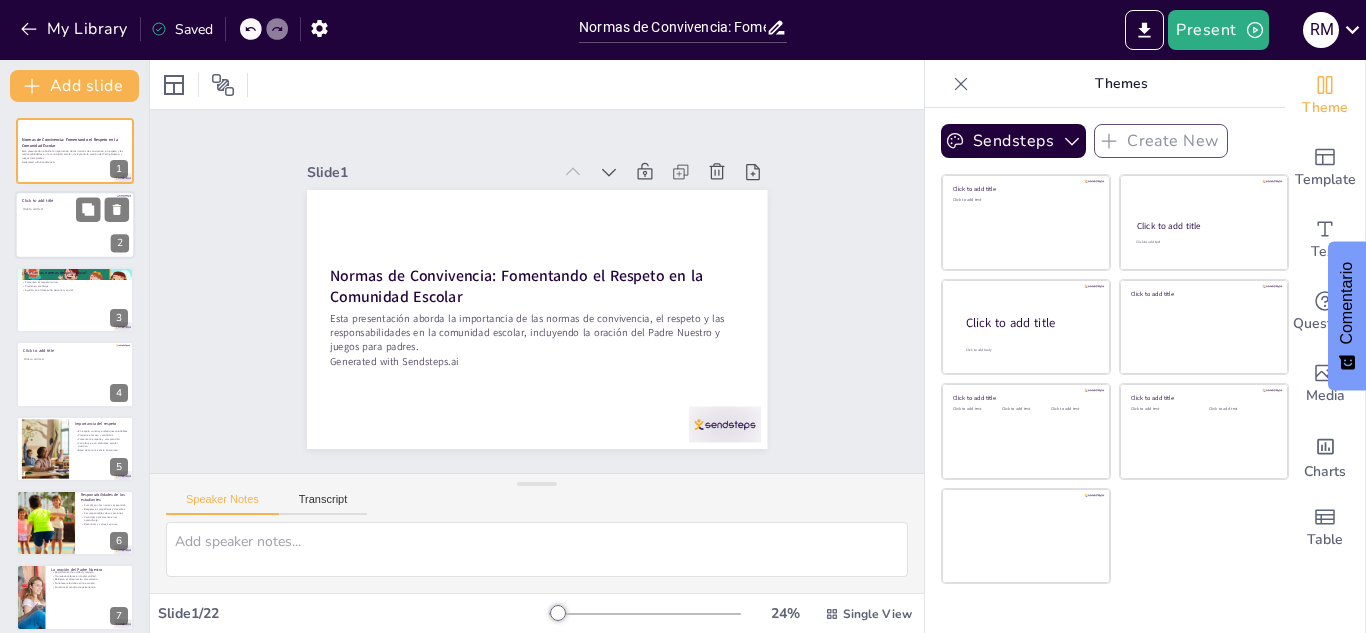 checkbox on "true" 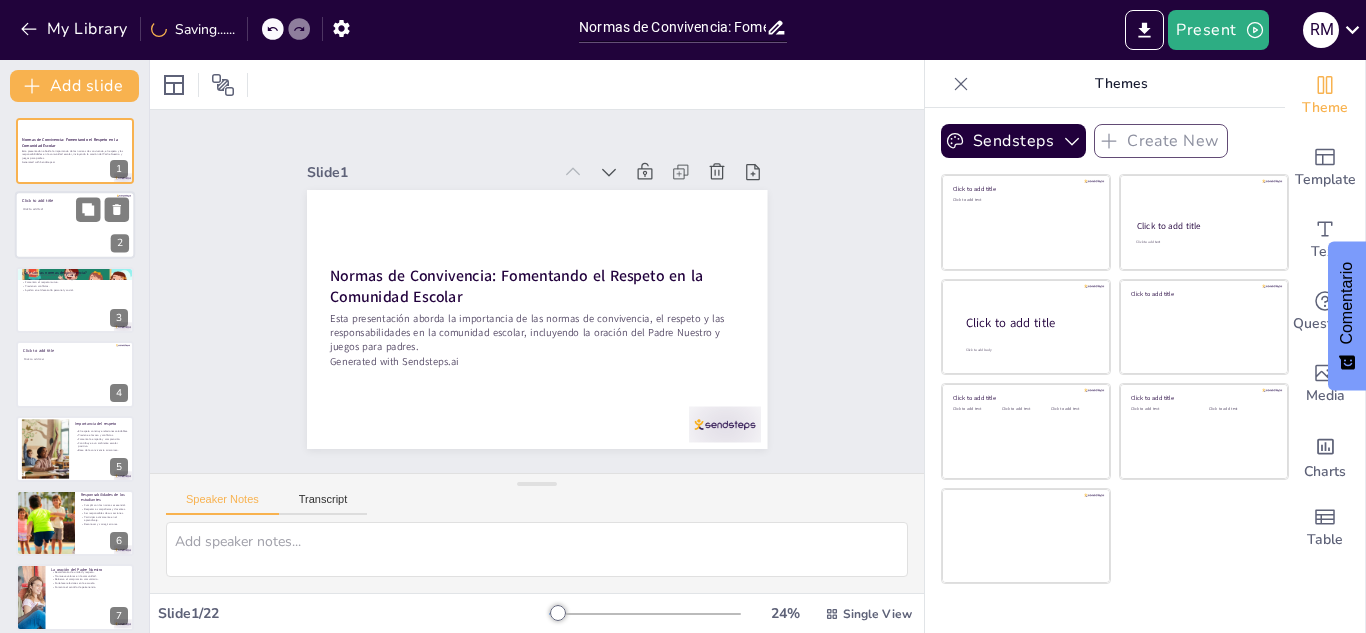 click at bounding box center [75, 226] 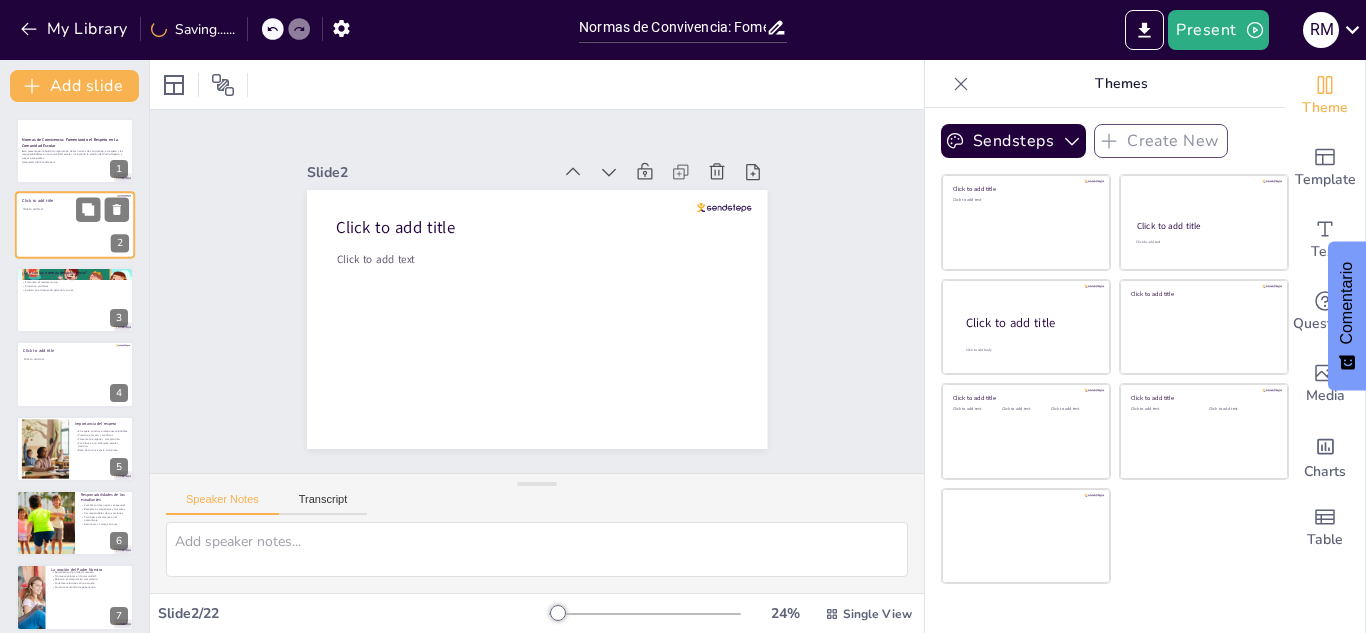 checkbox on "true" 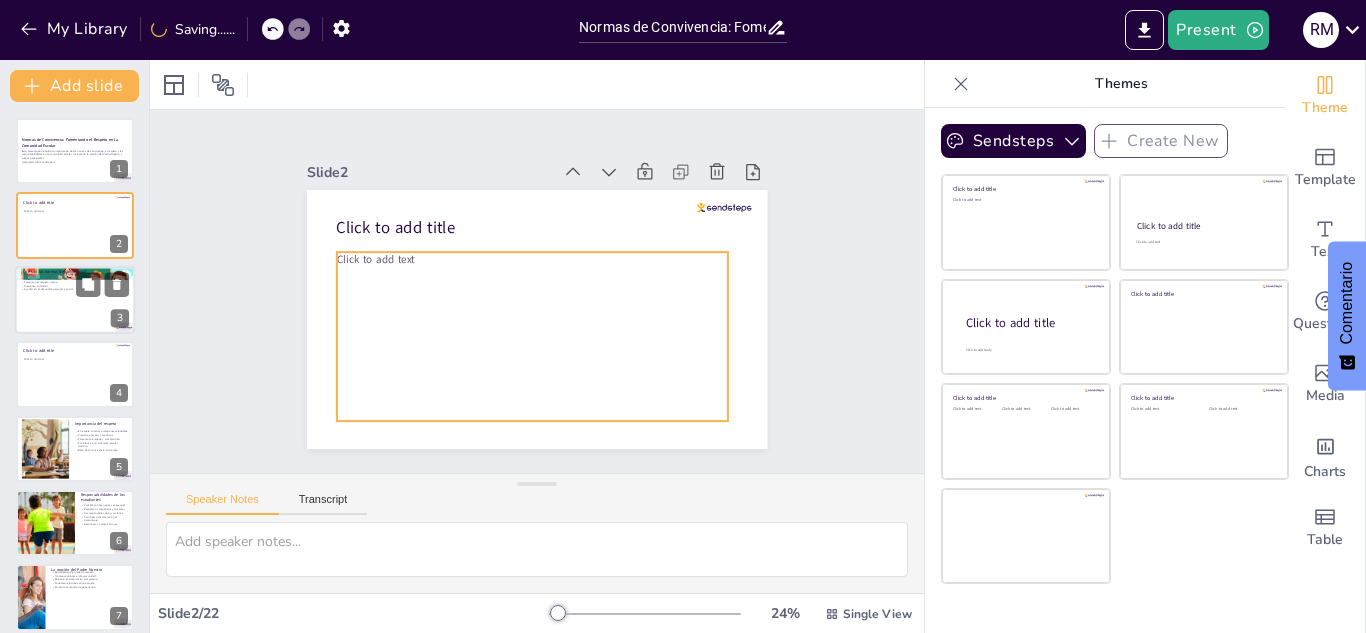 checkbox on "true" 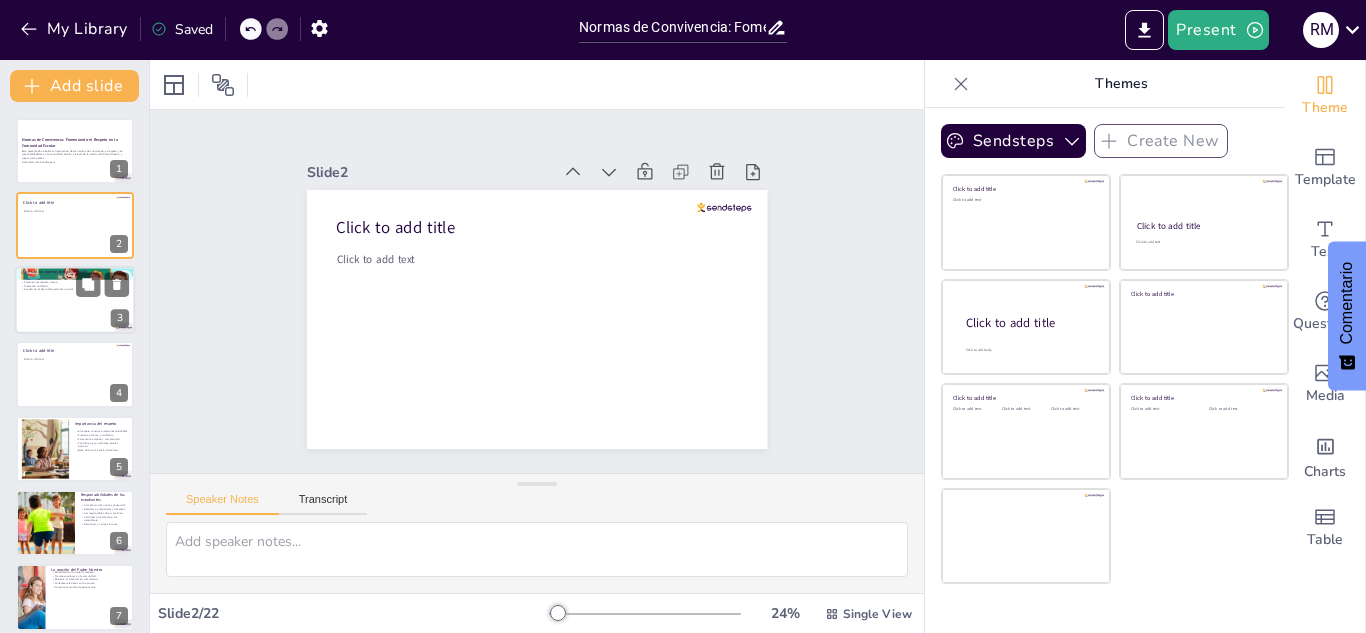 click at bounding box center (75, 300) 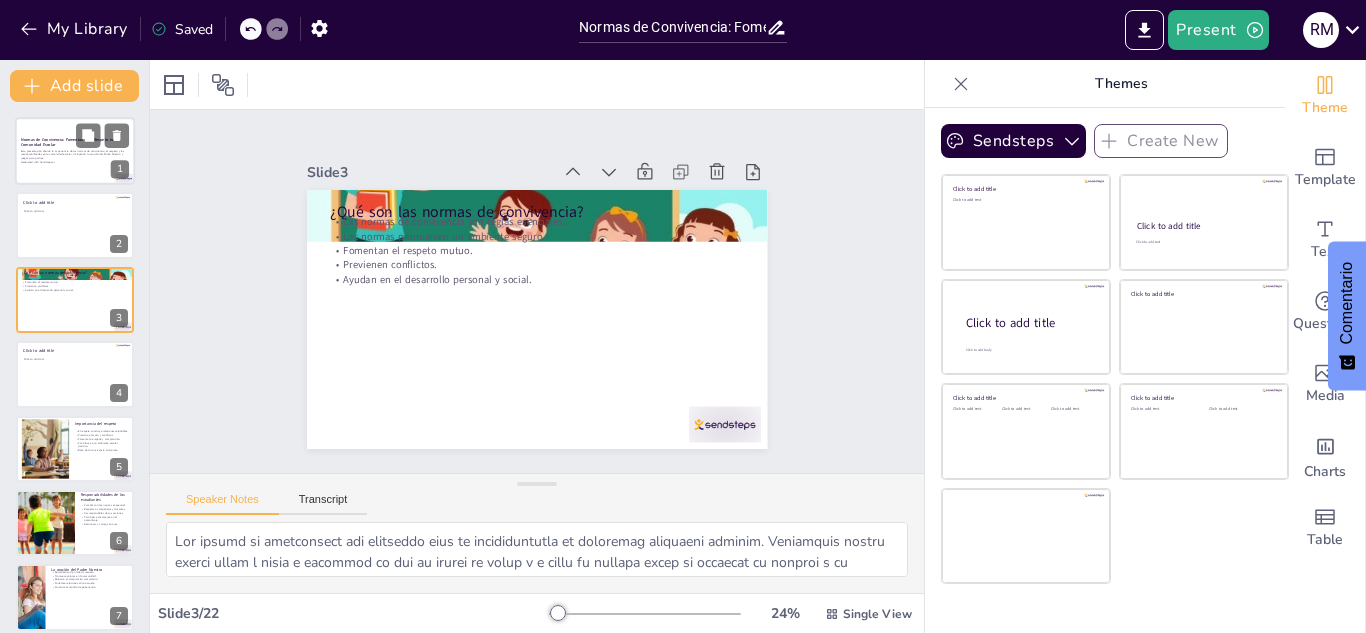 checkbox on "true" 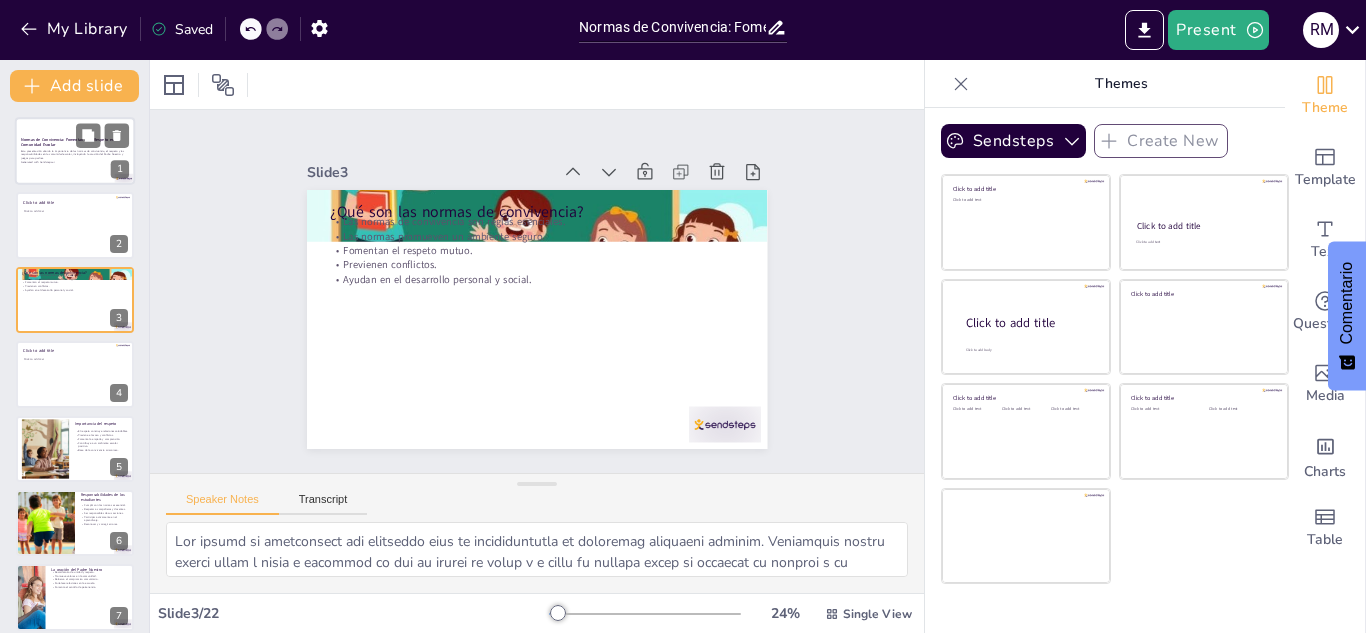 checkbox on "true" 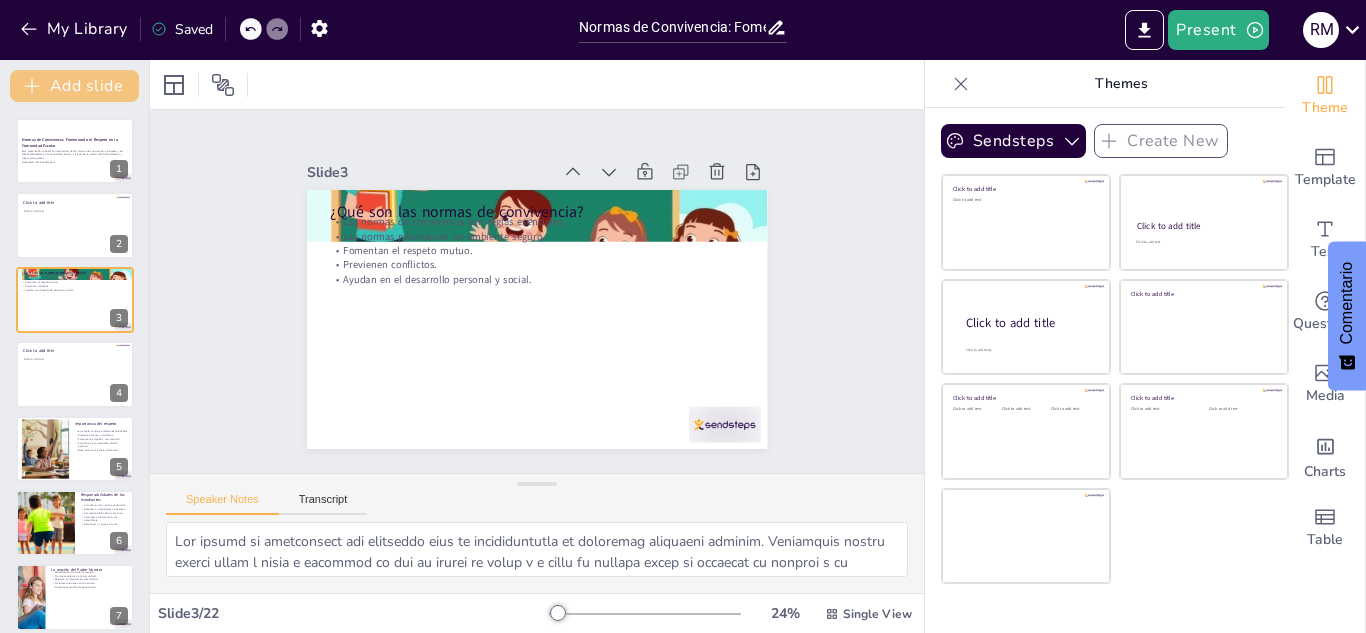 checkbox on "true" 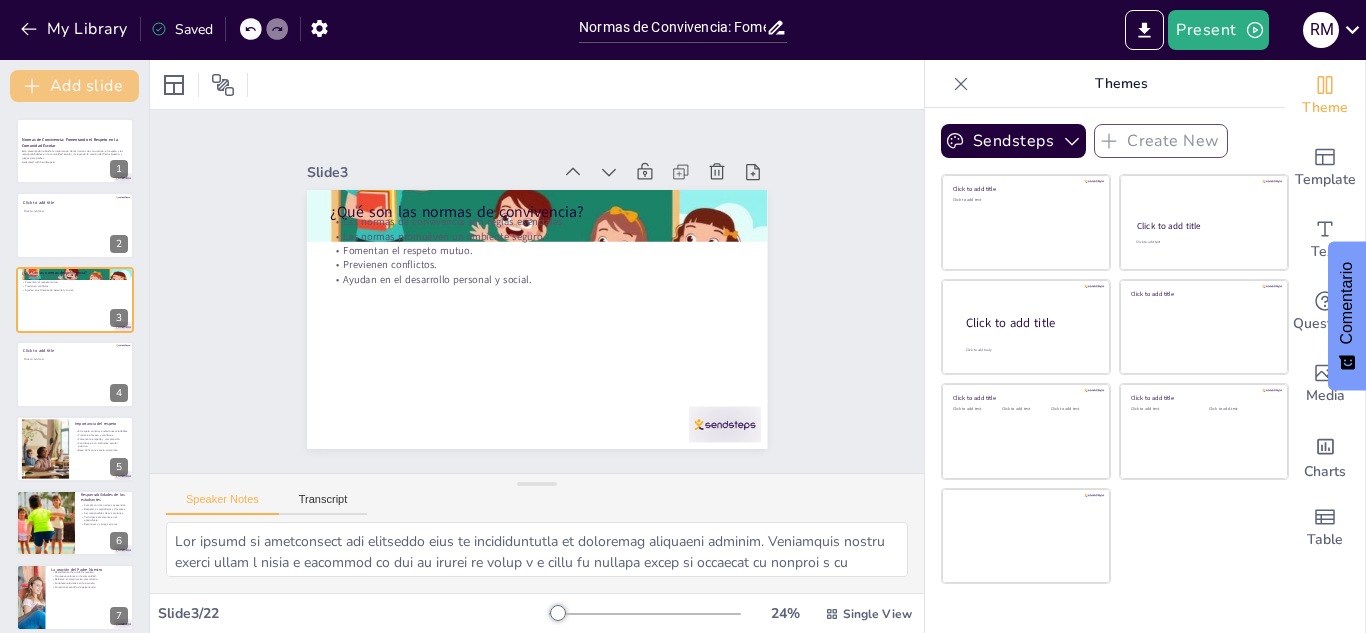 checkbox on "true" 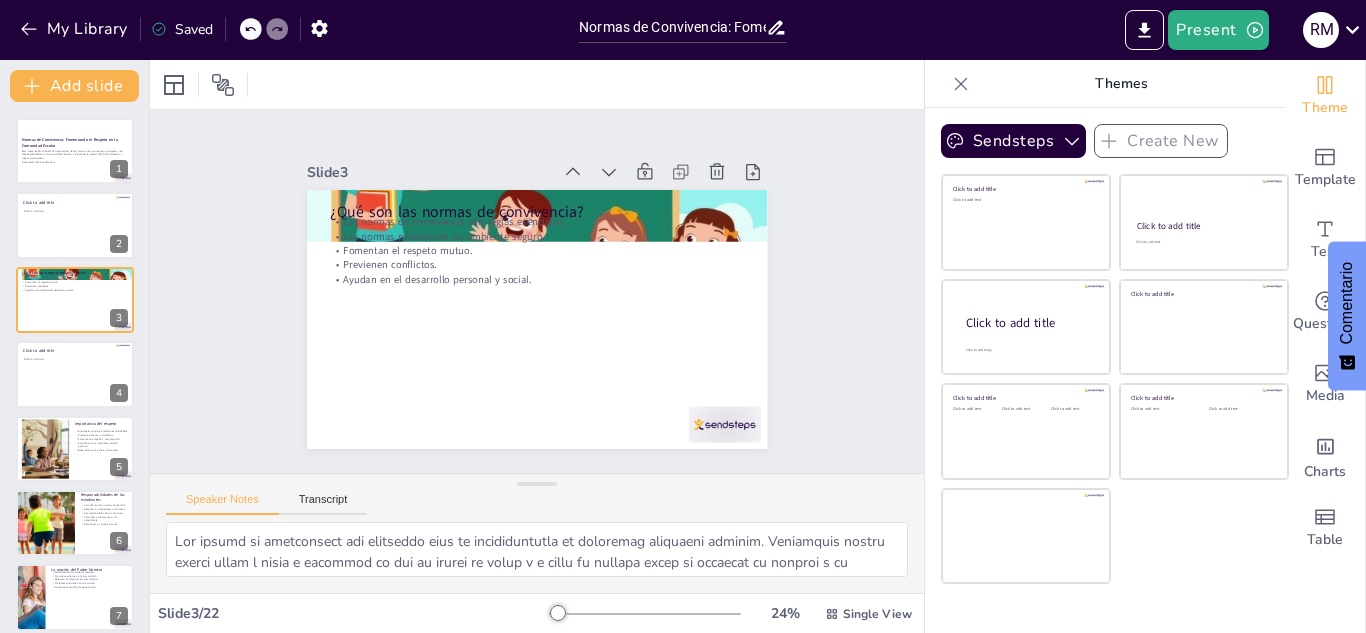 checkbox on "true" 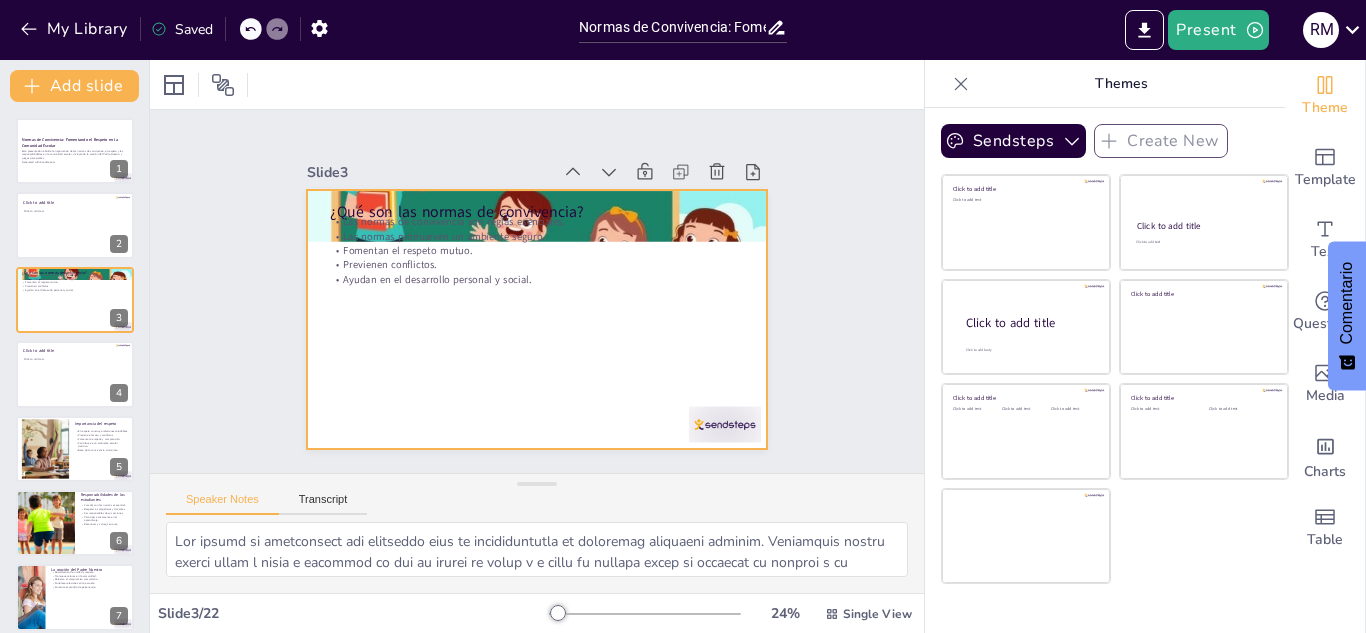 checkbox on "true" 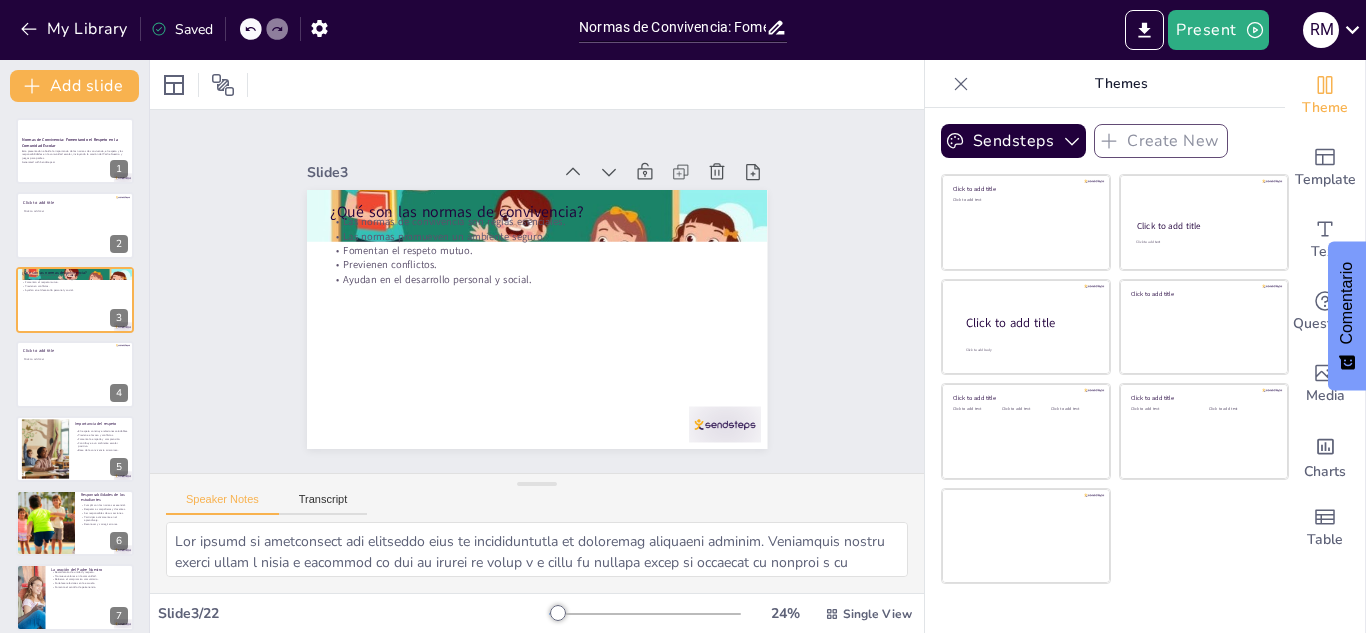 checkbox on "true" 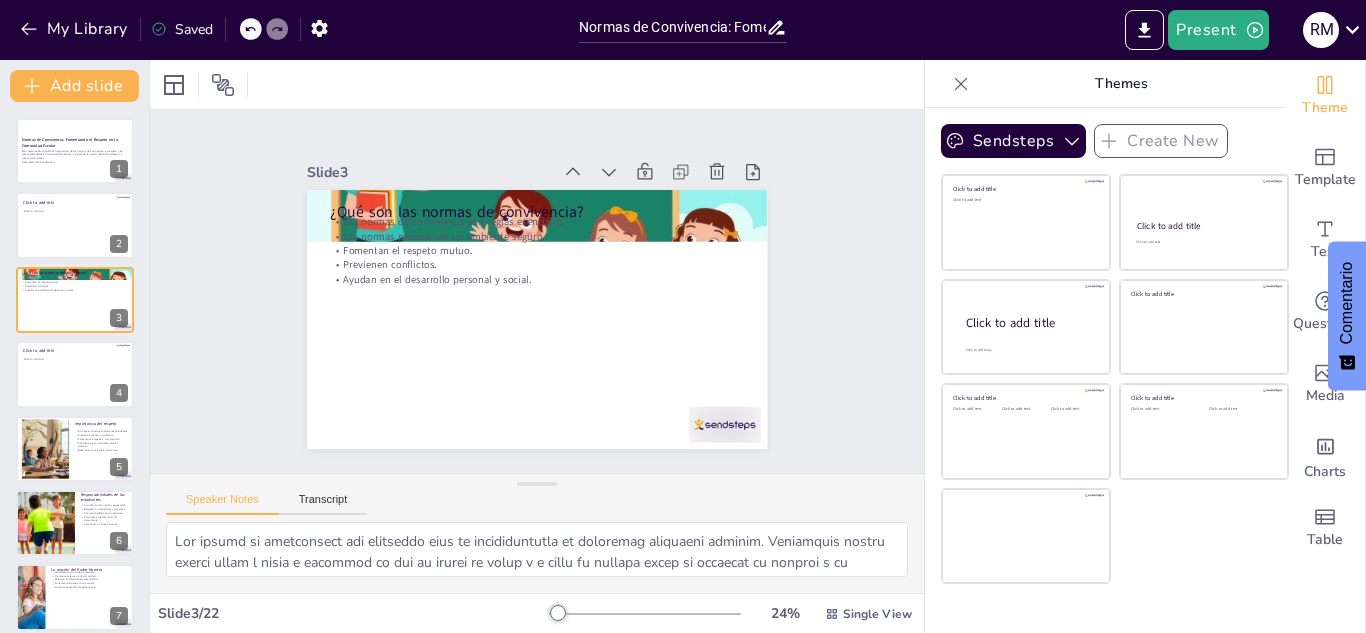 checkbox on "true" 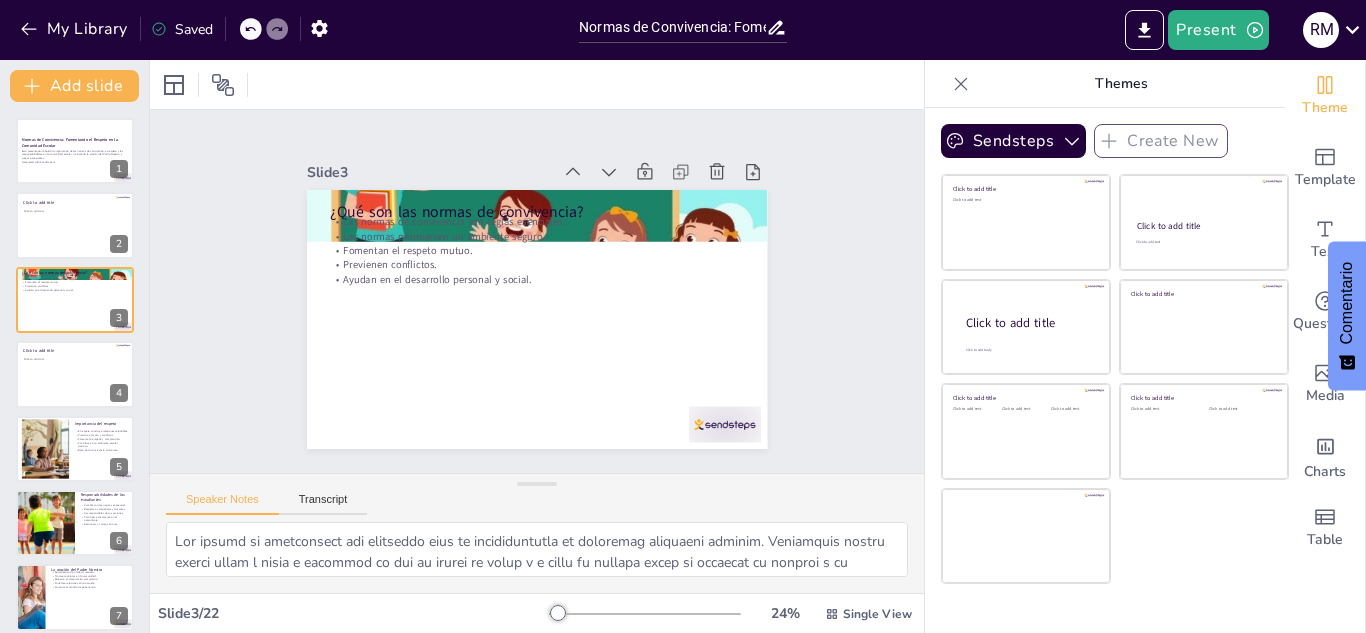 checkbox on "true" 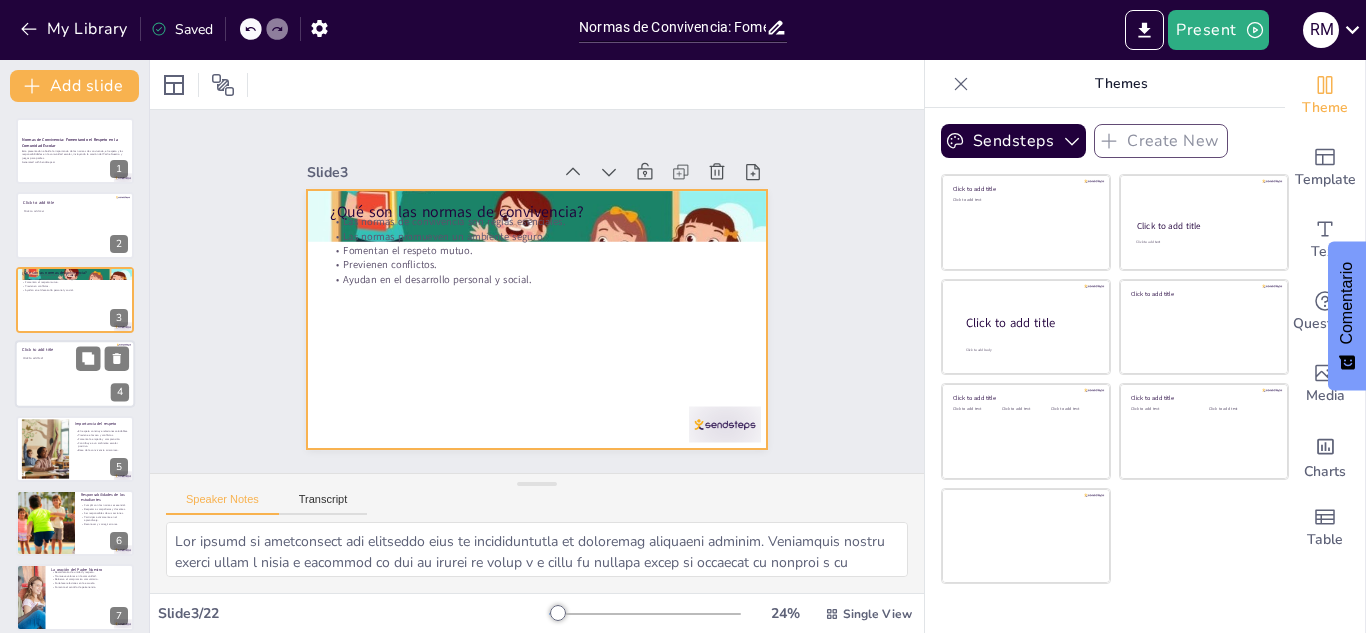 click on "Click to add text" at bounding box center [74, 379] 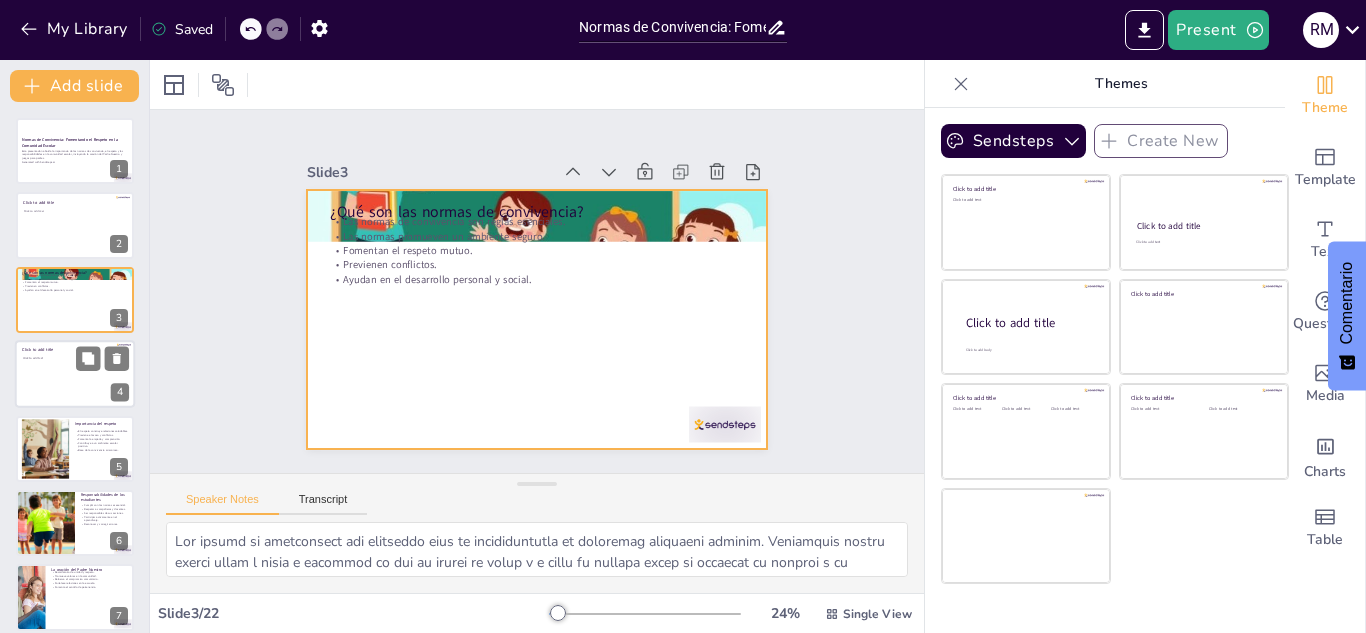 type 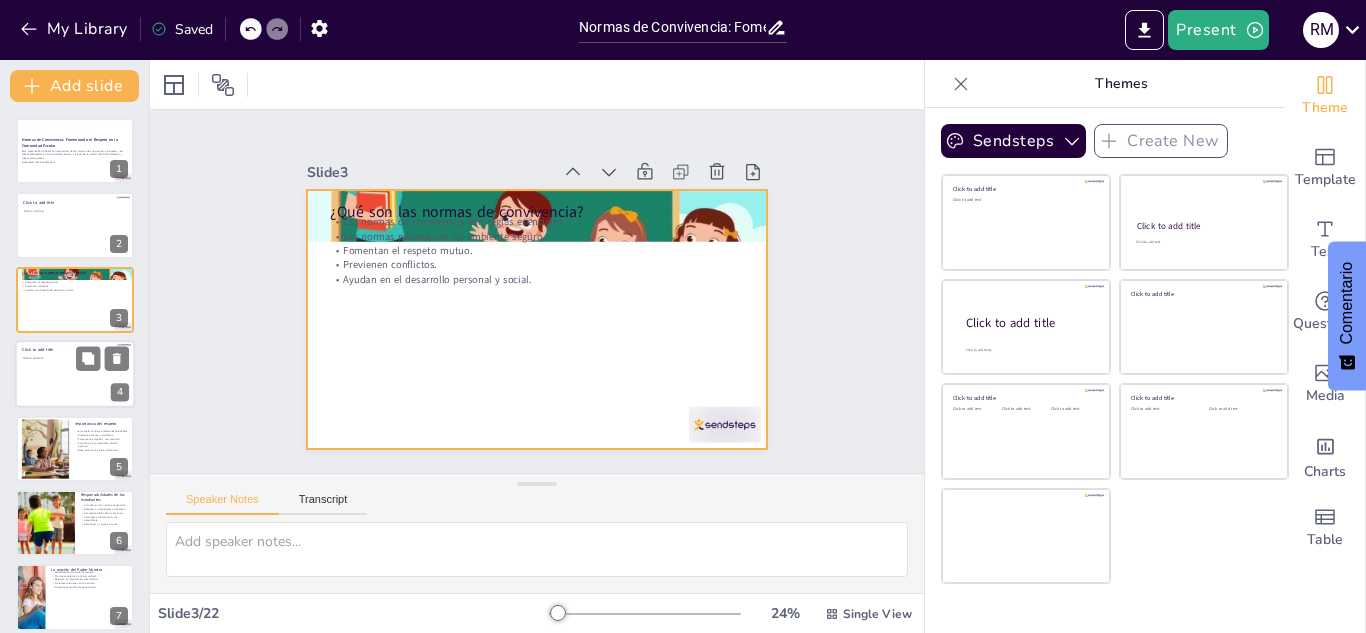 scroll, scrollTop: 7, scrollLeft: 0, axis: vertical 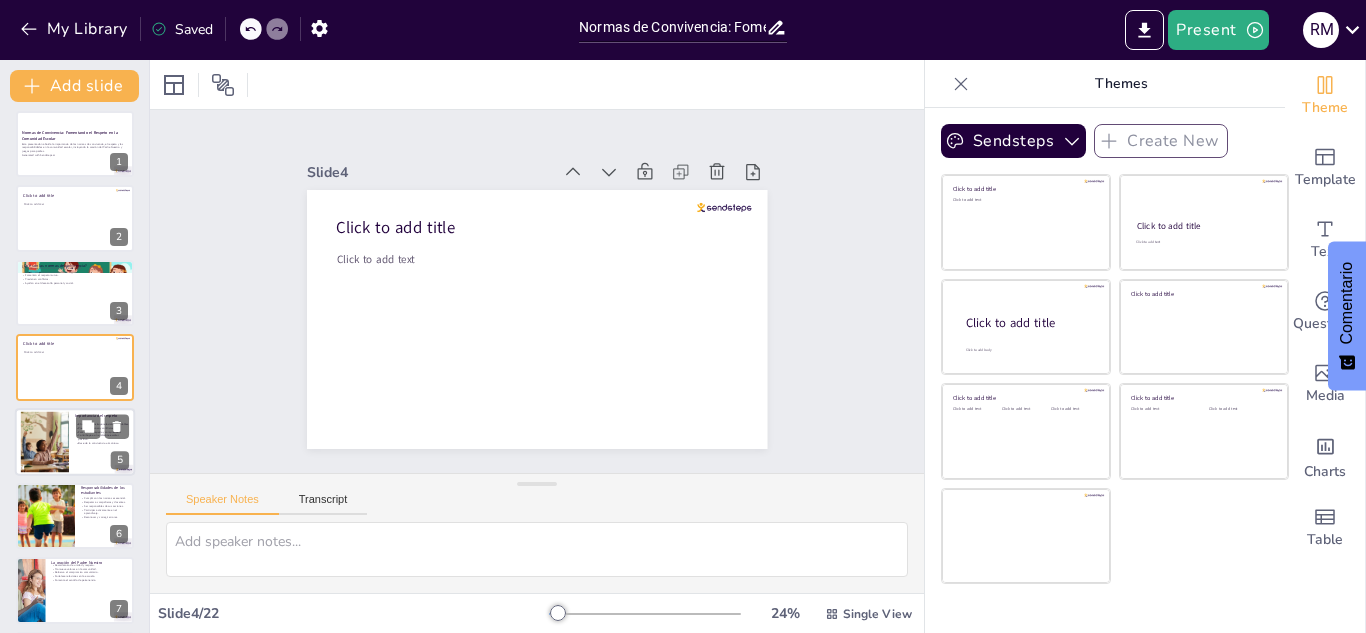 click at bounding box center (45, 441) 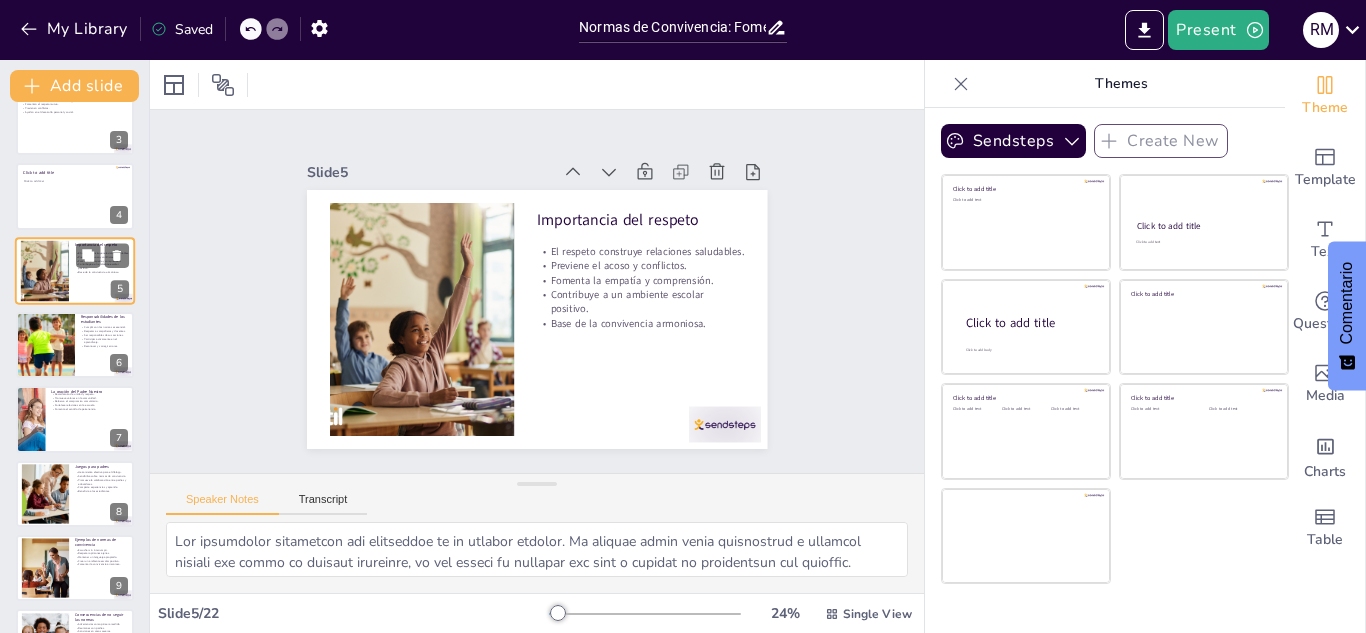 scroll, scrollTop: 179, scrollLeft: 0, axis: vertical 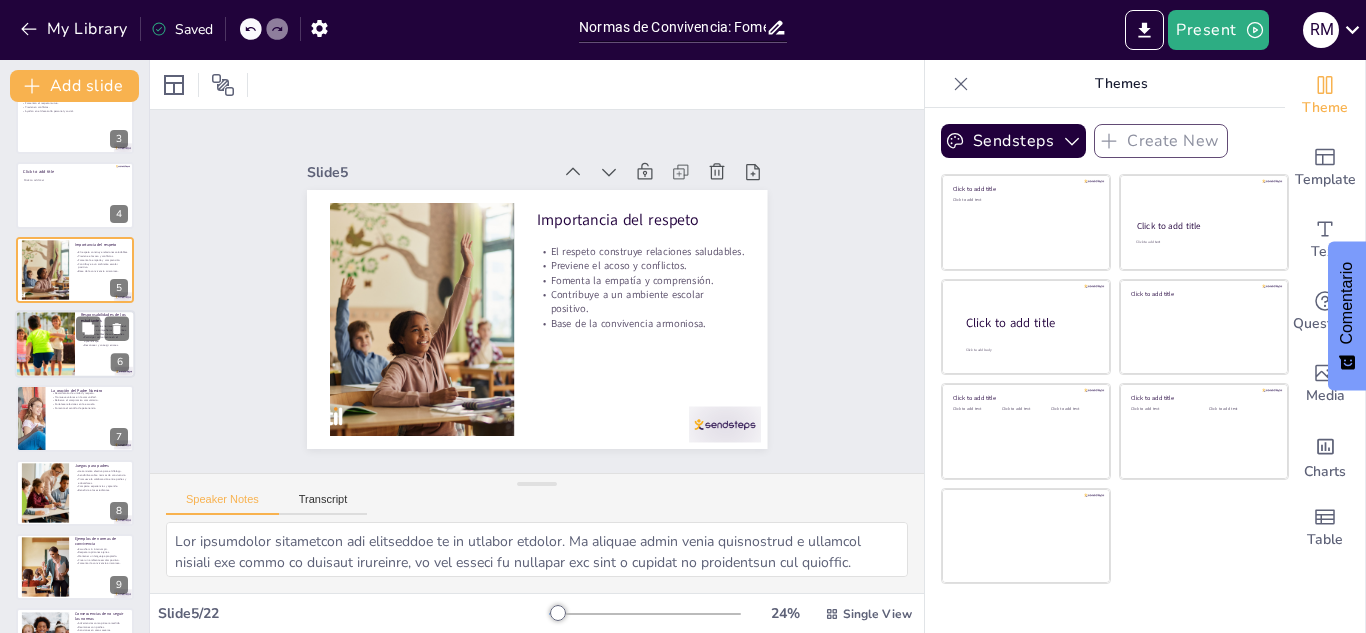 click at bounding box center [45, 344] 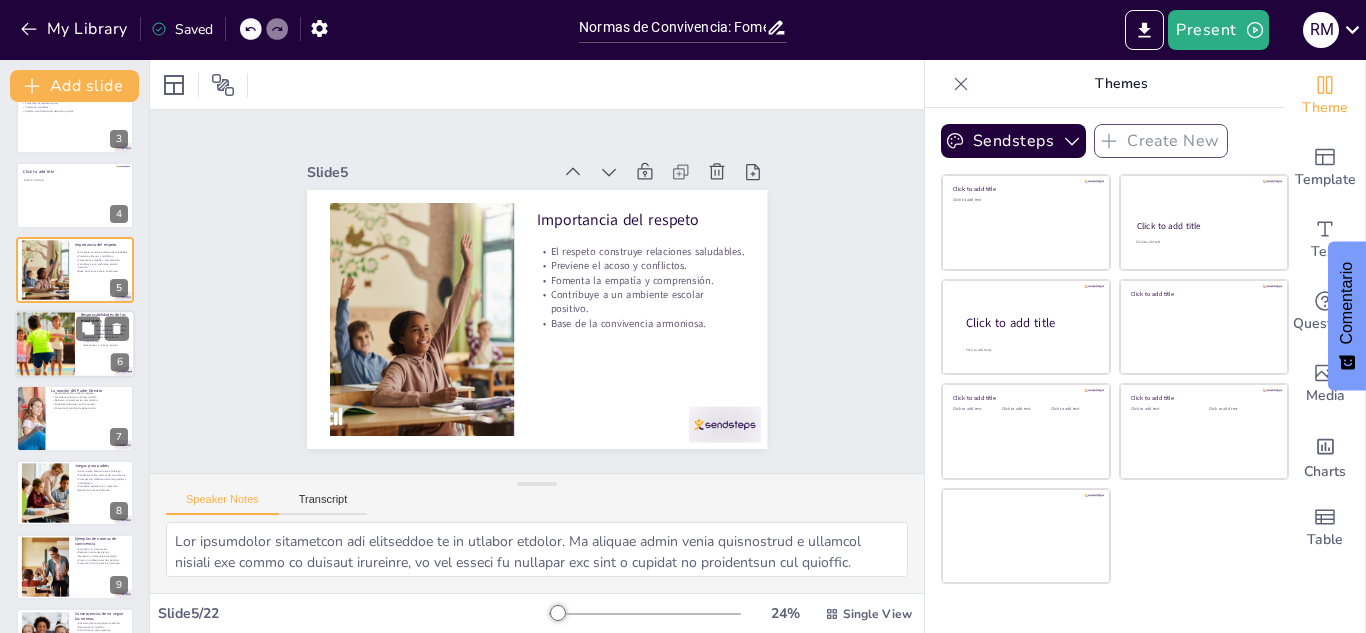type on "Cumplir con las normas es fundamental para mantener un ambiente escolar ordenado y respetuoso. Los estudiantes deben ser conscientes de que sus acciones tienen un impacto en la comunidad.
El respeto hacia compañeros y docentes es crucial para construir relaciones saludables. Los estudiantes deben aprender a valorar a los demás y a tratar a todos con dignidad.
La responsabilidad implica reconocer las consecuencias de nuestras acciones. Los estudiantes deben ser capaces de asumir la responsabilidad de sus actos y aprender de sus errores.
La participación activa en el aprendizaje es vital para el desarrollo académico de los estudiantes. Esto incluye hacer preguntas, colaborar con otros y ser parte de la comunidad escolar.
Reconocer y corregir errores es una parte importante del crecimiento personal. Los estudiantes deben aprender a aceptar sus fallos y trabajar para mejorar, lo que contribuye a su desarrollo integral." 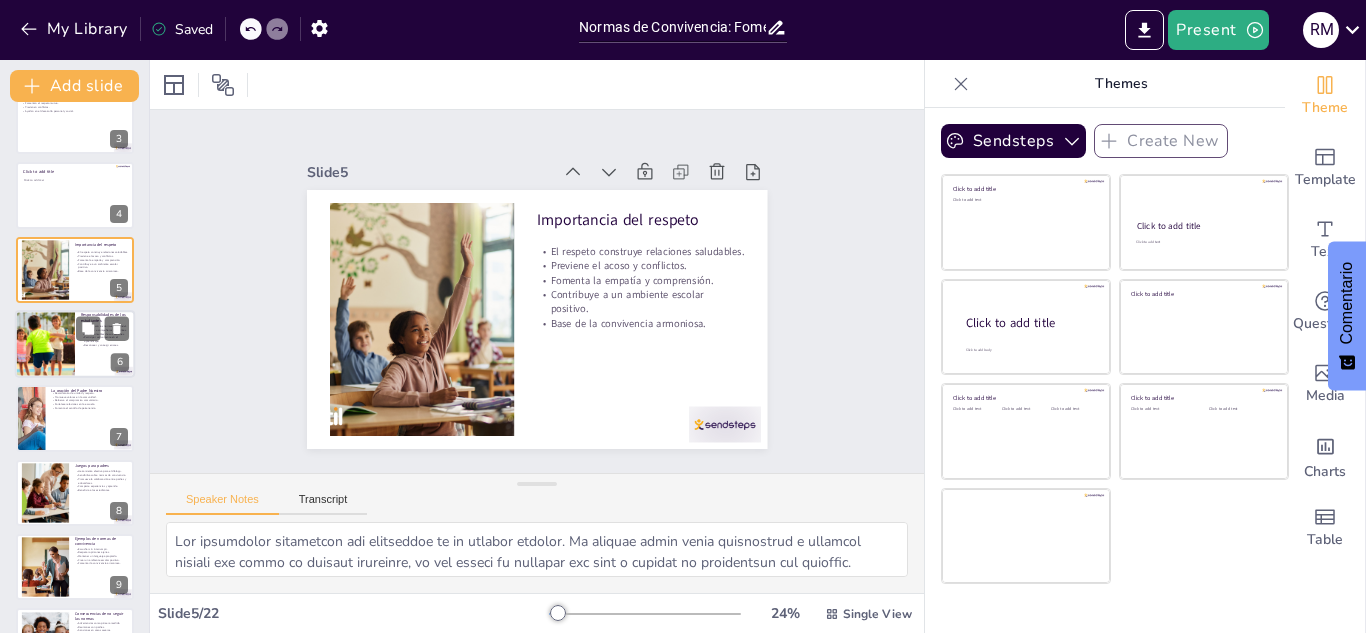 checkbox on "true" 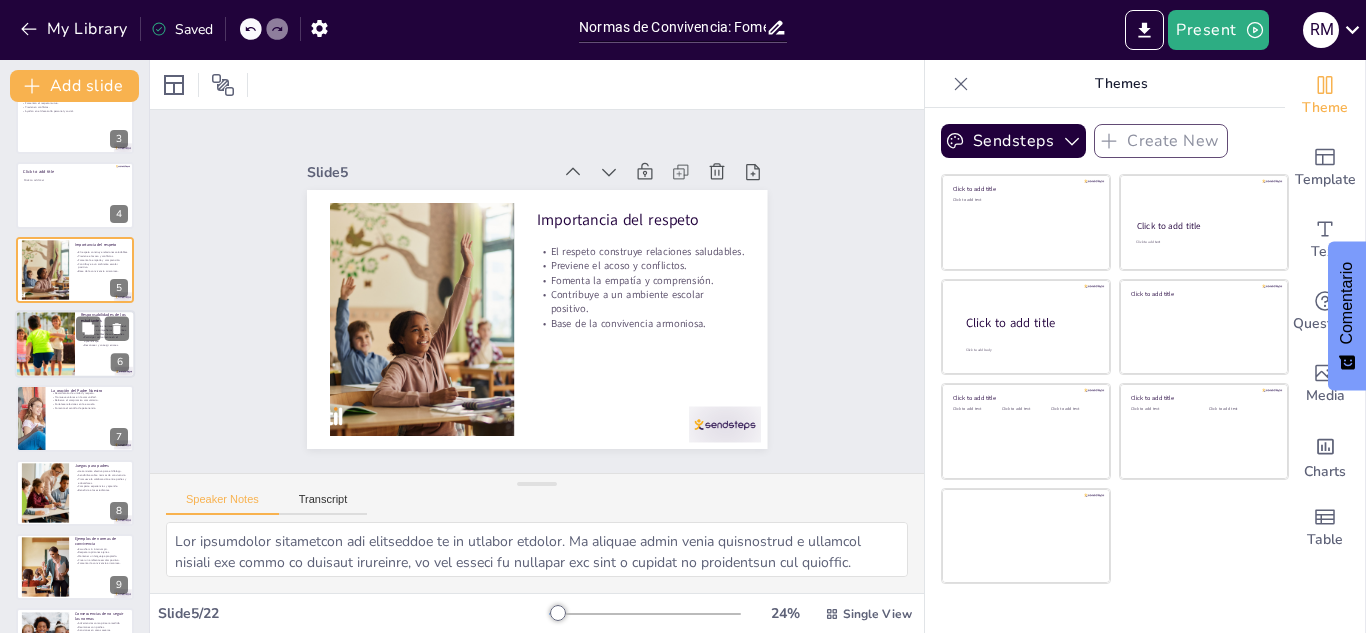 checkbox on "true" 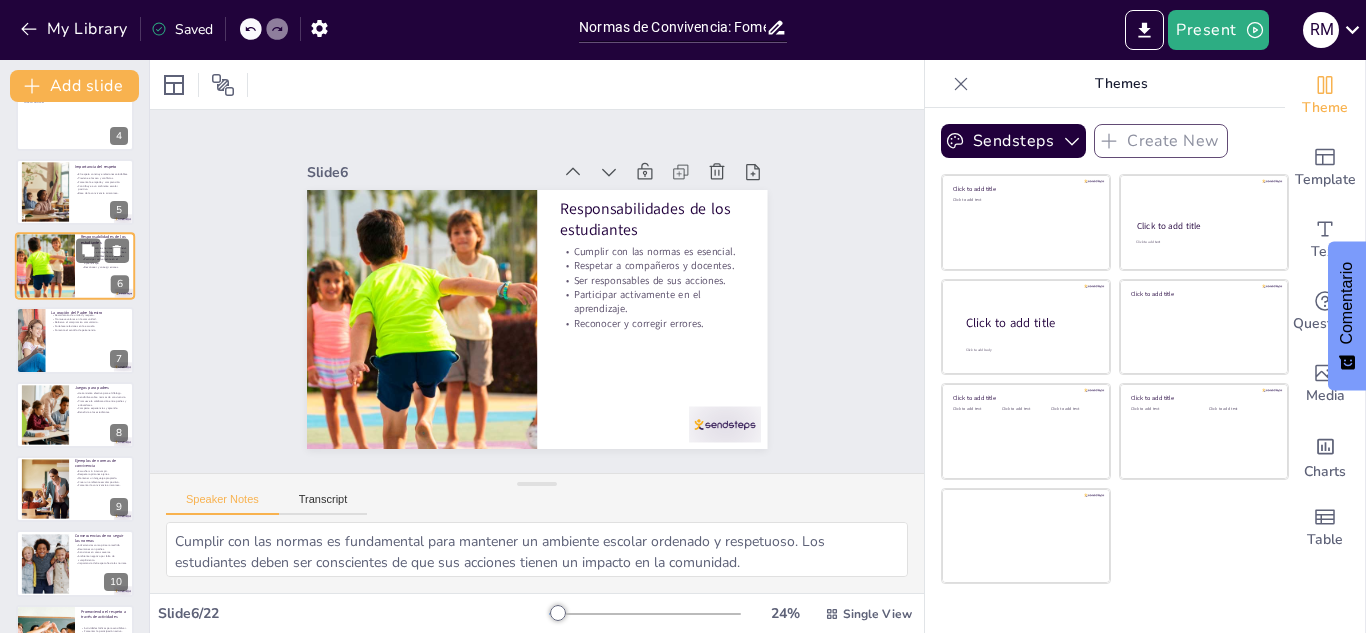 scroll, scrollTop: 260, scrollLeft: 0, axis: vertical 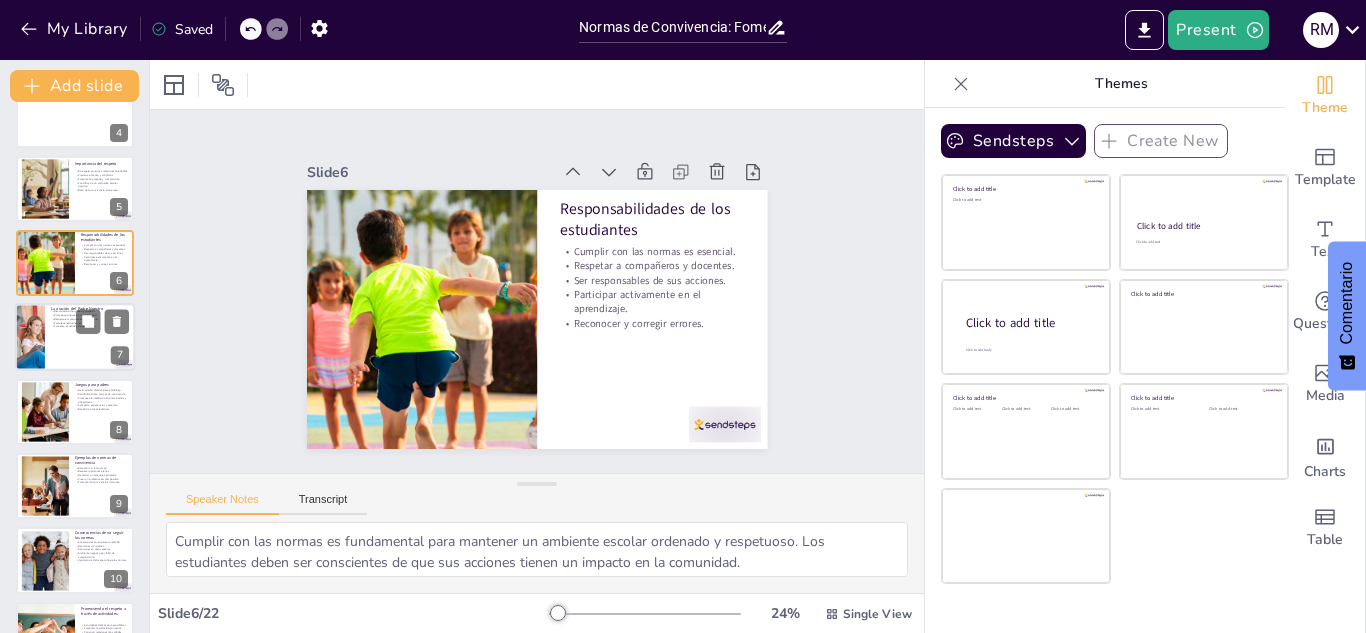 click at bounding box center [75, 338] 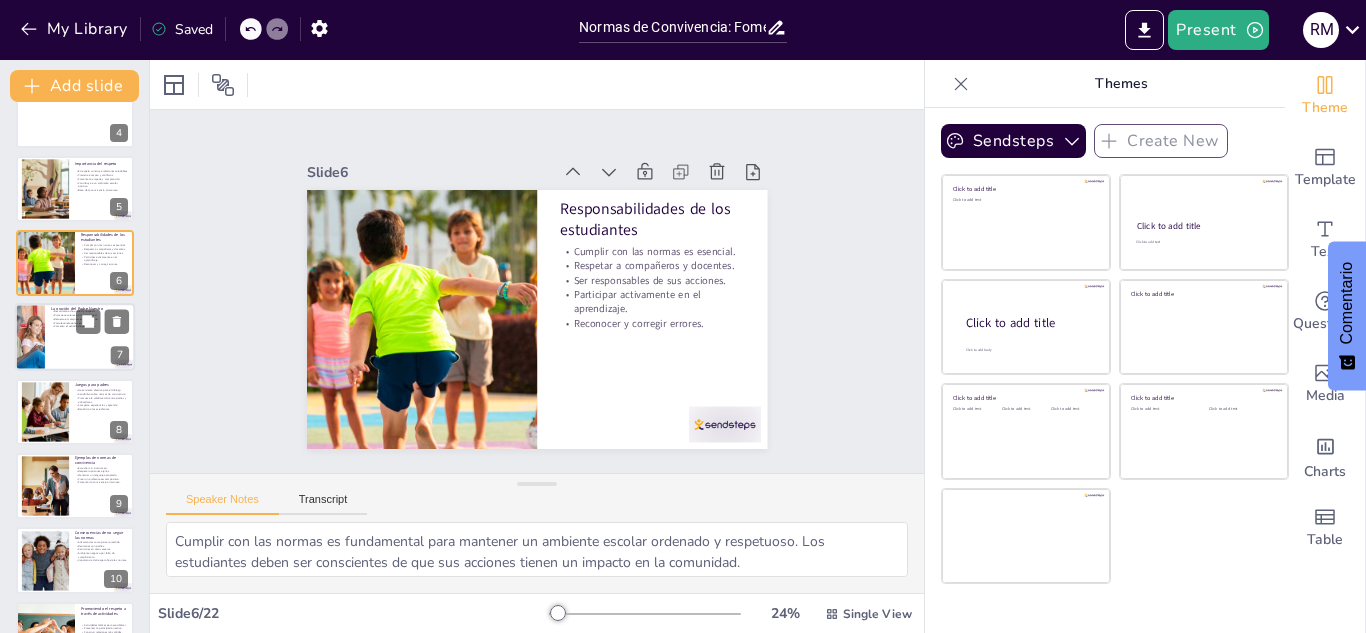 checkbox on "true" 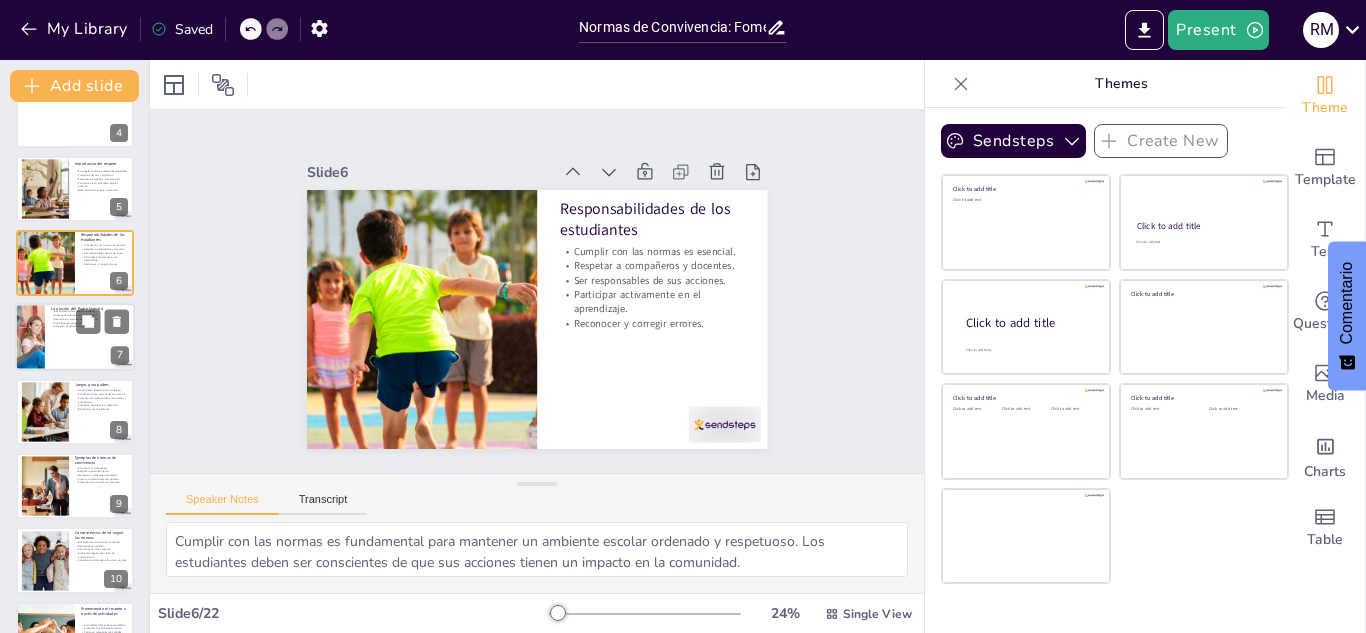 checkbox on "true" 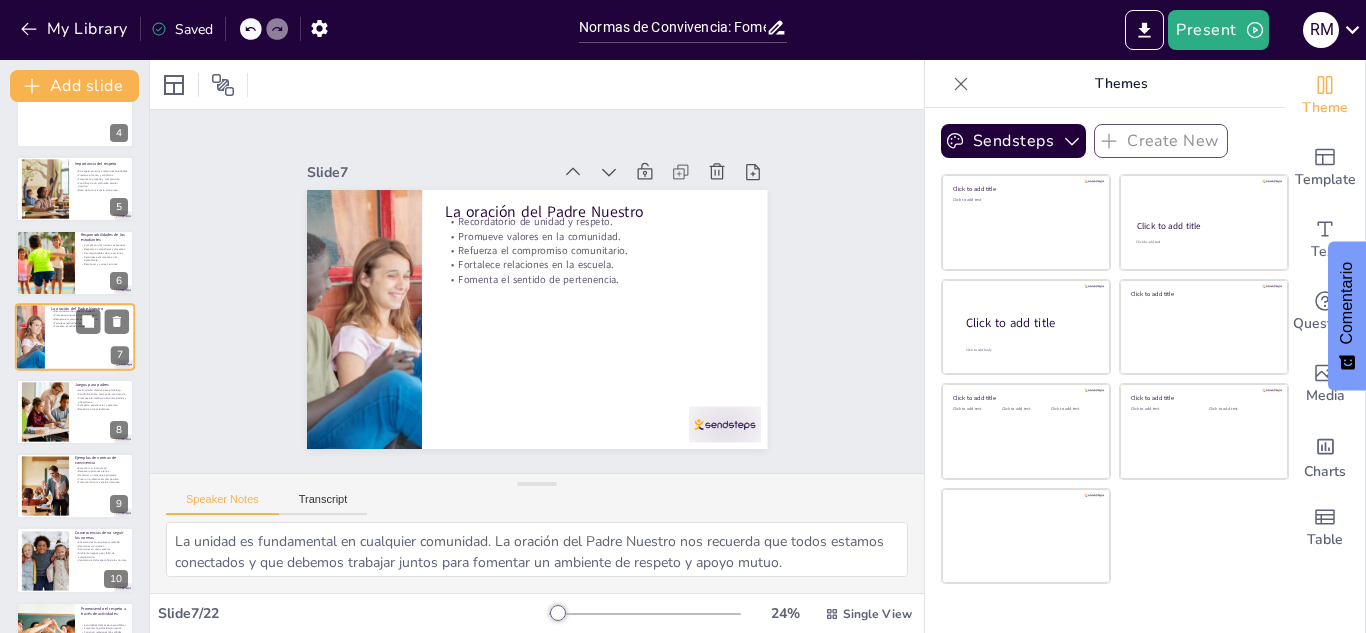 scroll, scrollTop: 230, scrollLeft: 0, axis: vertical 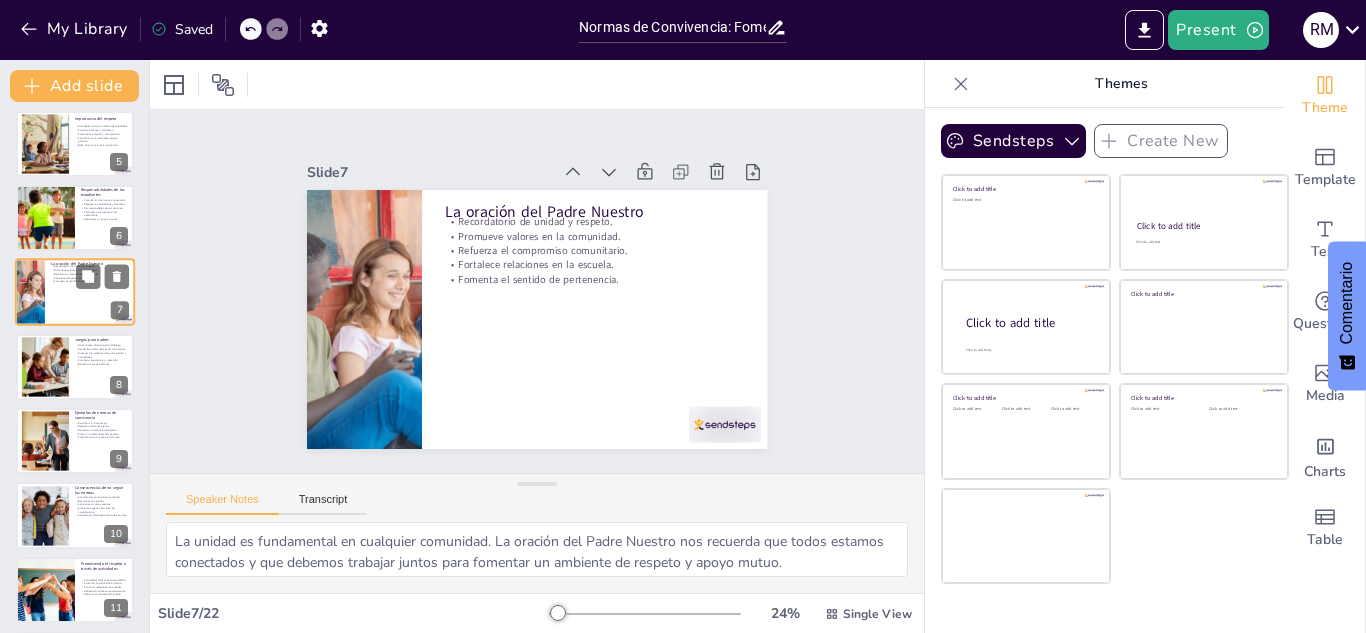 checkbox on "true" 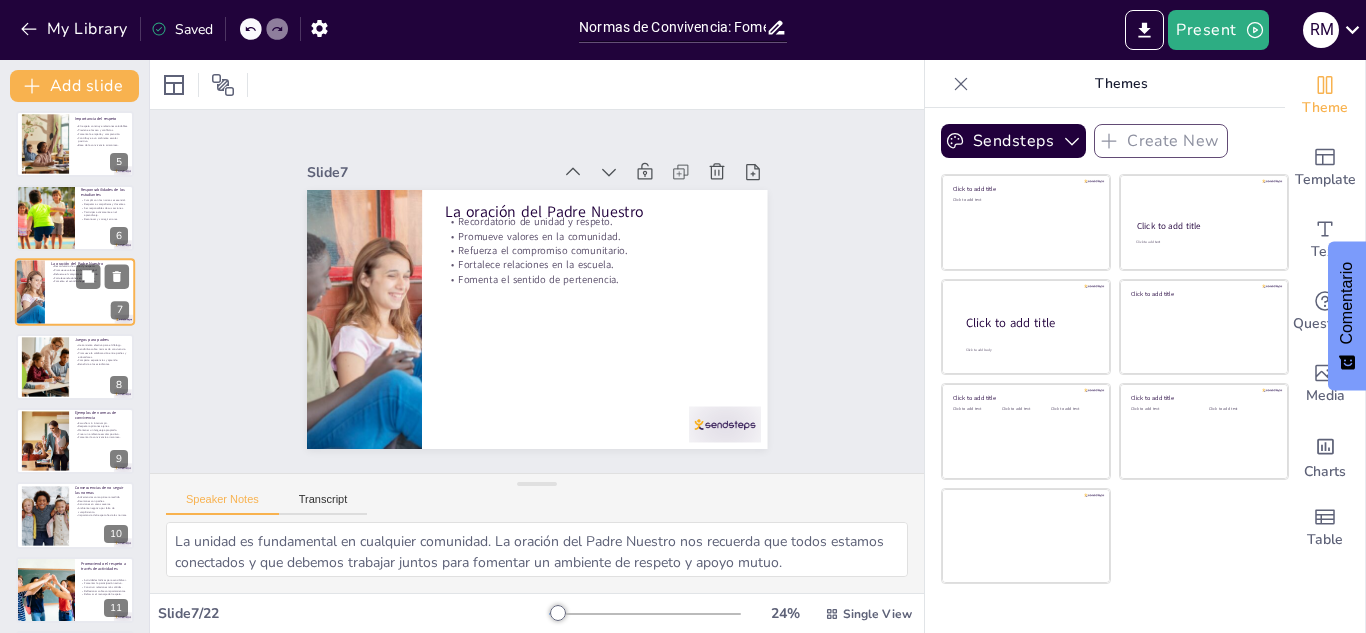checkbox on "true" 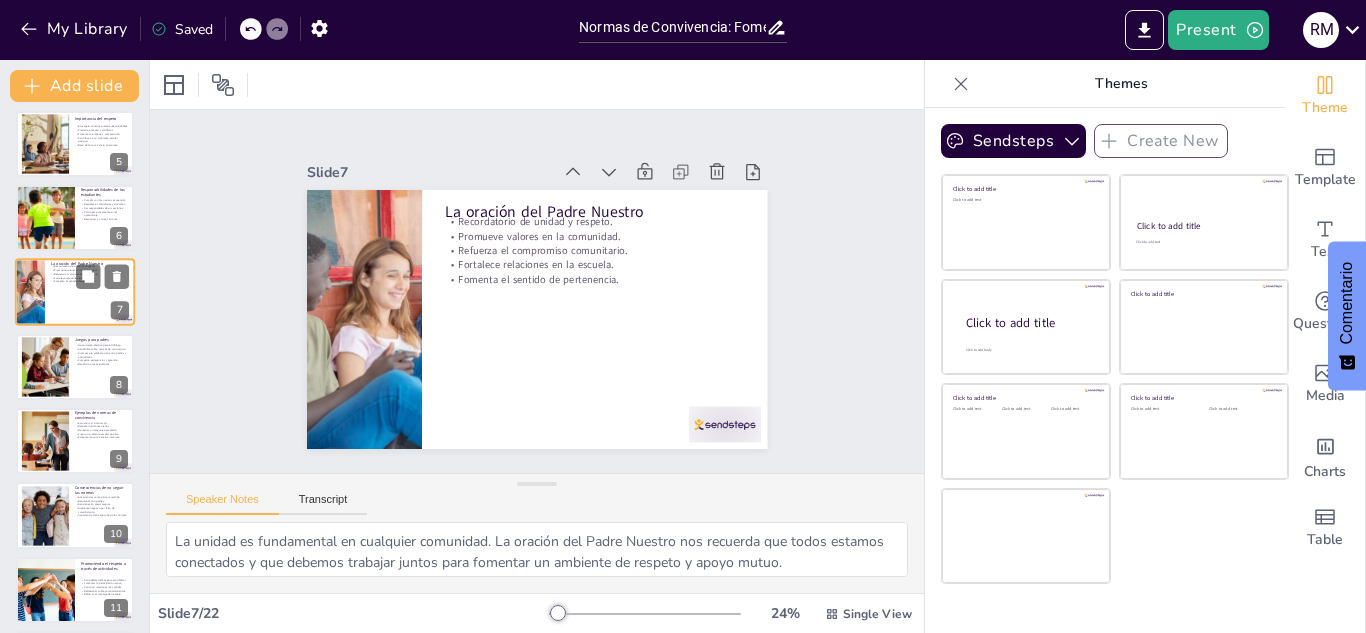 checkbox on "true" 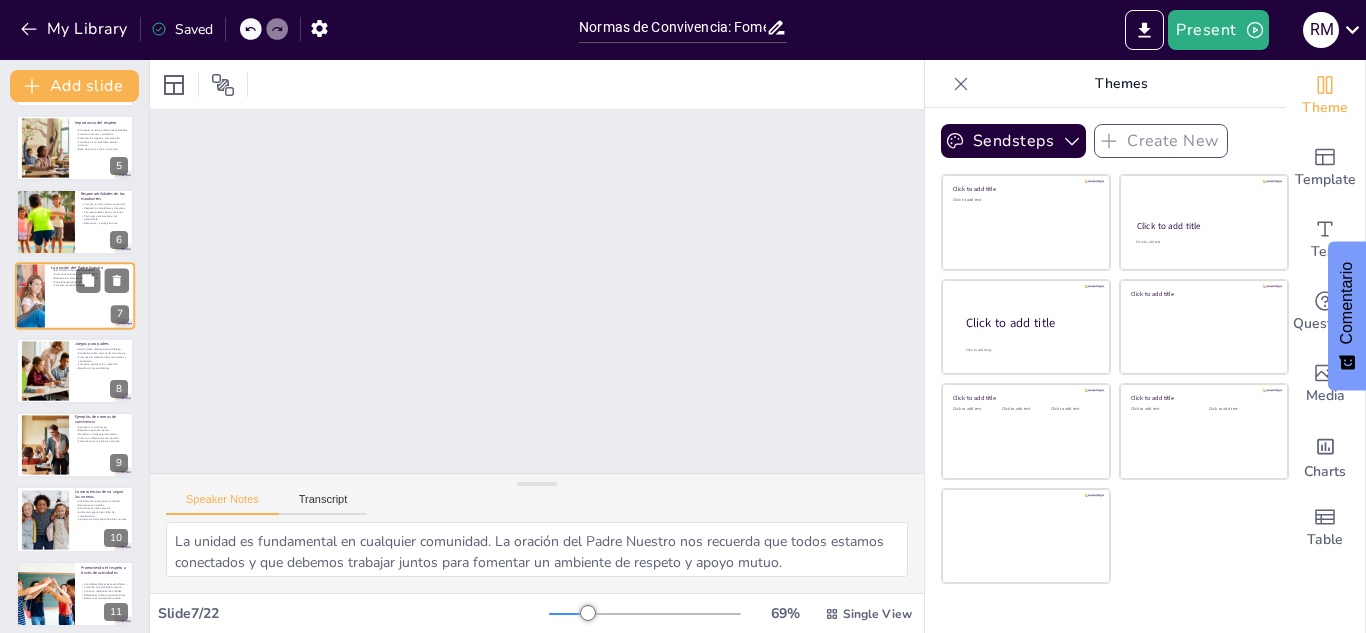 scroll, scrollTop: 1, scrollLeft: 4, axis: both 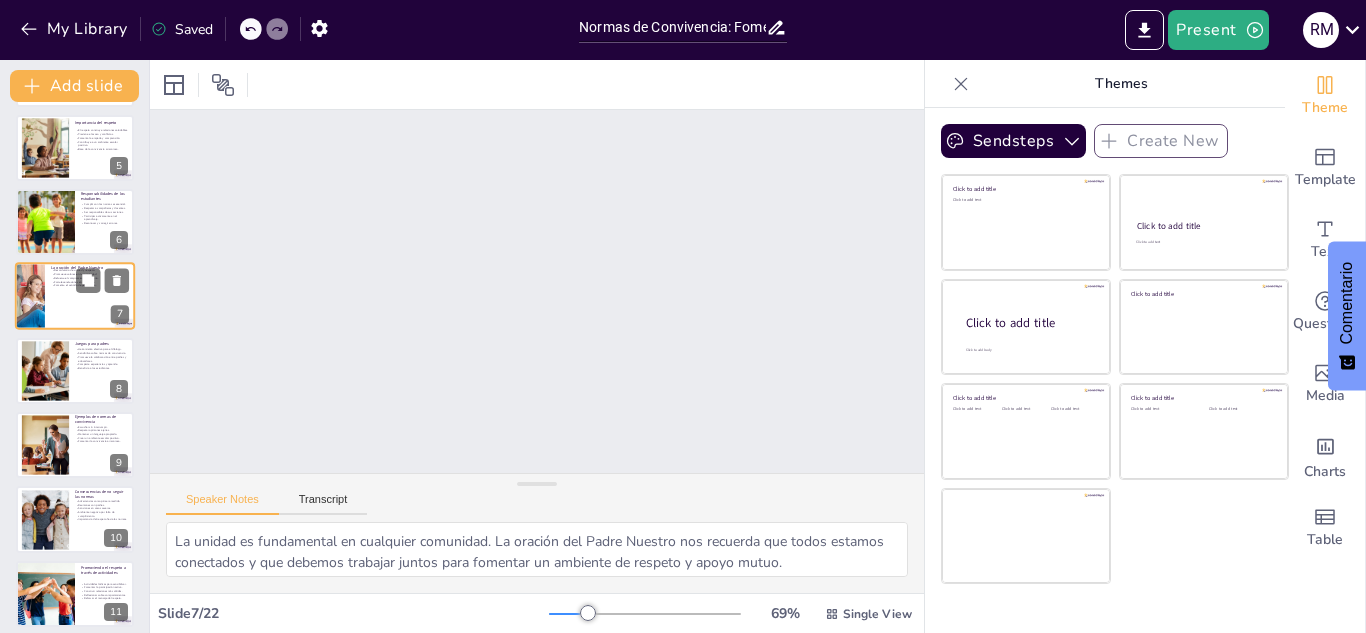 checkbox on "true" 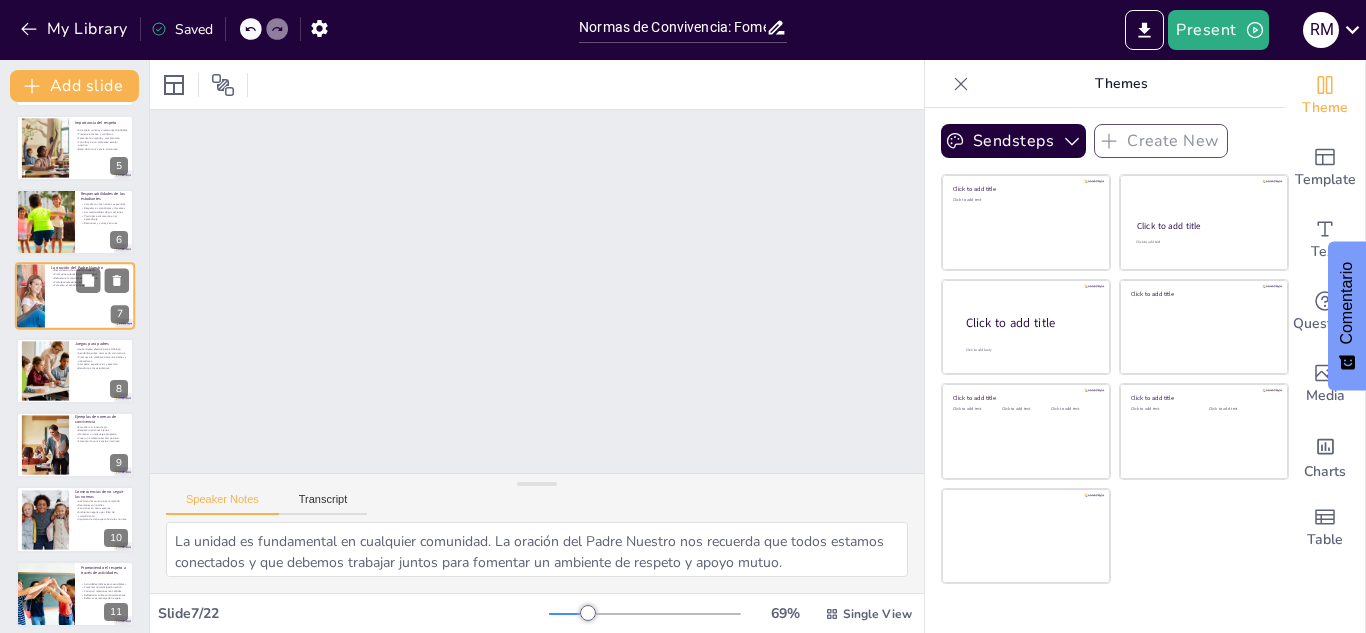 checkbox on "true" 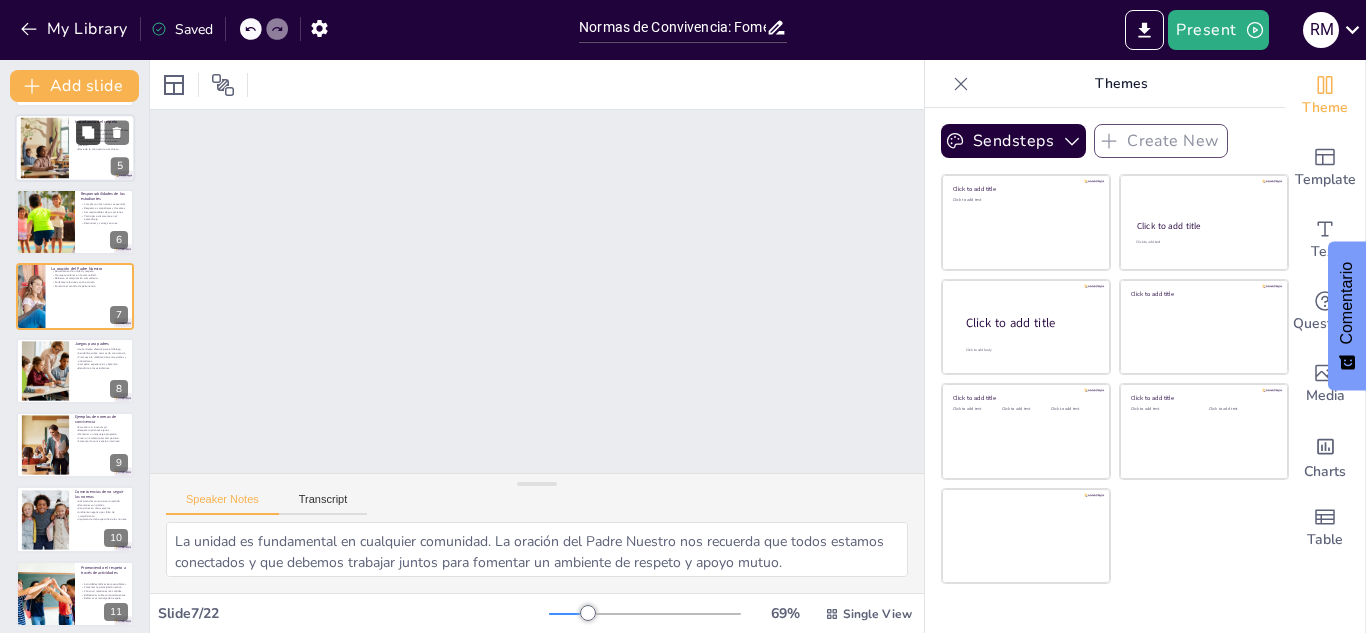 click at bounding box center [88, 132] 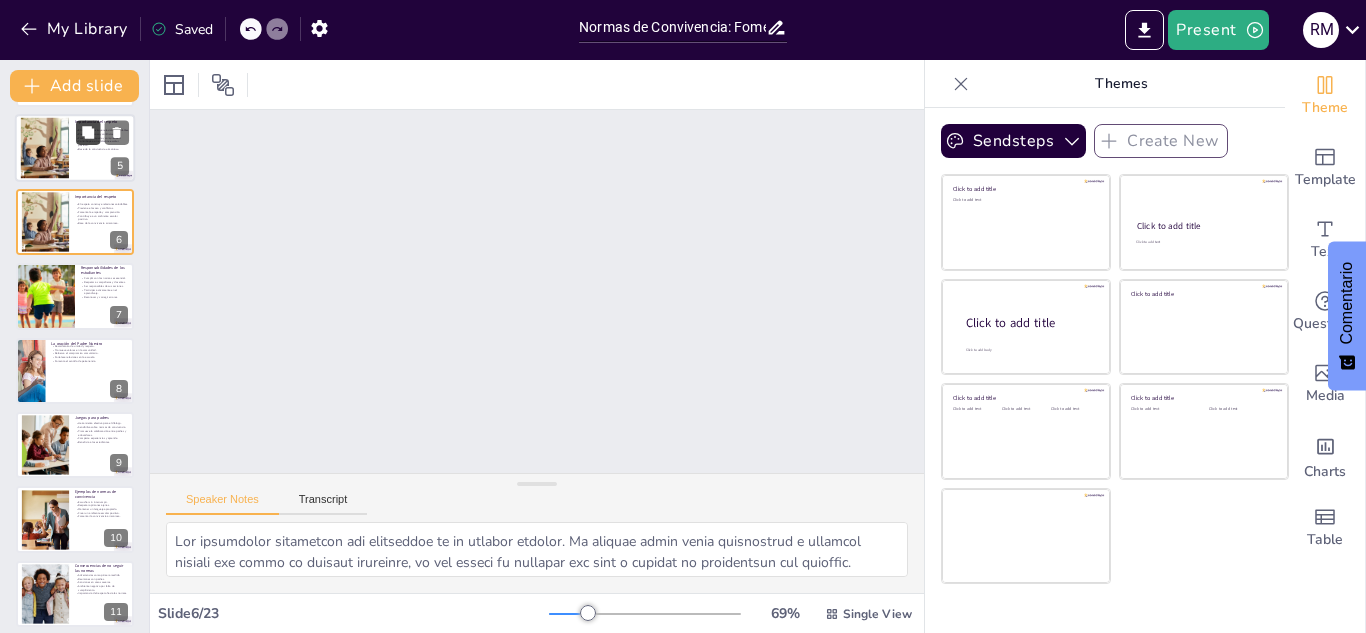 scroll, scrollTop: 156, scrollLeft: 0, axis: vertical 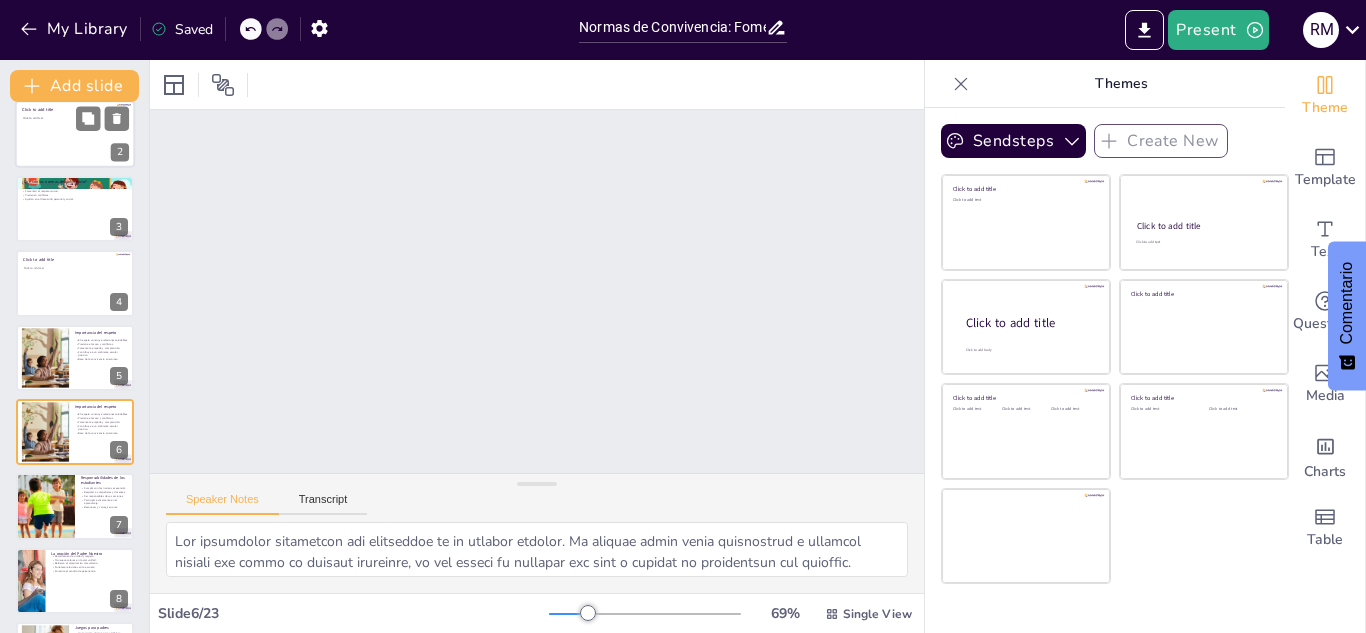 click on "Click to add text" at bounding box center [74, 139] 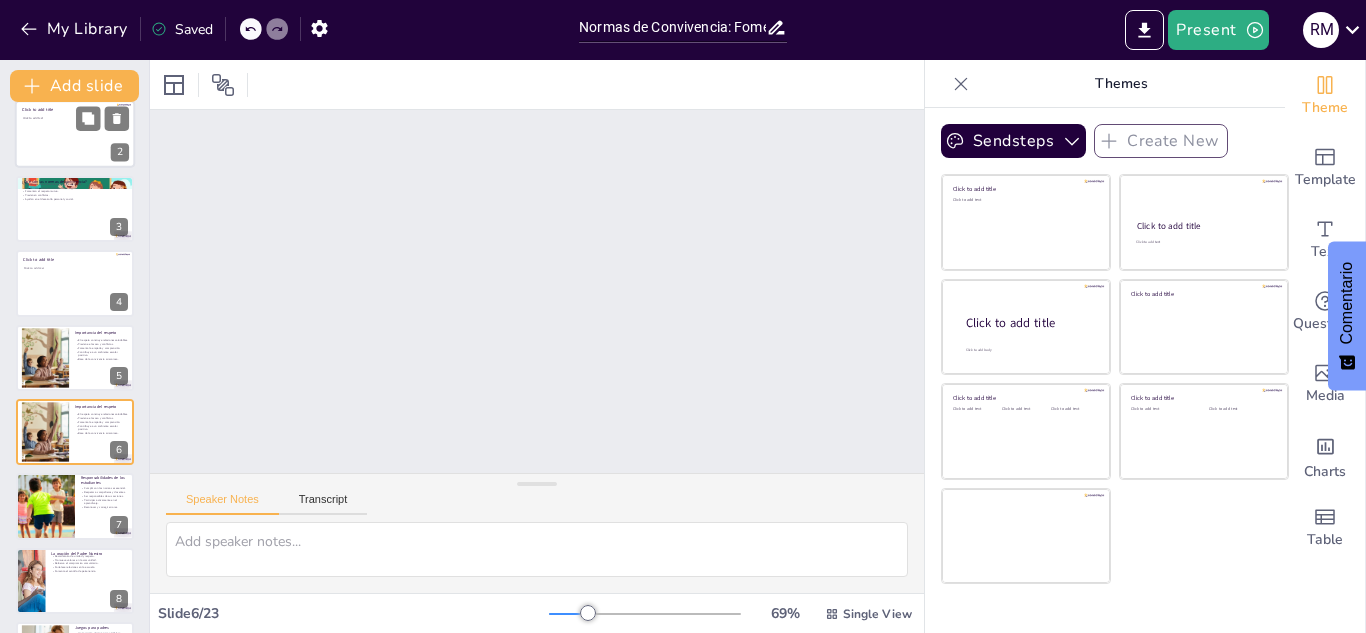 scroll, scrollTop: 0, scrollLeft: 0, axis: both 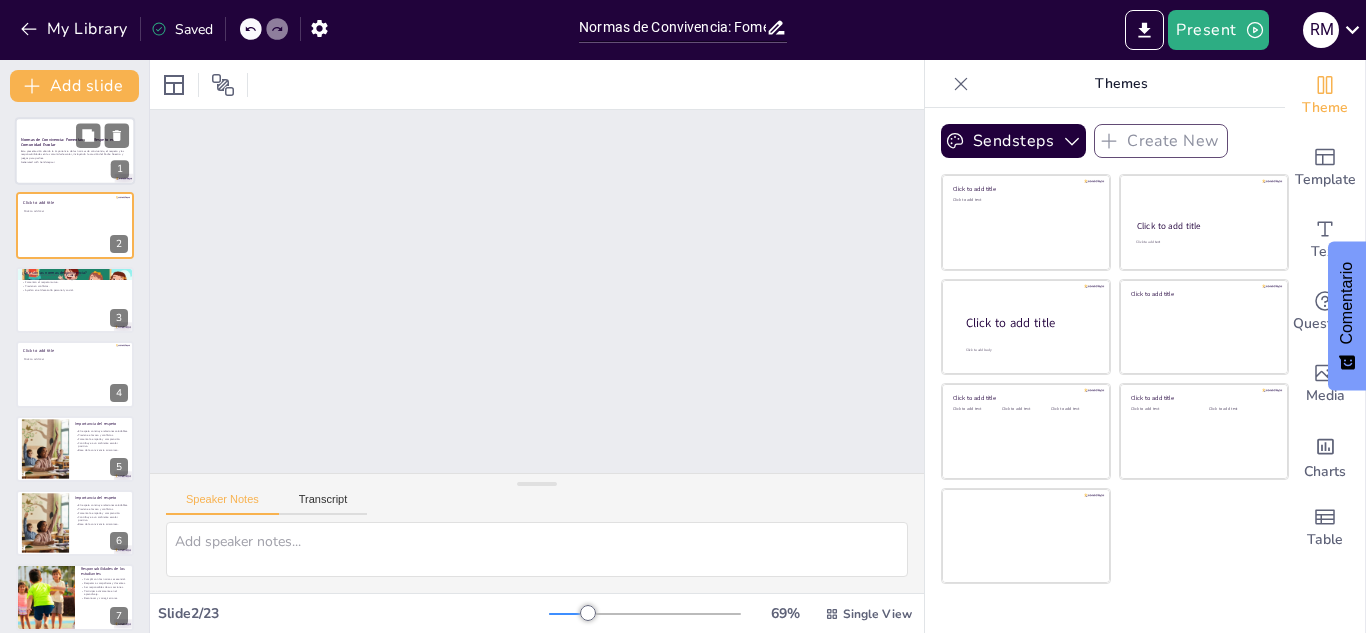 click on "Esta presentación aborda la importancia de las normas de convivencia, el respeto y las responsabilidades en la comunidad escolar, incluyendo la oración del Padre Nuestro y juegos para padres." at bounding box center [75, 154] 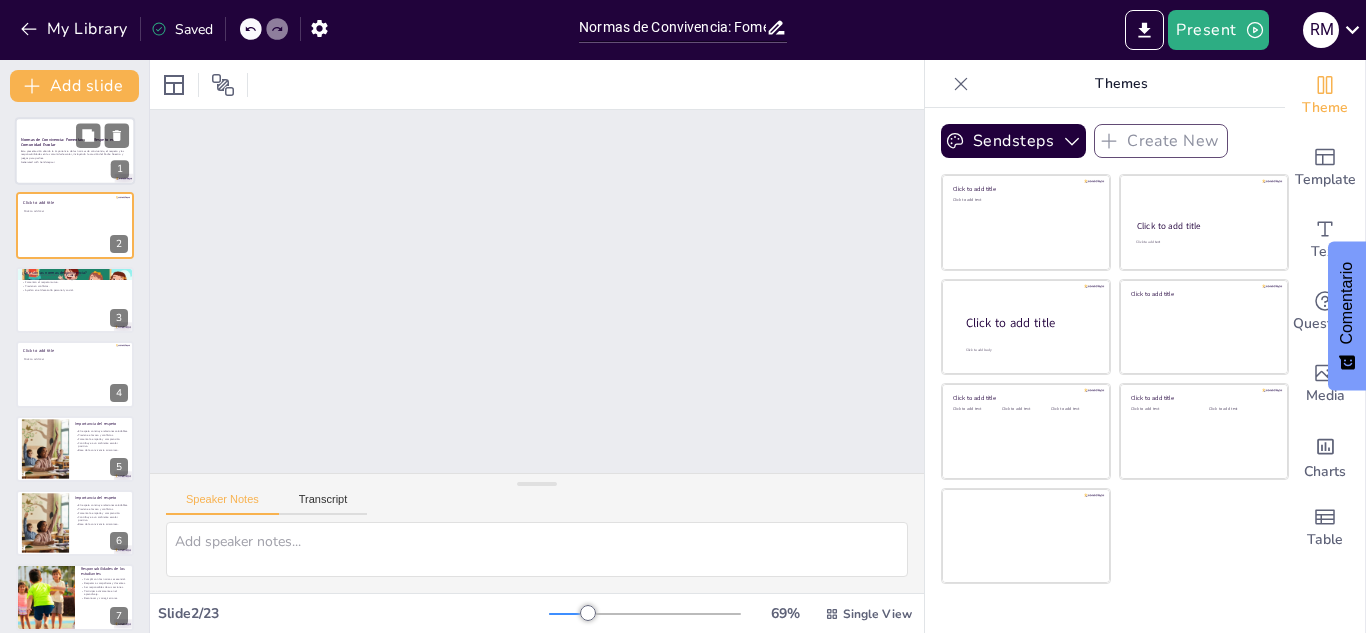 checkbox on "true" 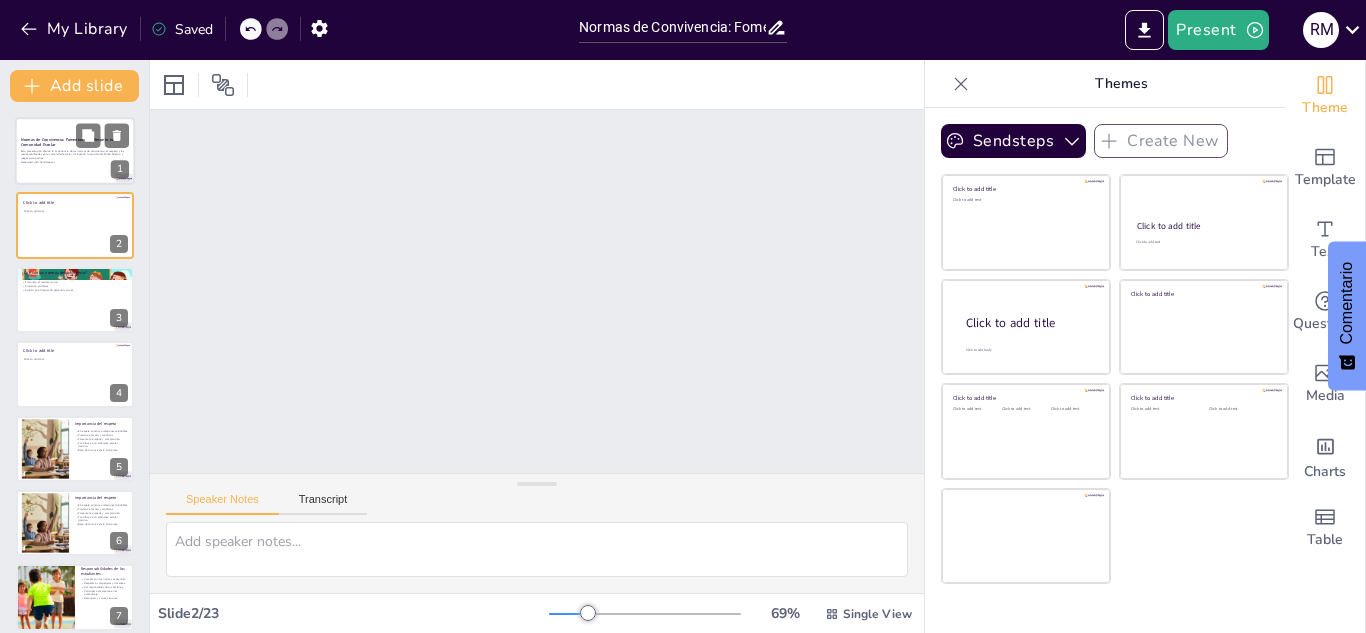 checkbox on "true" 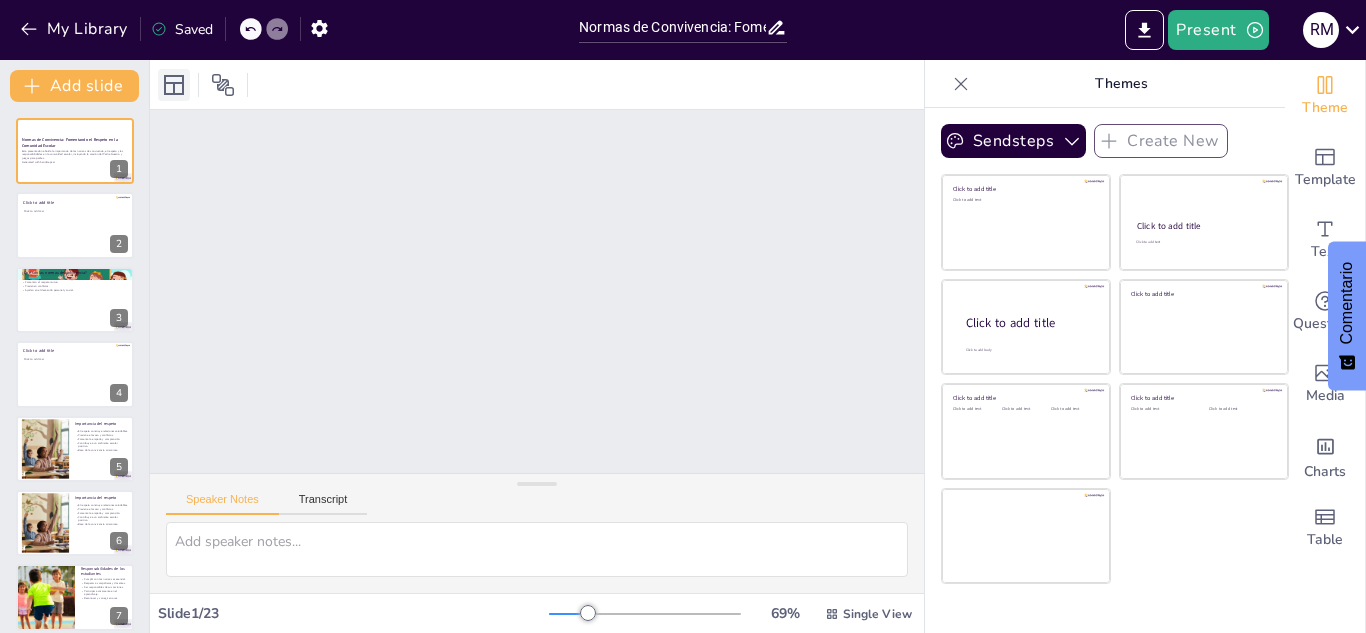click 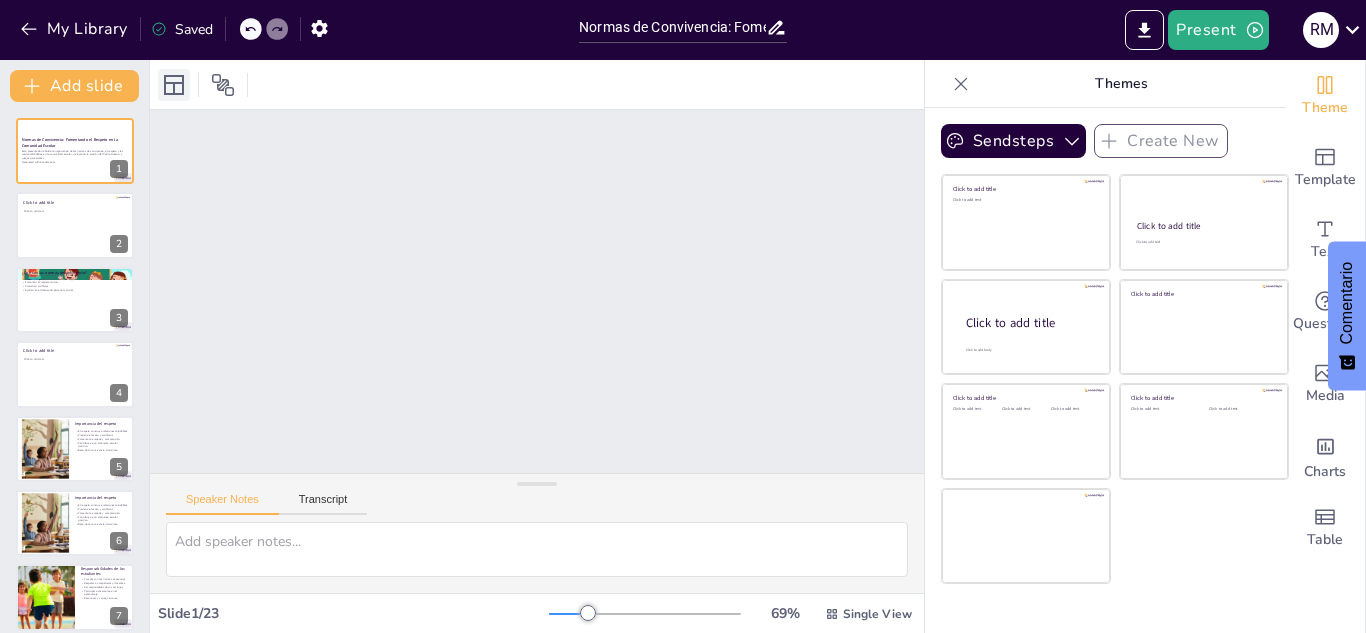 checkbox on "true" 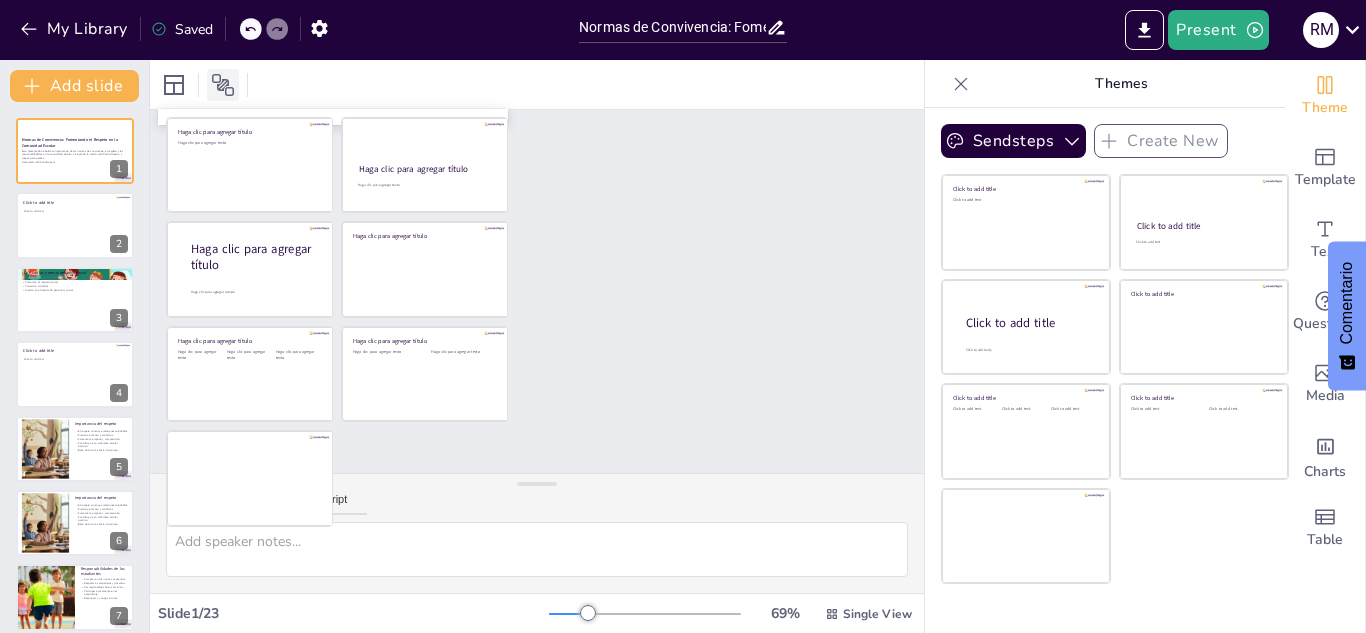 click 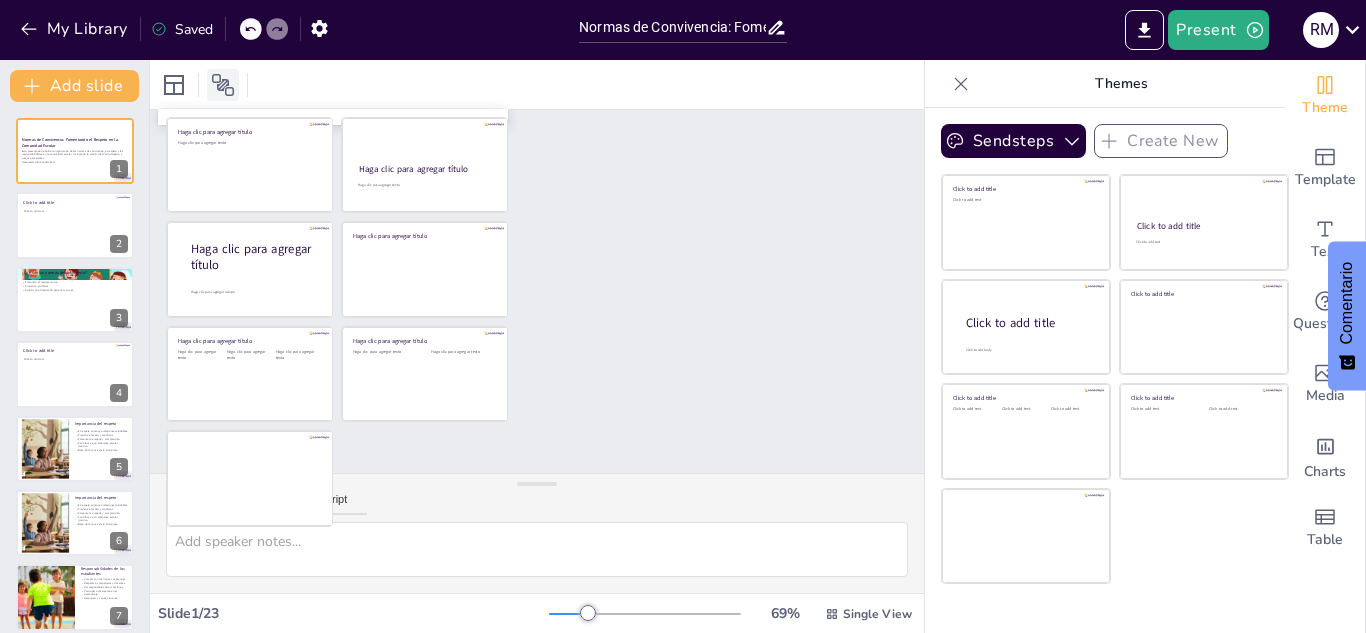 checkbox on "true" 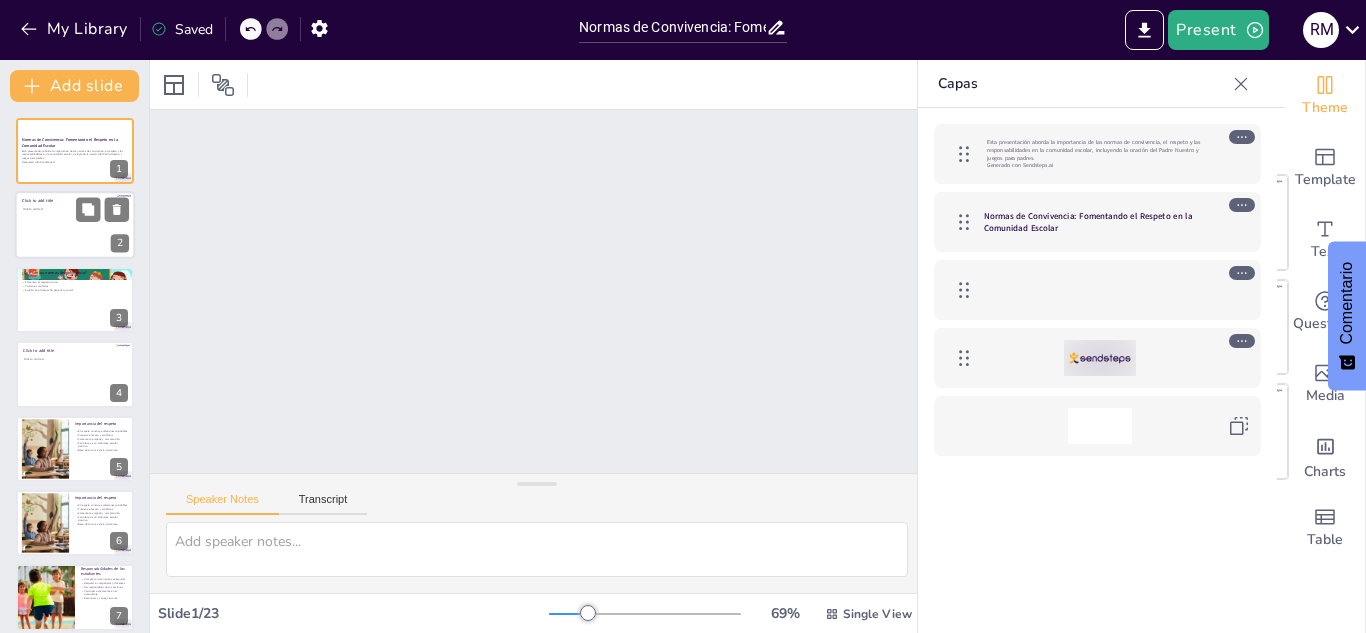 click on "Click to add text" at bounding box center (74, 230) 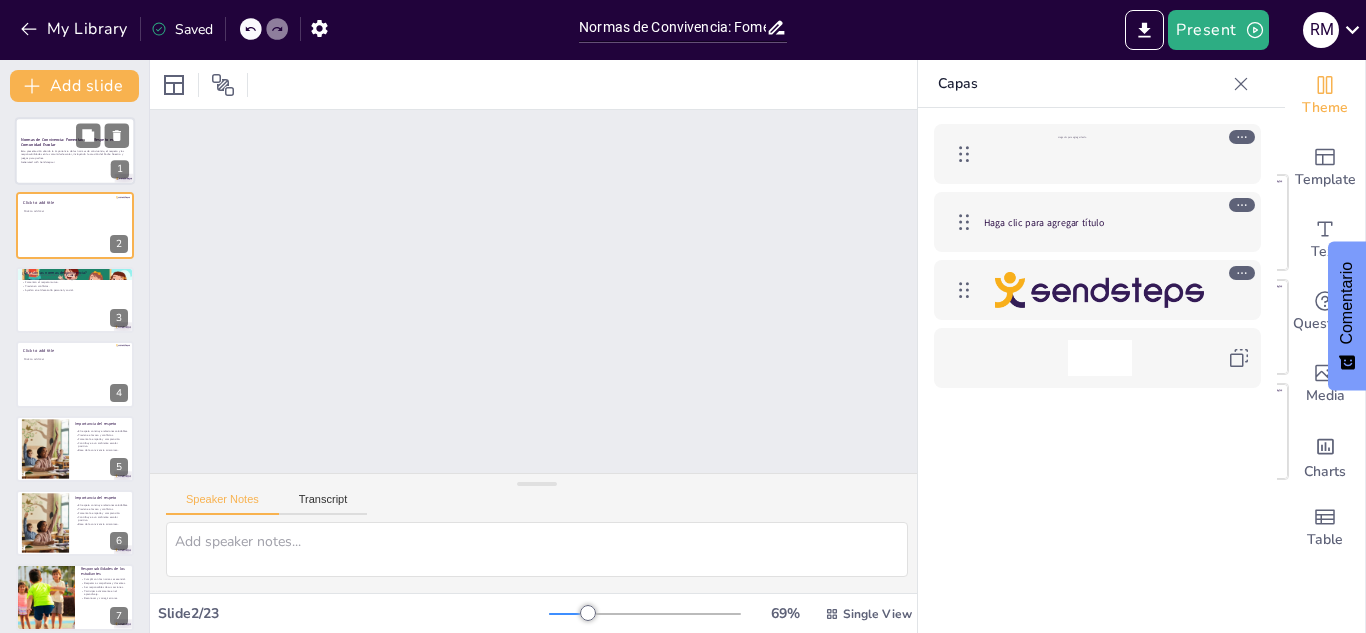 click on "Esta presentación aborda la importancia de las normas de convivencia, el respeto y las responsabilidades en la comunidad escolar, incluyendo la oración del Padre Nuestro y juegos para padres." at bounding box center (75, 154) 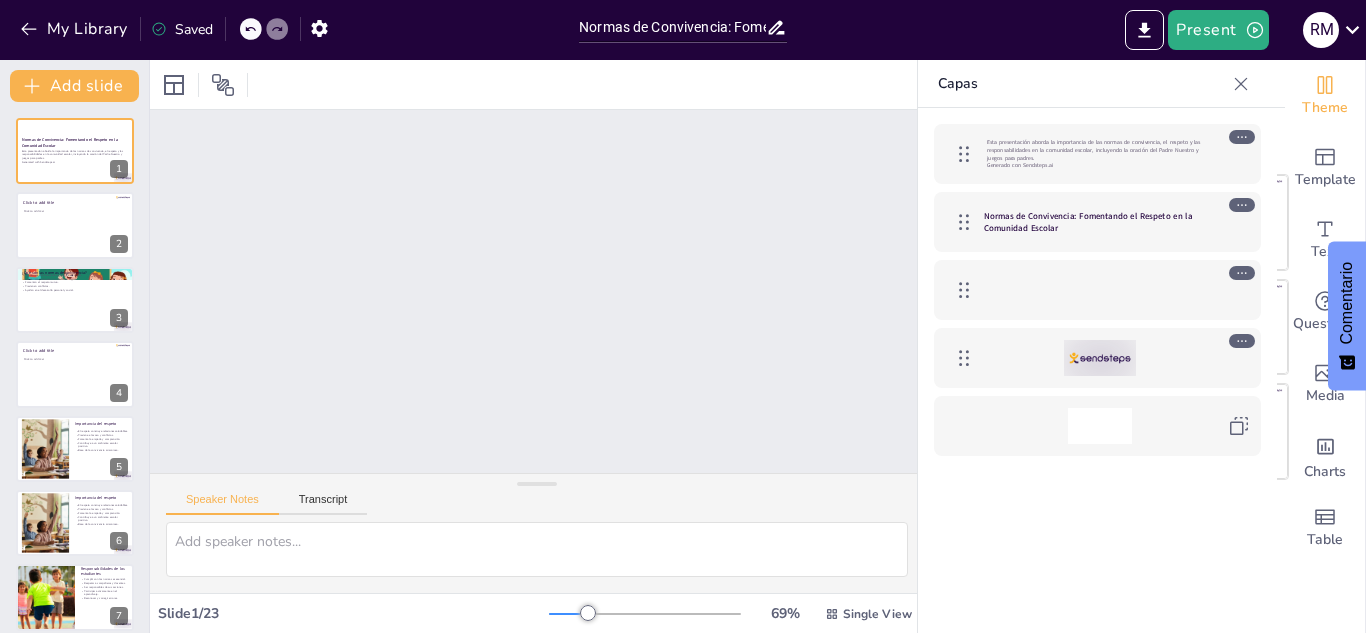 checkbox on "true" 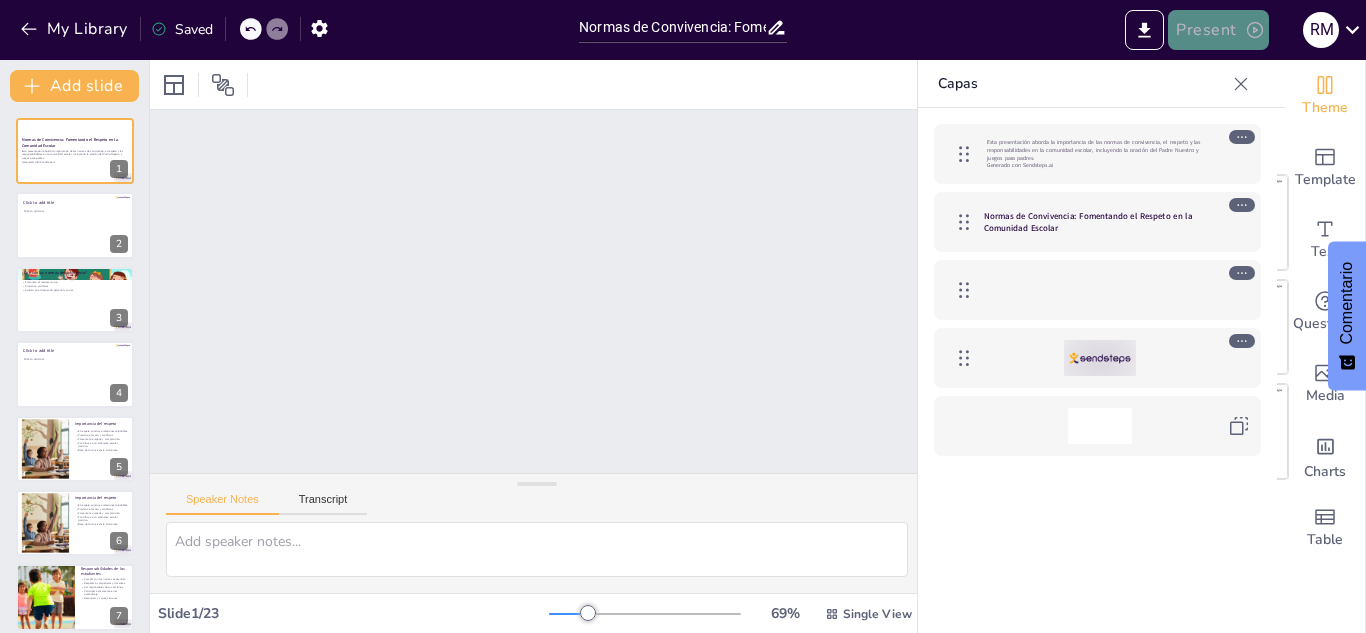 click on "Present" at bounding box center (1218, 30) 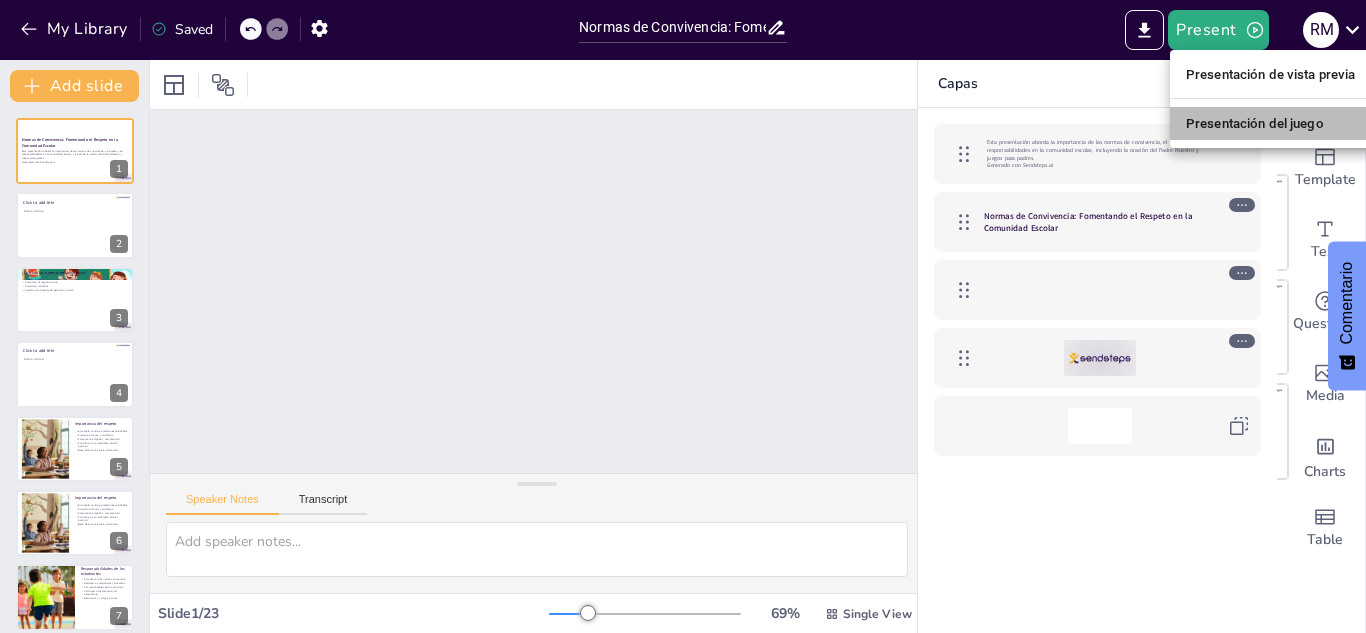 click on "Presentación del juego" at bounding box center (1255, 123) 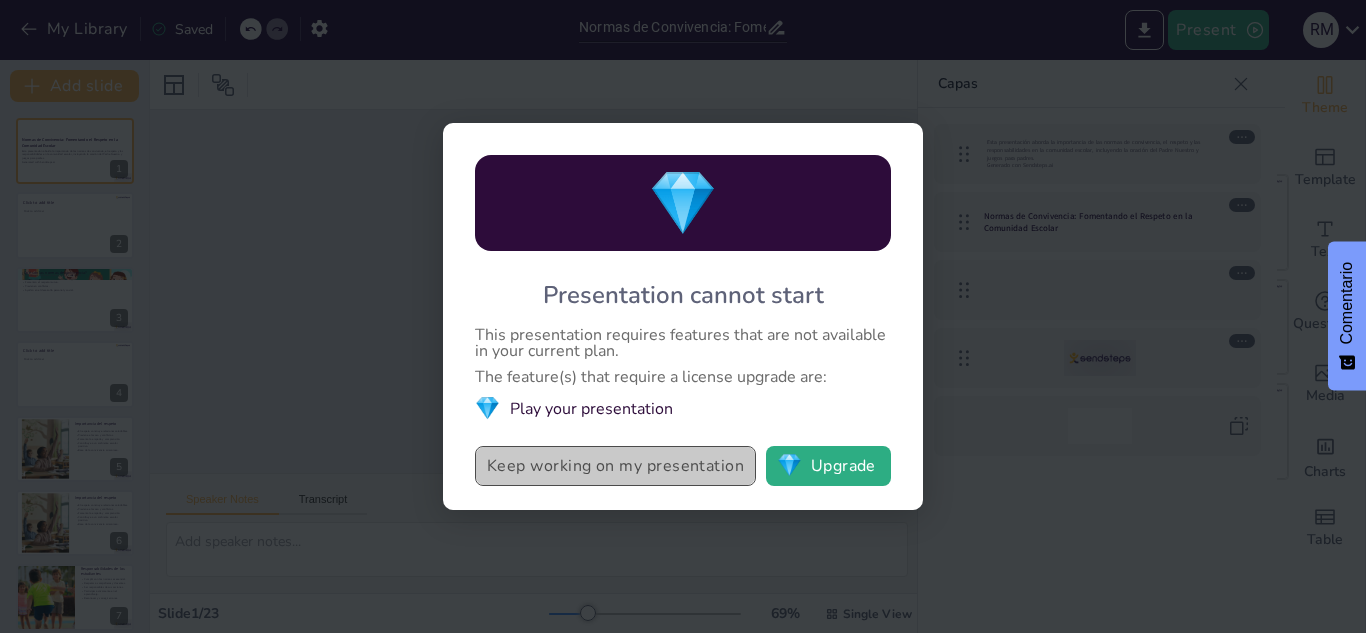 click on "Keep working on my presentation" at bounding box center (615, 466) 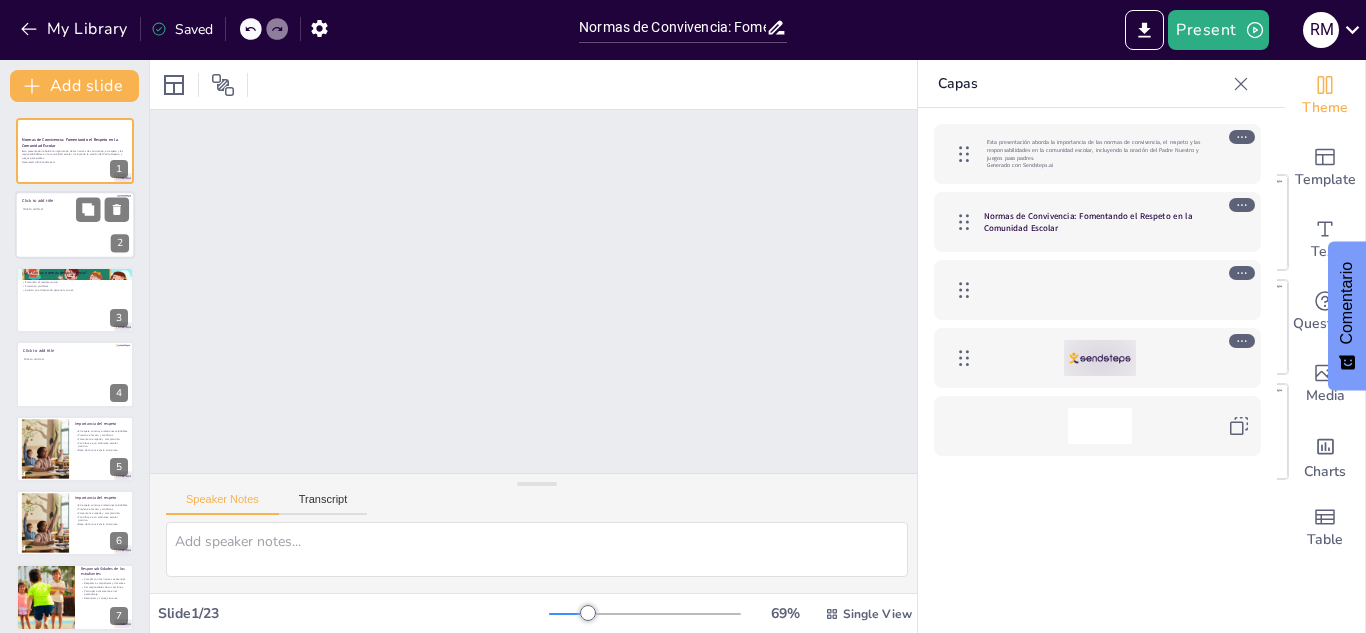click on "Click to add text" at bounding box center (74, 230) 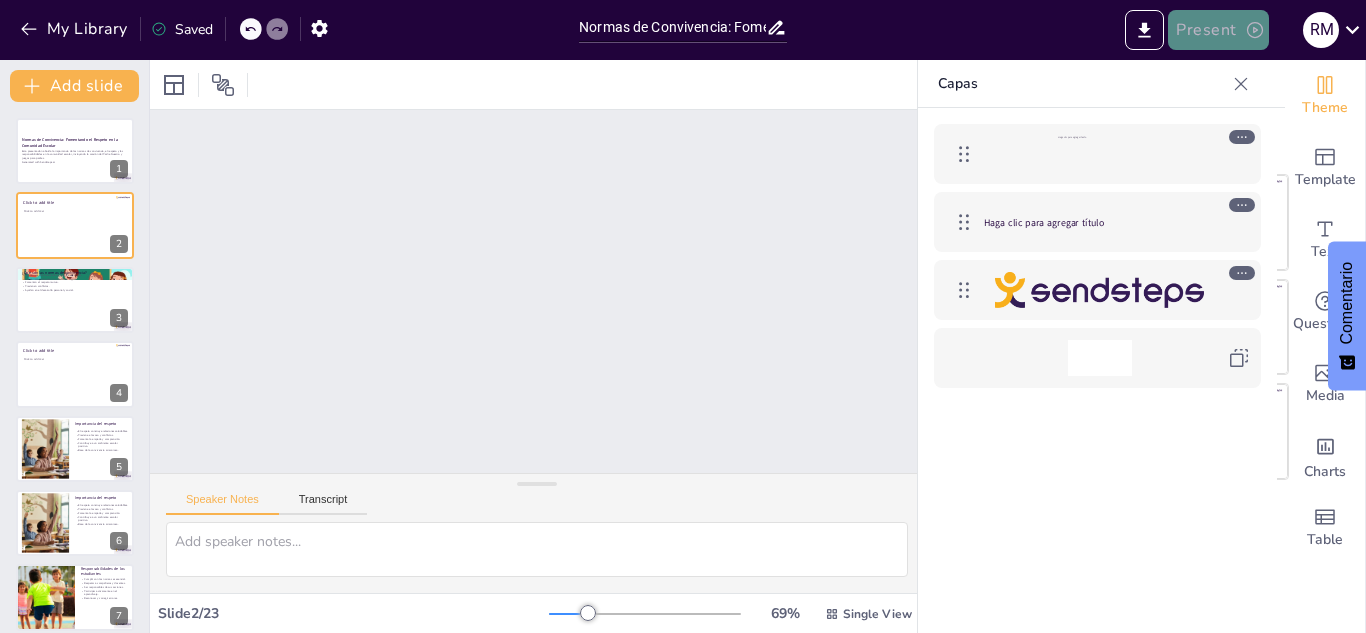 click on "Present" at bounding box center (1218, 30) 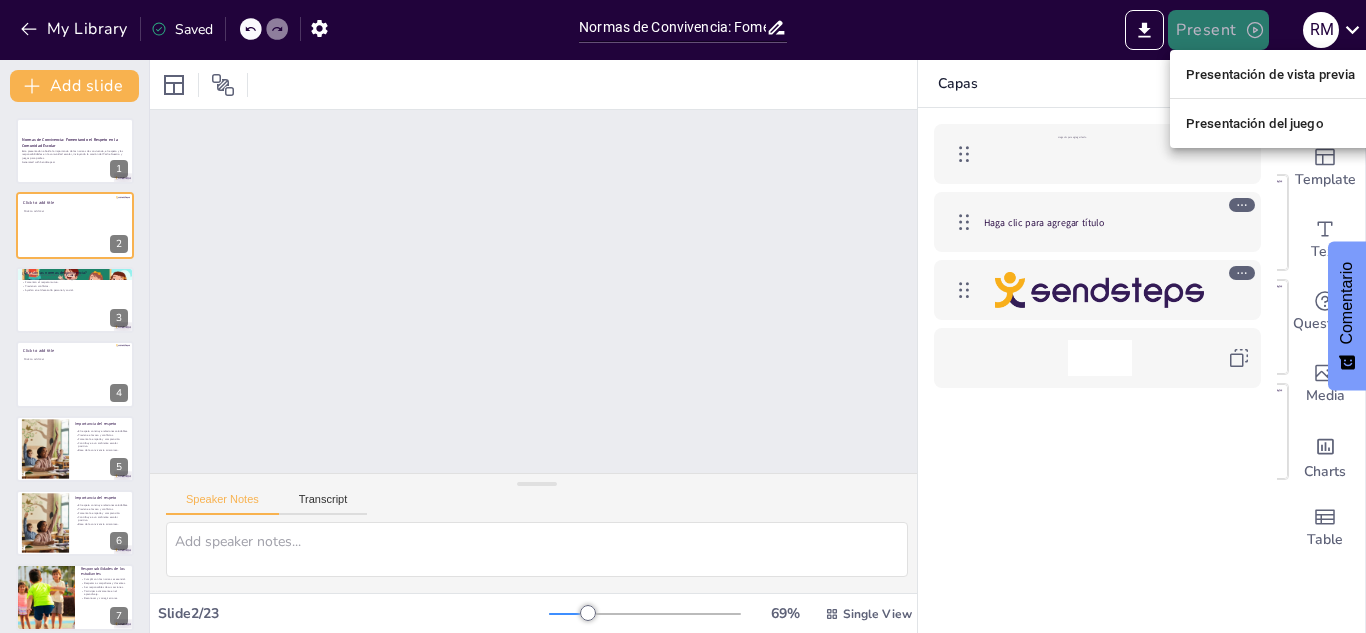 click at bounding box center (683, 316) 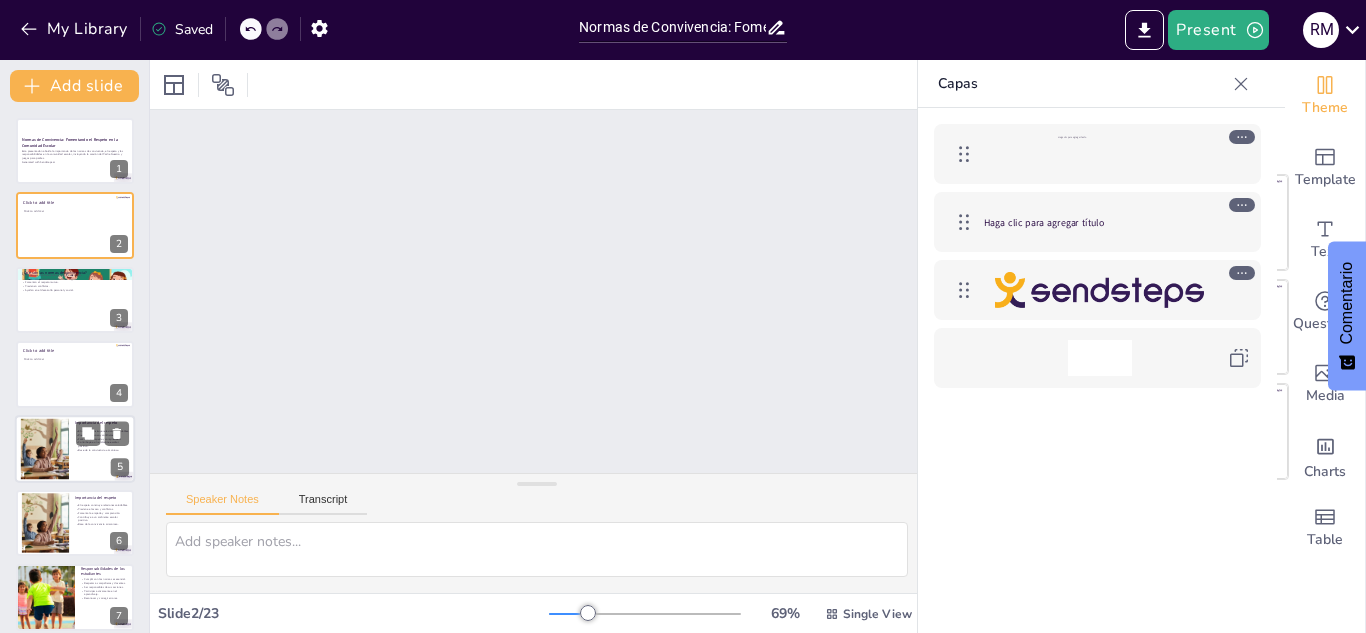 click at bounding box center [45, 448] 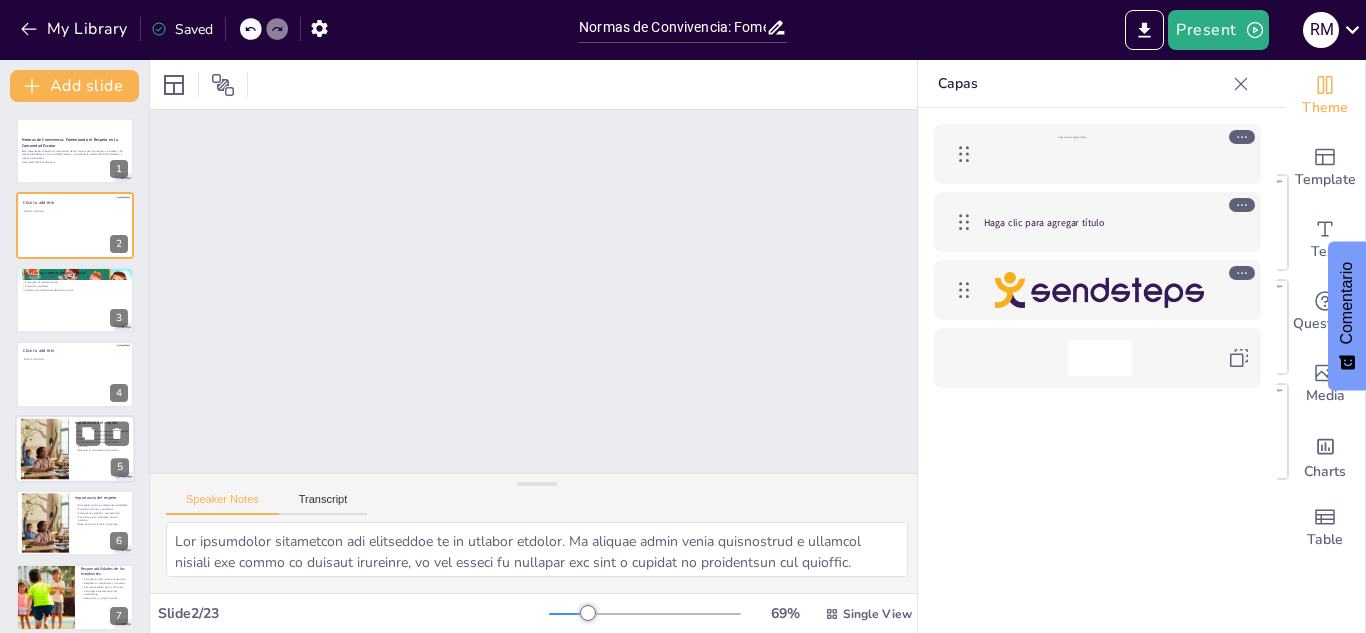 scroll, scrollTop: 81, scrollLeft: 0, axis: vertical 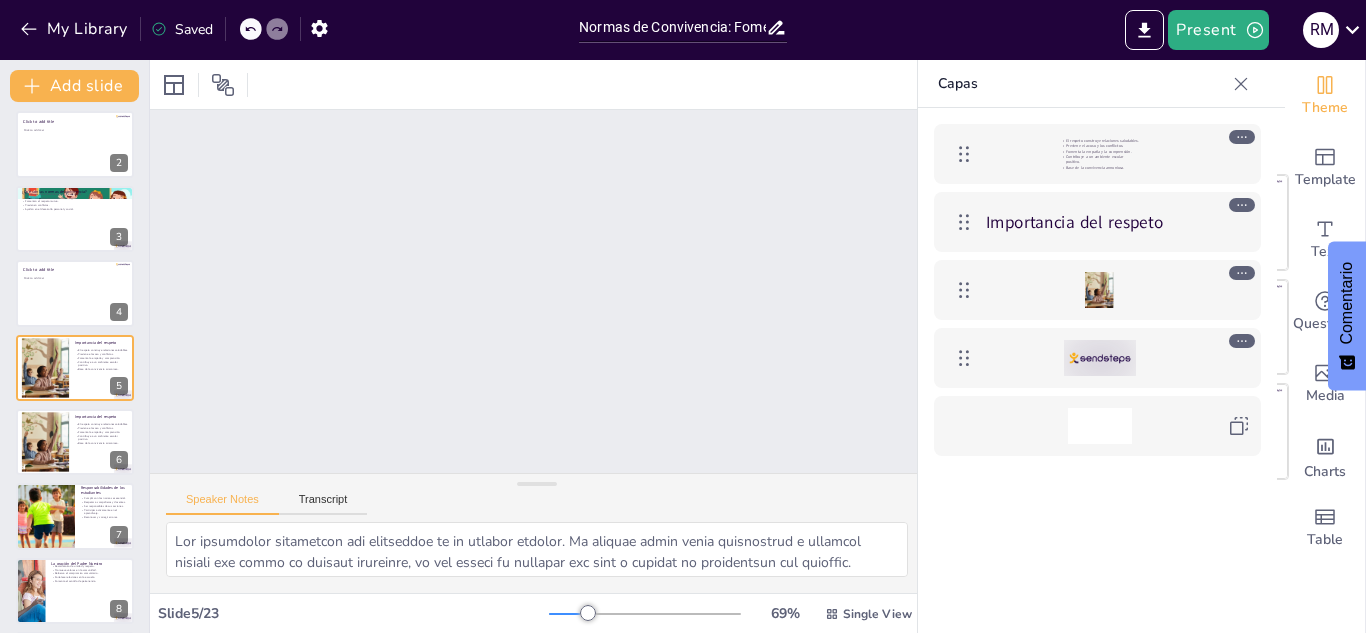 click at bounding box center (1242, 273) 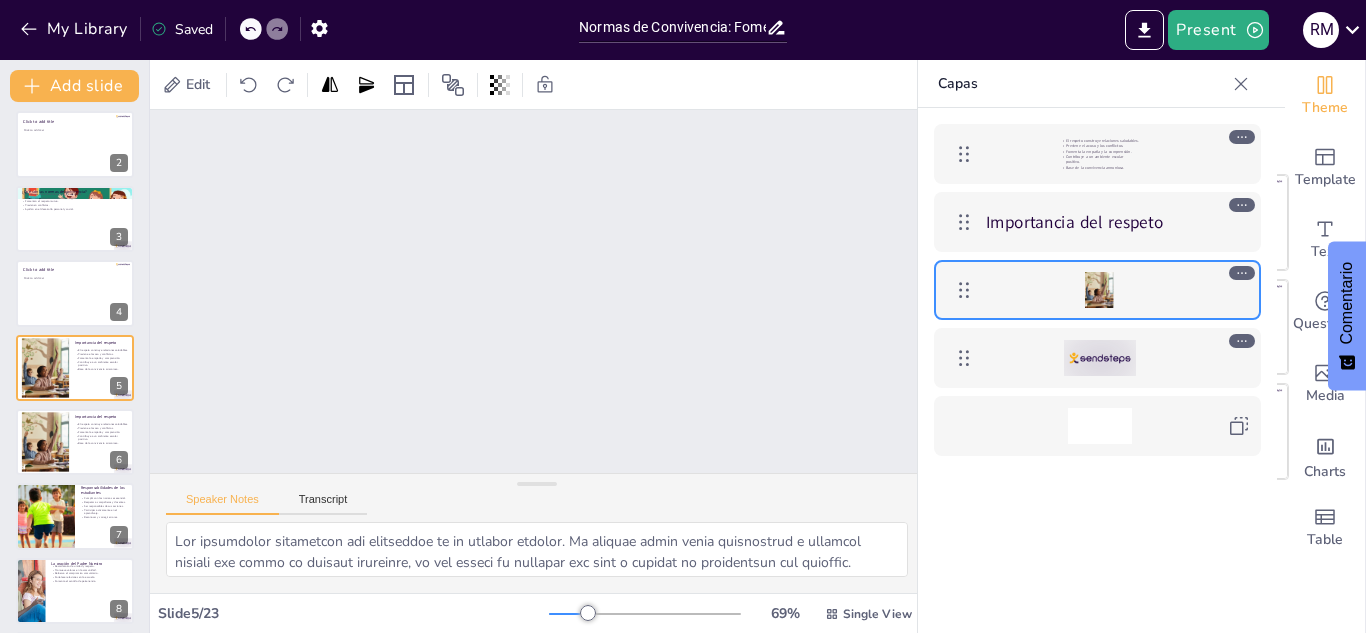 click at bounding box center [1099, 290] 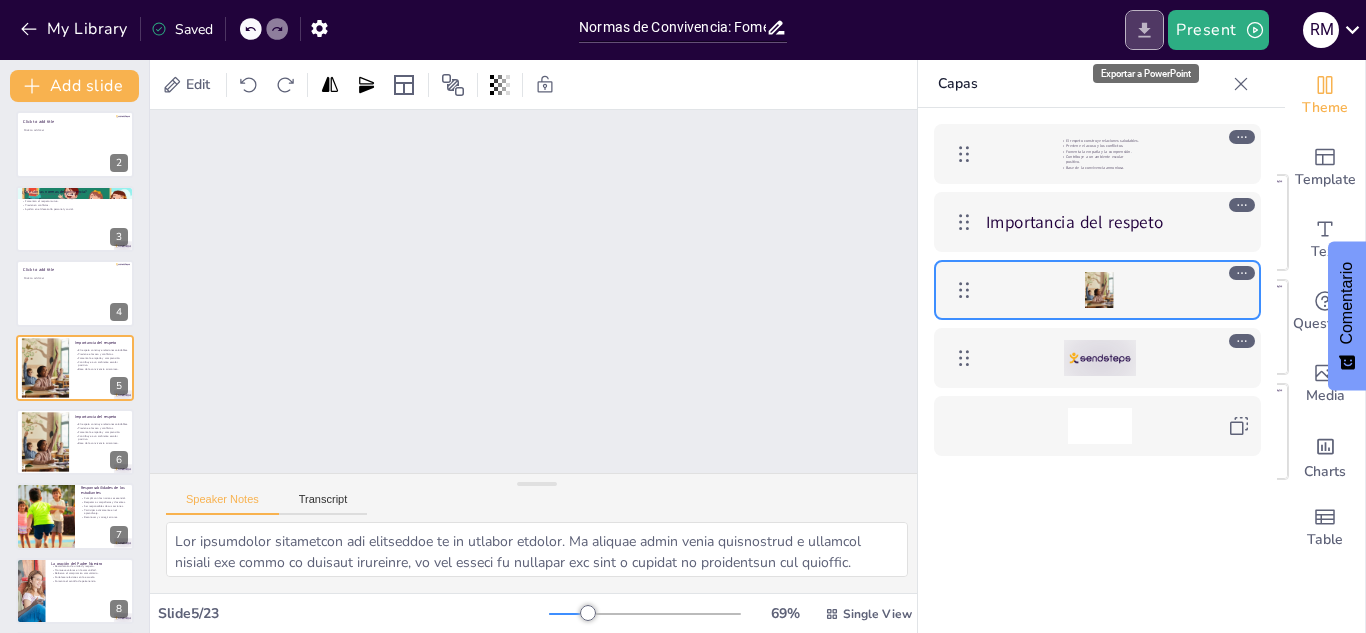 click at bounding box center [1144, 30] 